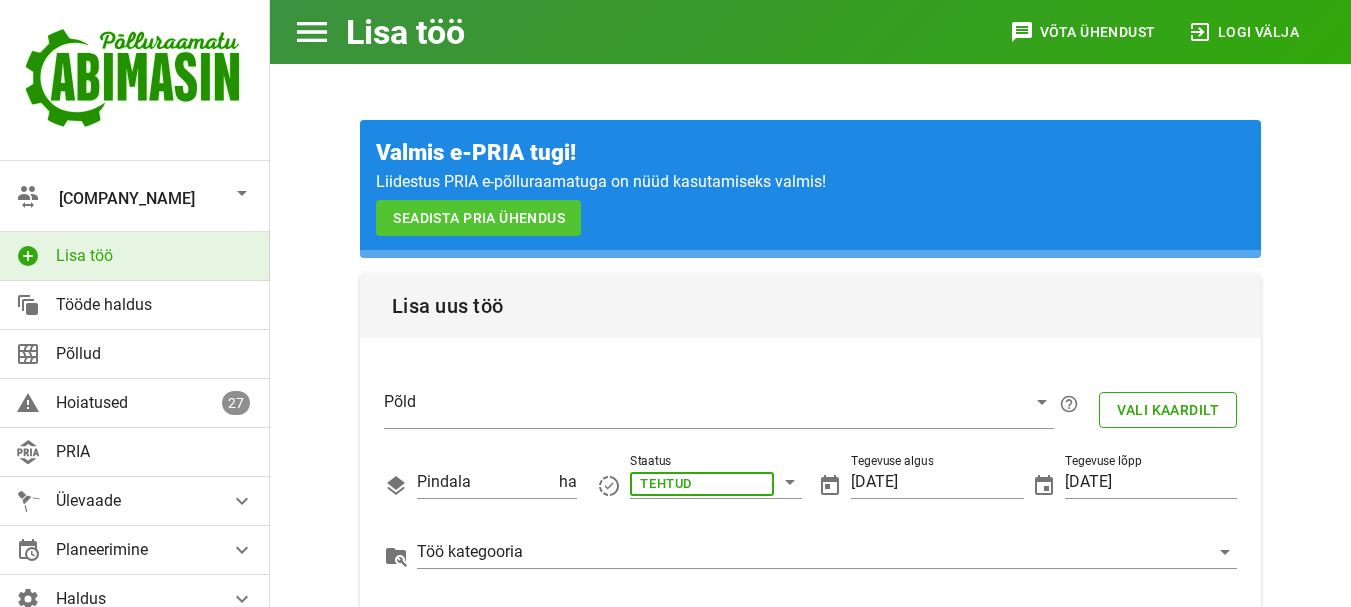 scroll, scrollTop: 866, scrollLeft: 0, axis: vertical 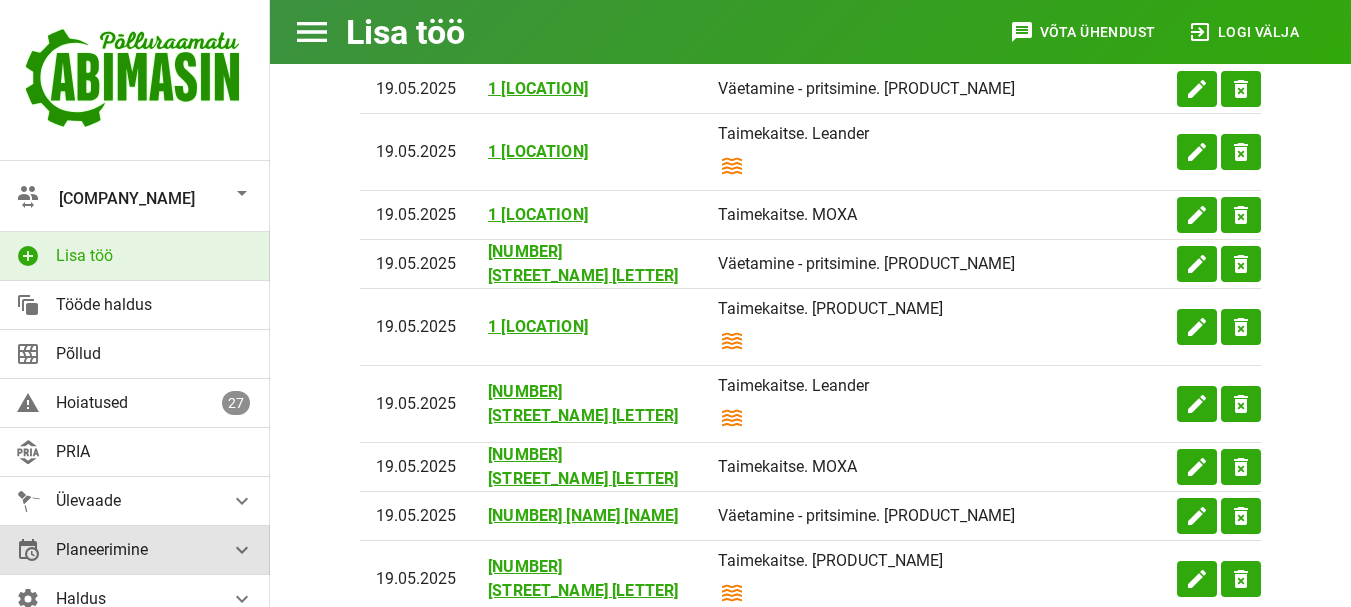 click at bounding box center (242, 501) 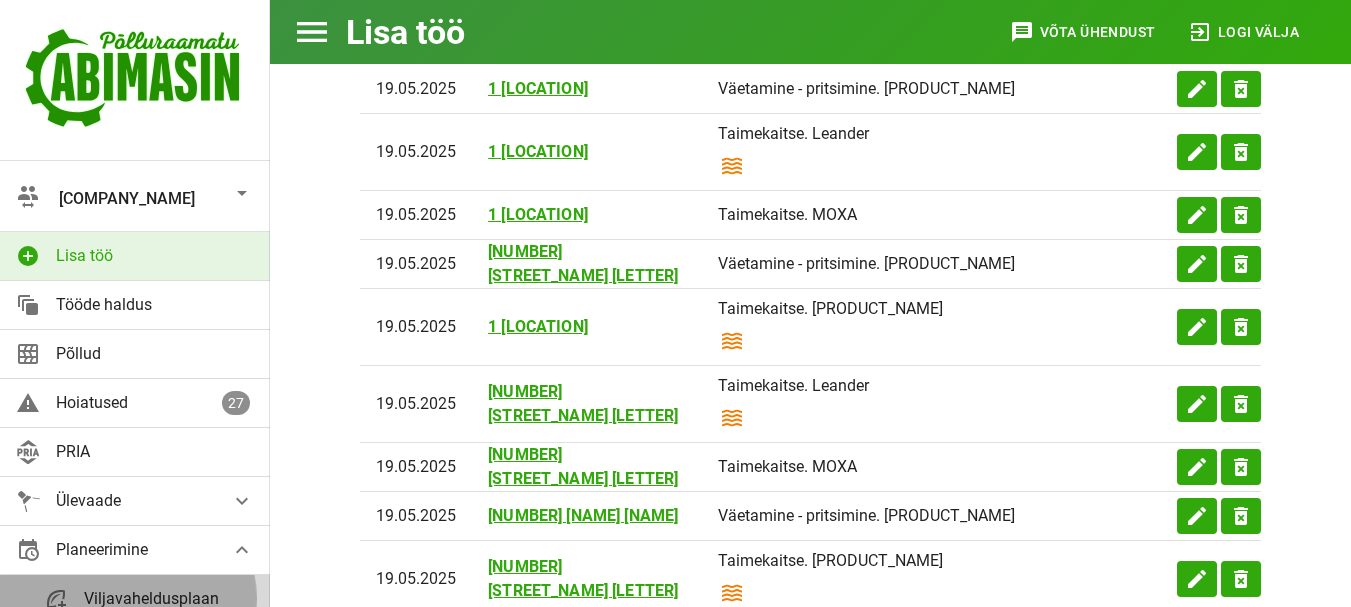 click on "Viljavaheldusplaan" at bounding box center [169, 598] 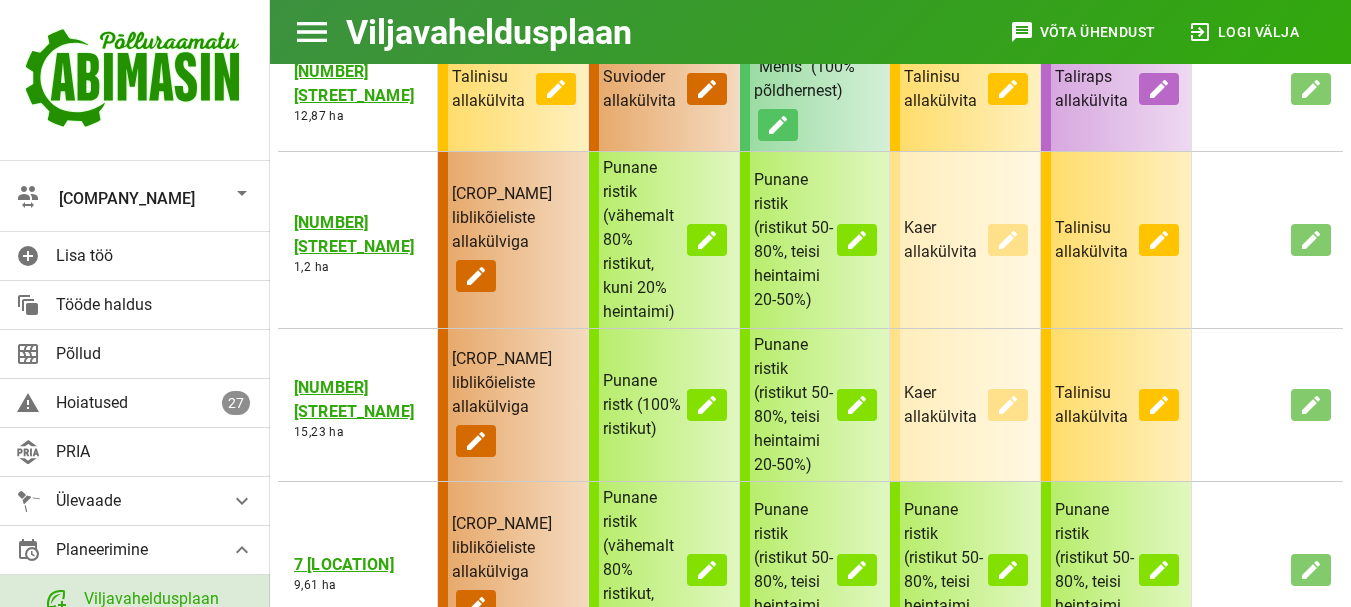 scroll, scrollTop: 0, scrollLeft: 0, axis: both 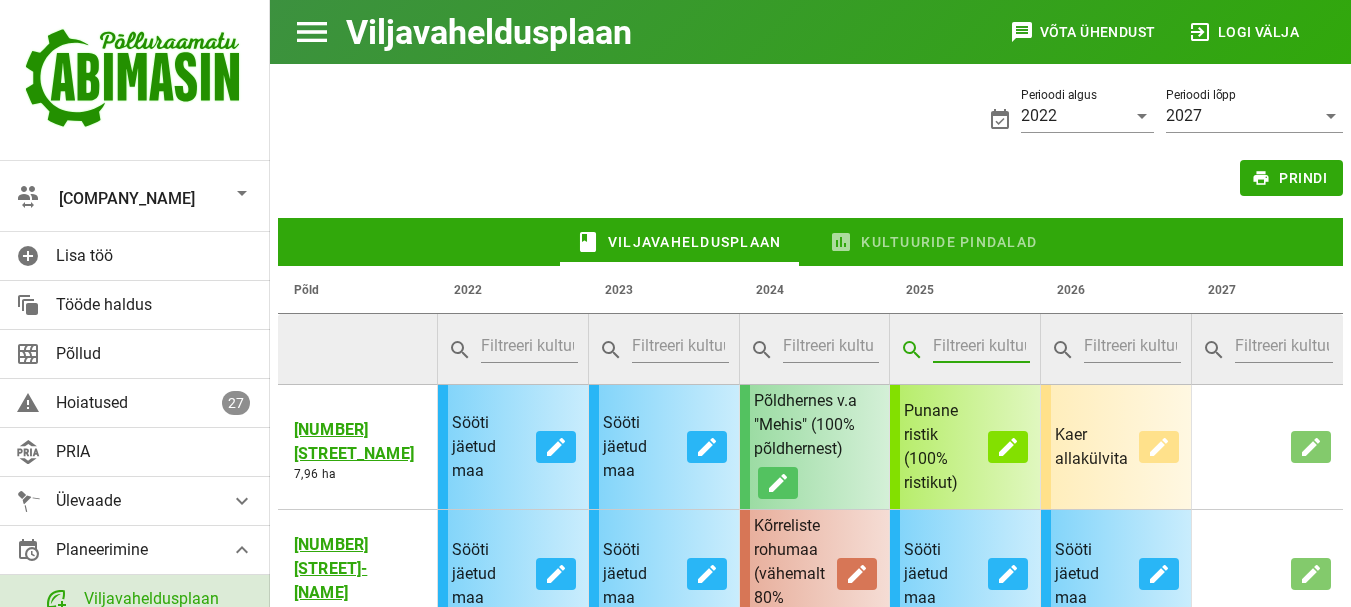 click at bounding box center [979, 346] 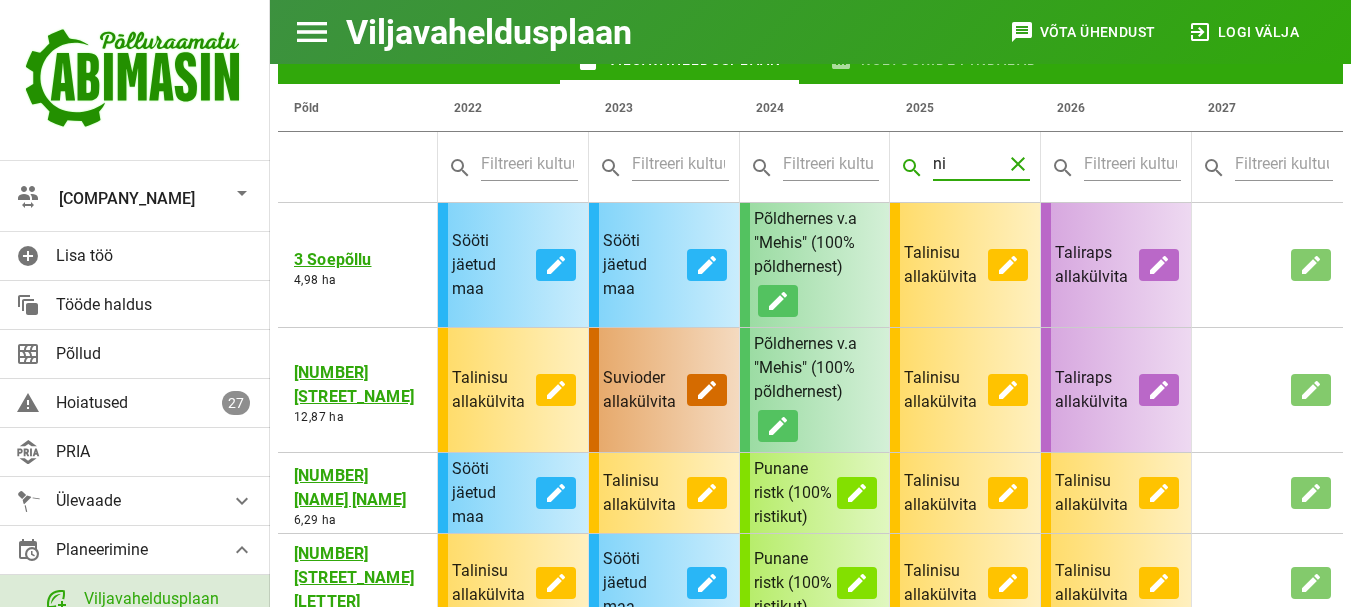 scroll, scrollTop: 200, scrollLeft: 0, axis: vertical 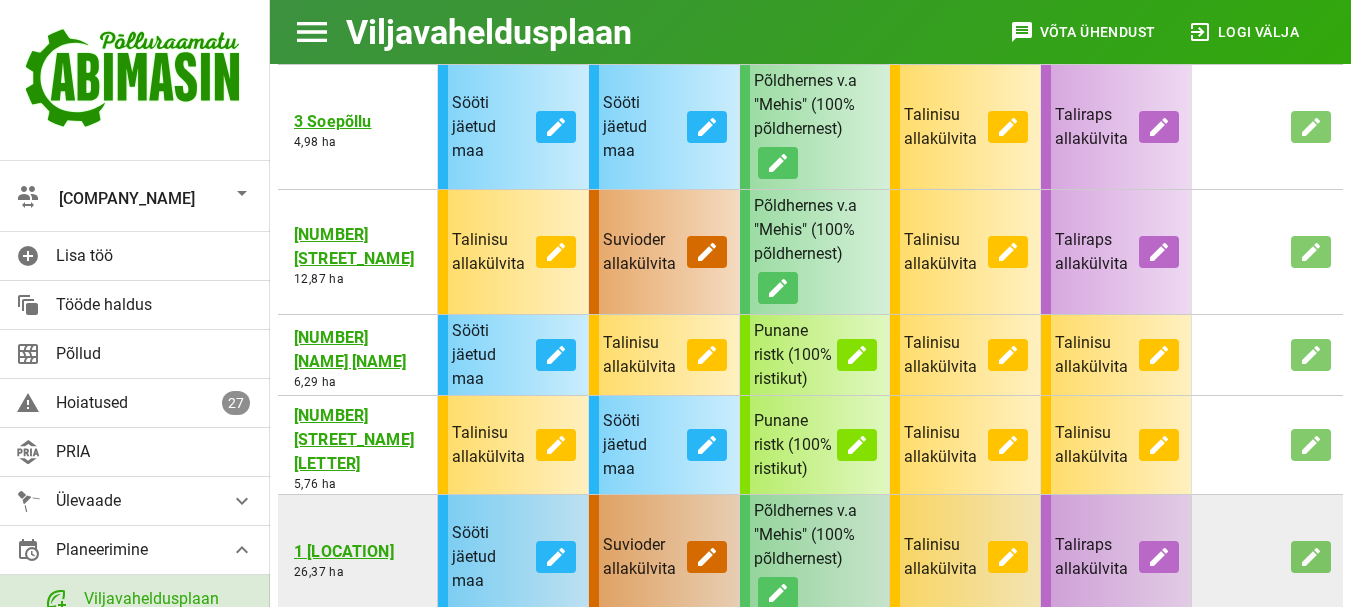 type on "ni" 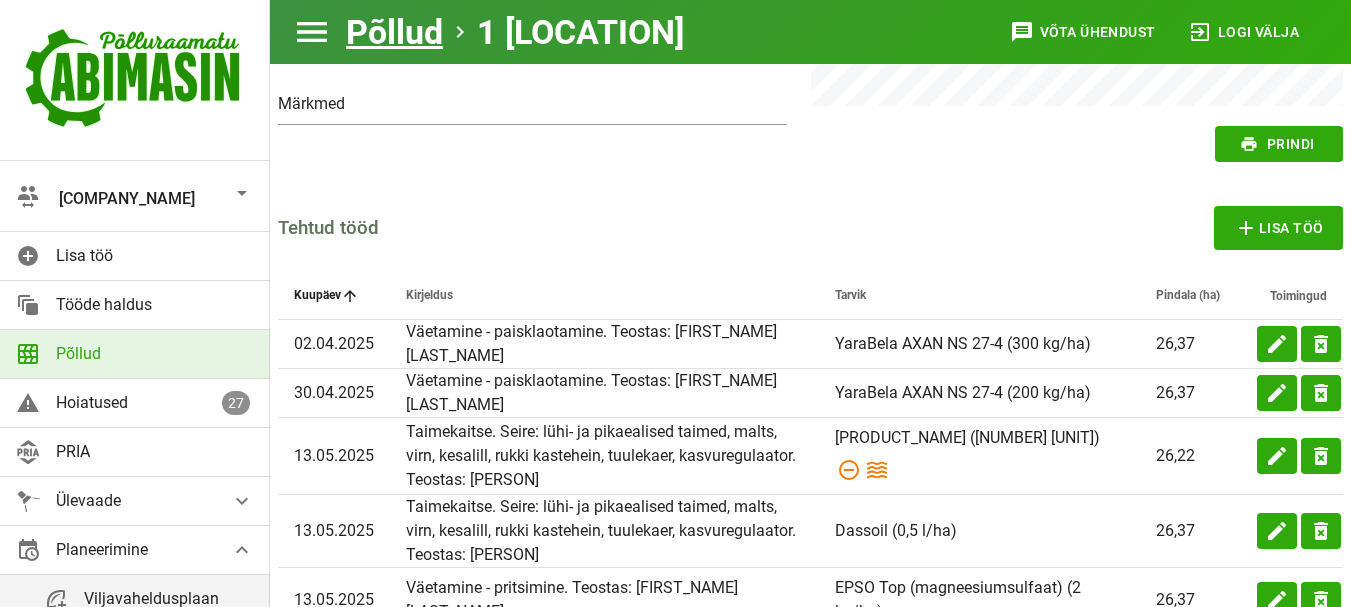 scroll, scrollTop: 1062, scrollLeft: 0, axis: vertical 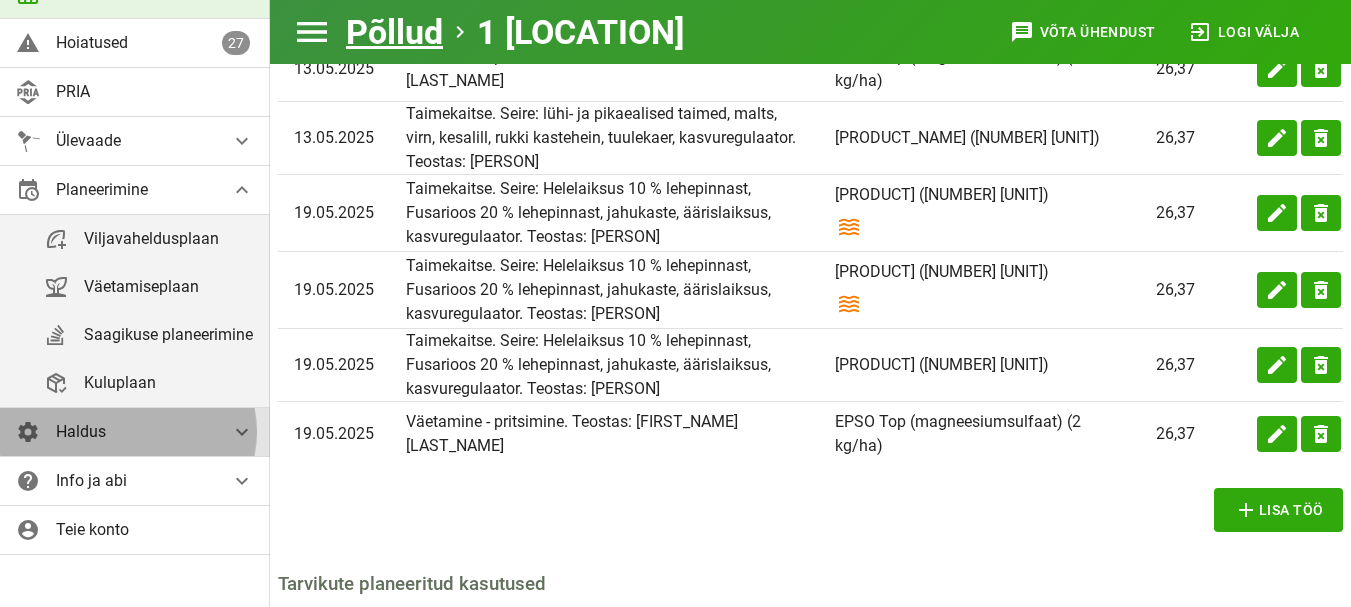 click at bounding box center (242, 141) 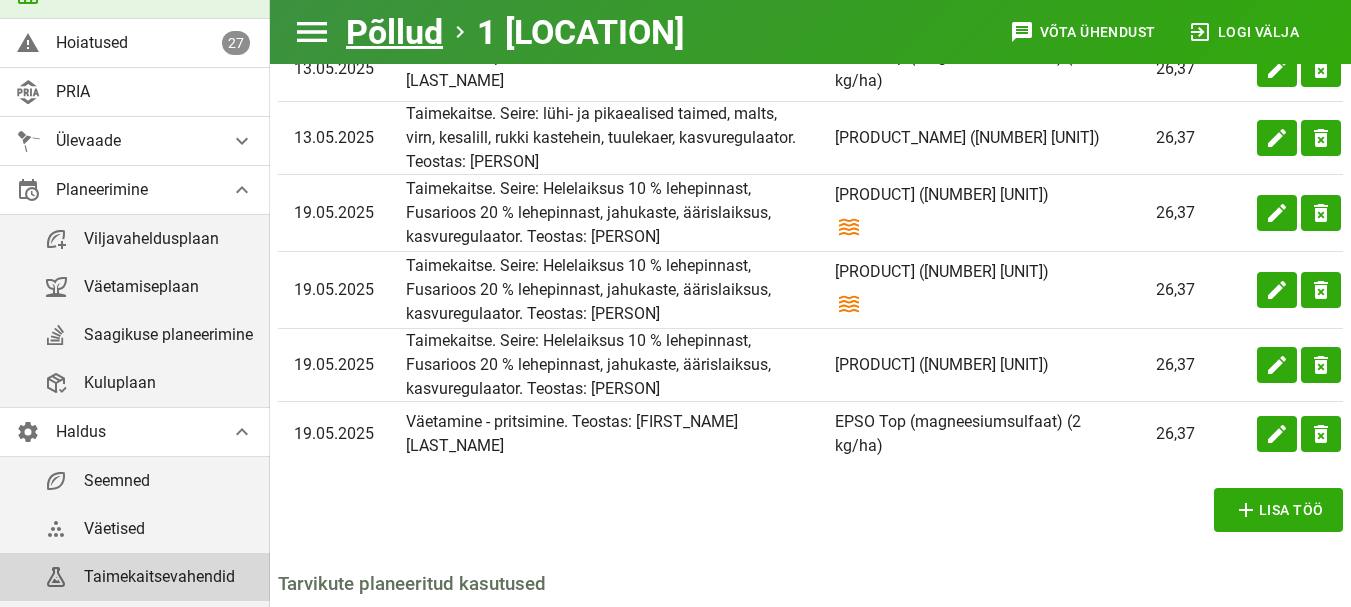 click on "Taimekaitsevahendid" at bounding box center [169, 576] 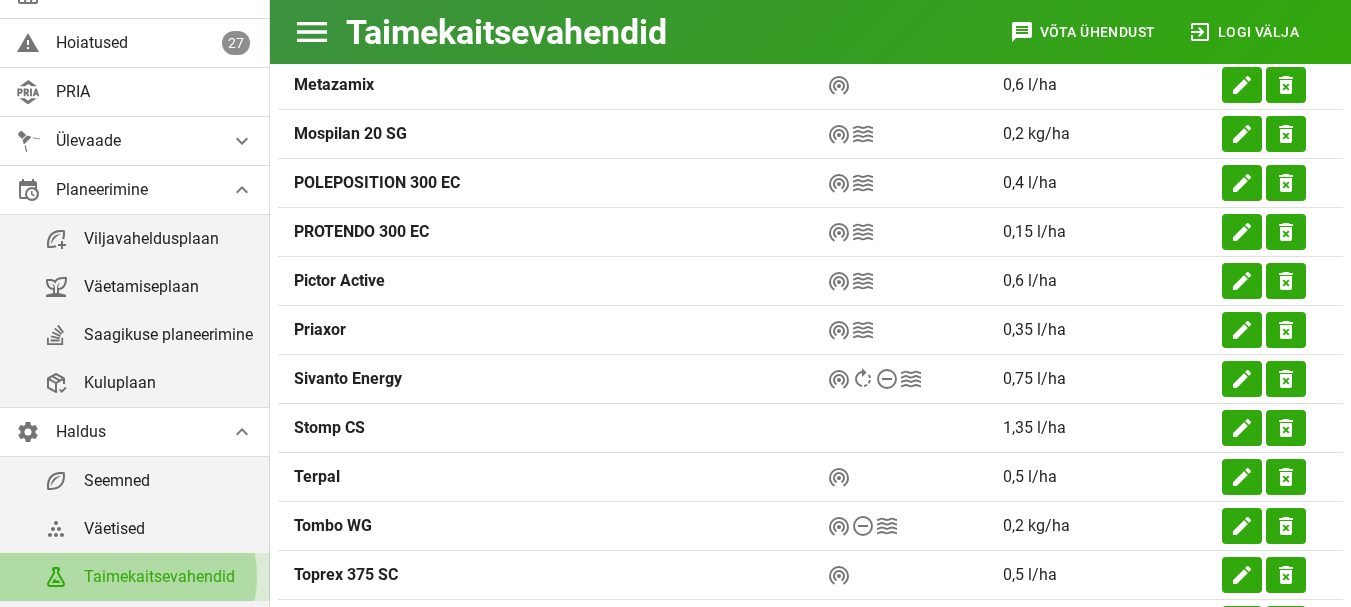 scroll, scrollTop: 0, scrollLeft: 0, axis: both 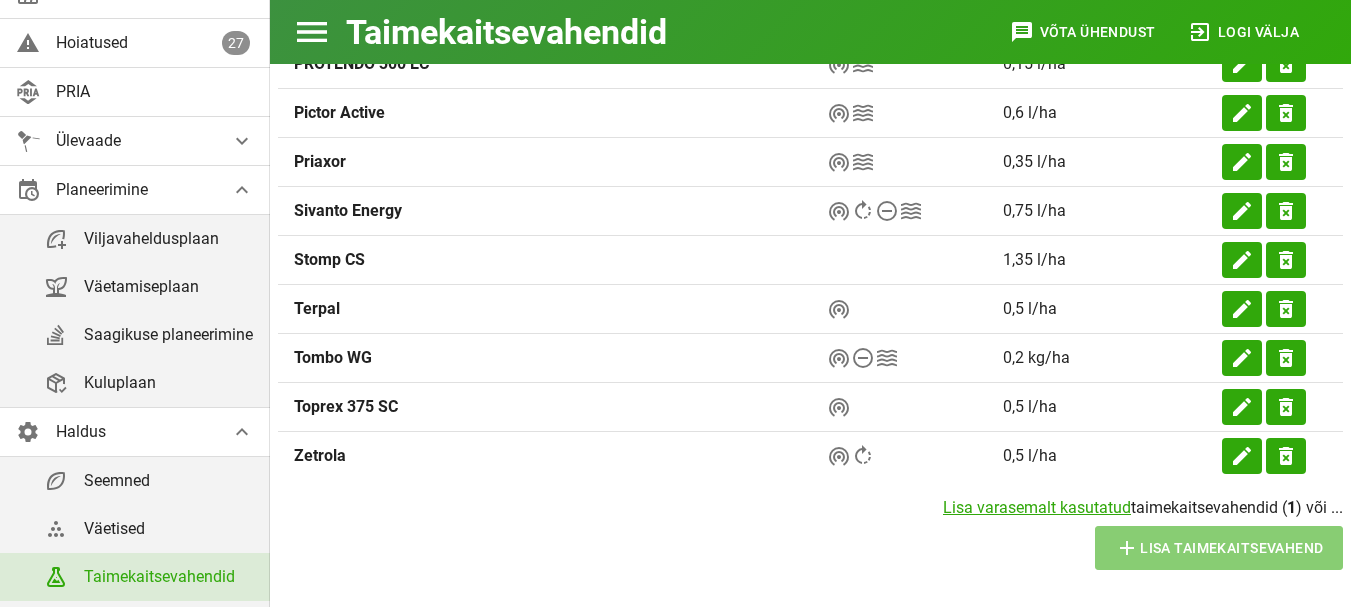click on "add  Lisa taimekaitsevahend" at bounding box center [1219, 548] 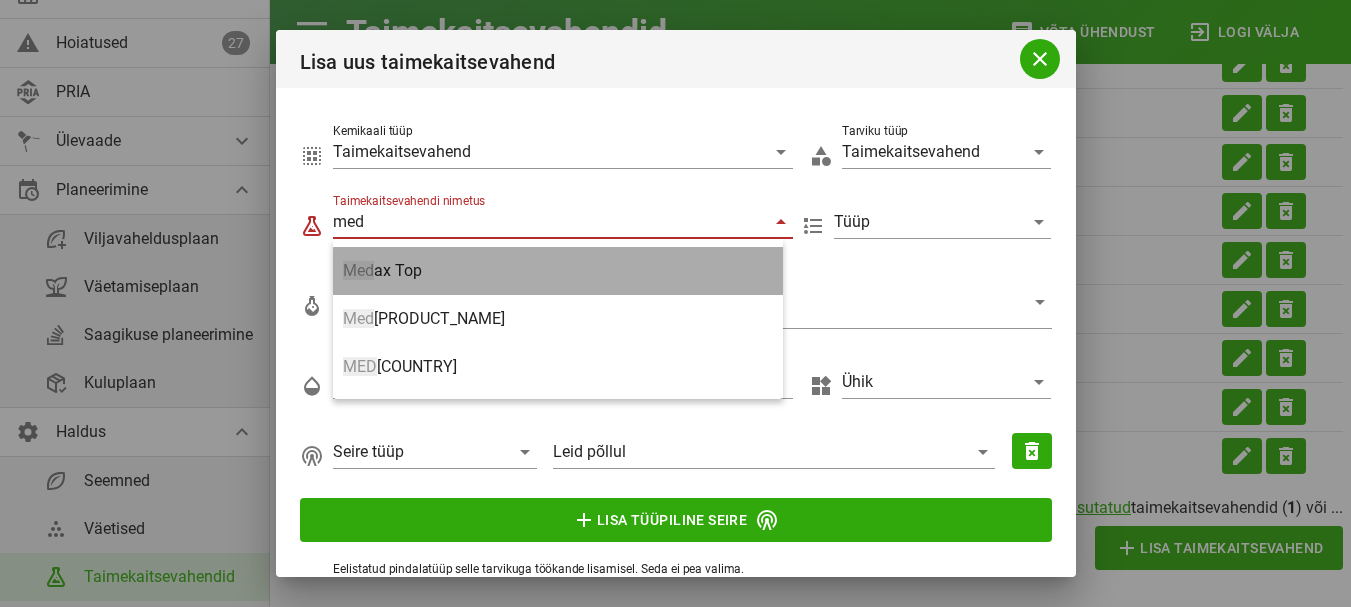 click on "[PRODUCT_NAME]" at bounding box center (558, 270) 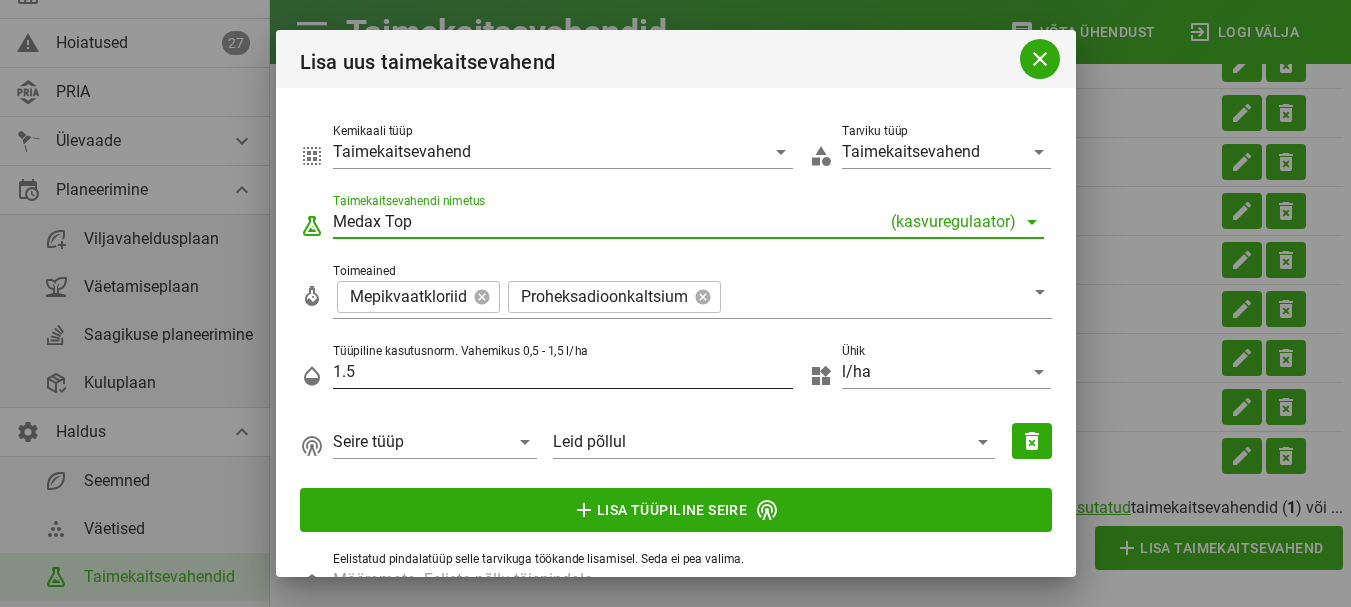 type on "Medax Top" 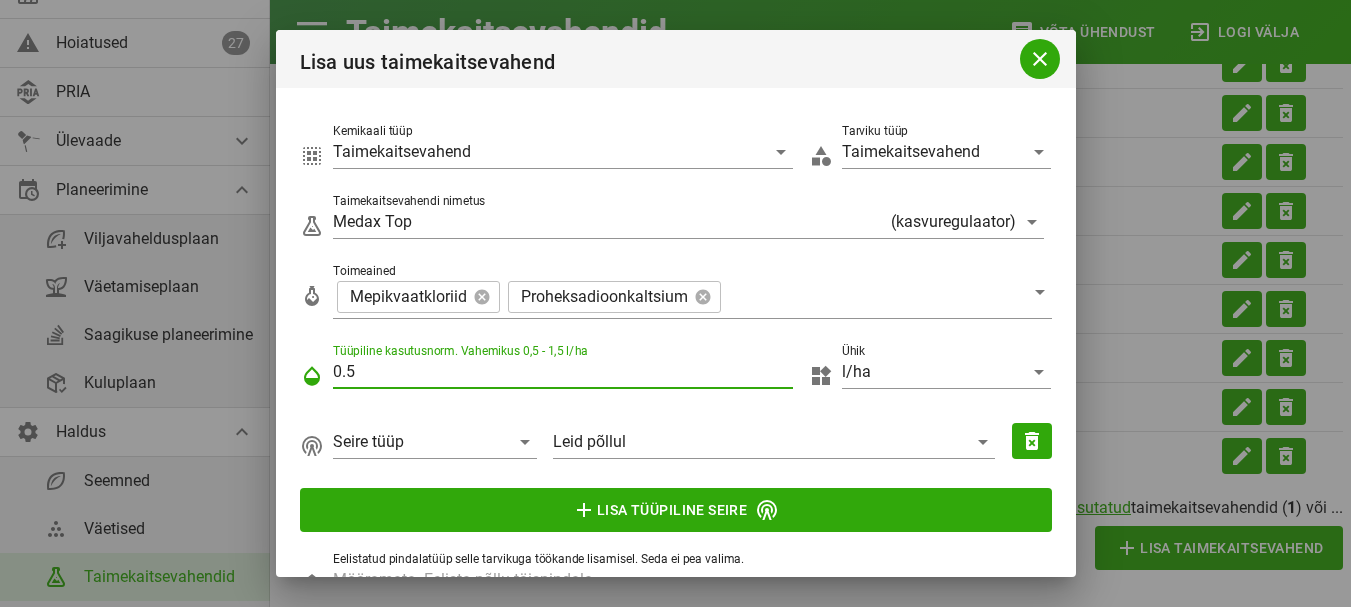 type on "0.5" 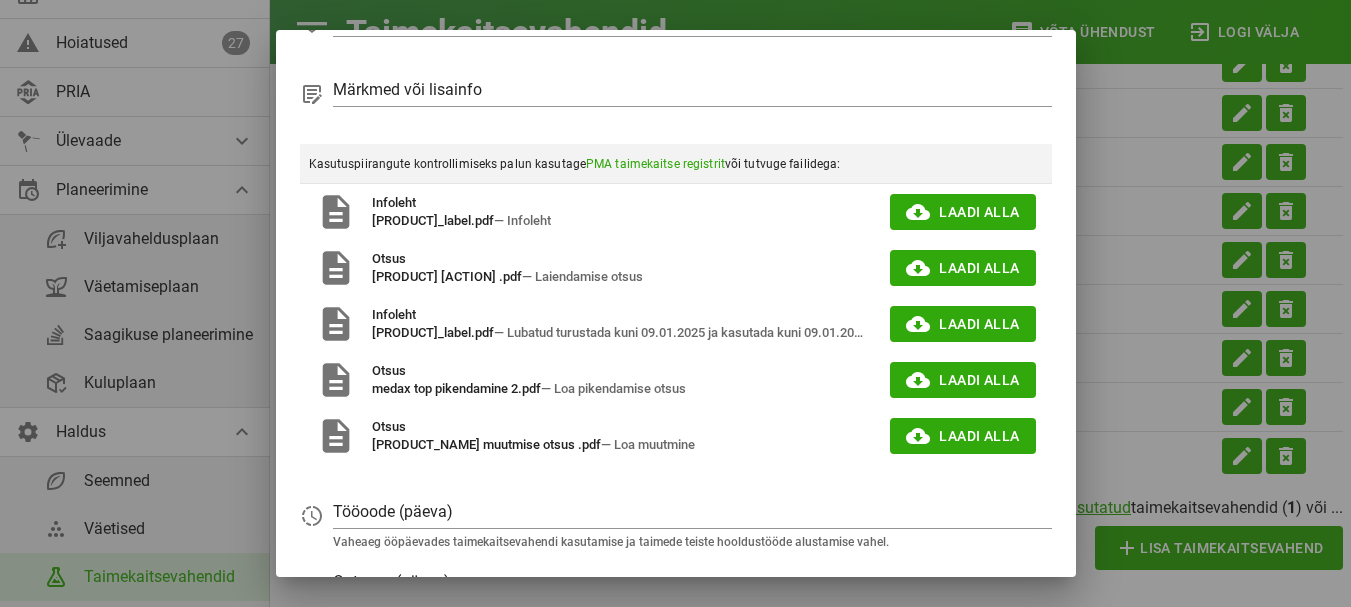 scroll, scrollTop: 600, scrollLeft: 0, axis: vertical 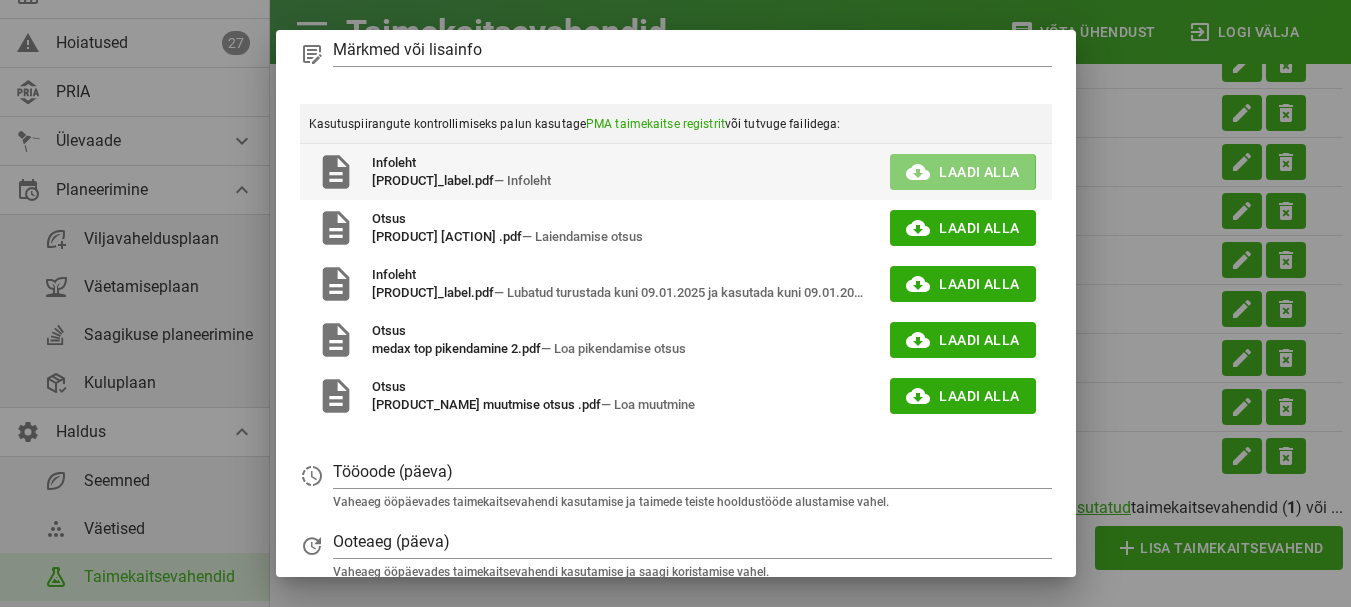 click on "laadi alla" at bounding box center [978, 172] 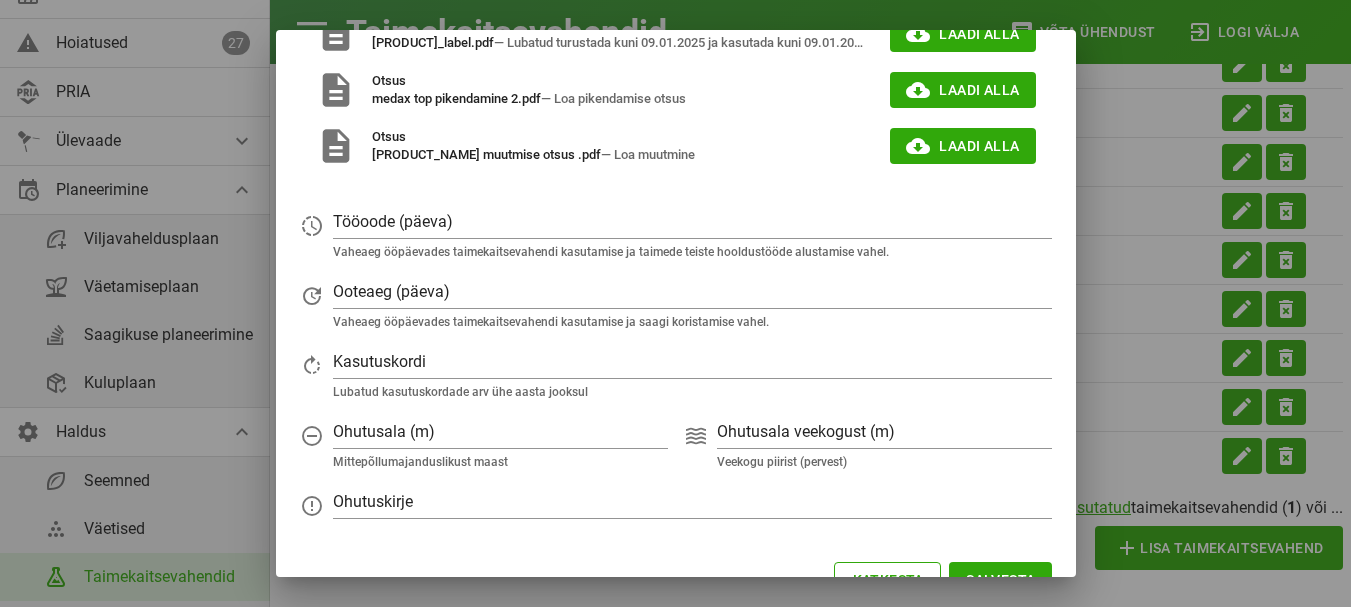 scroll, scrollTop: 901, scrollLeft: 0, axis: vertical 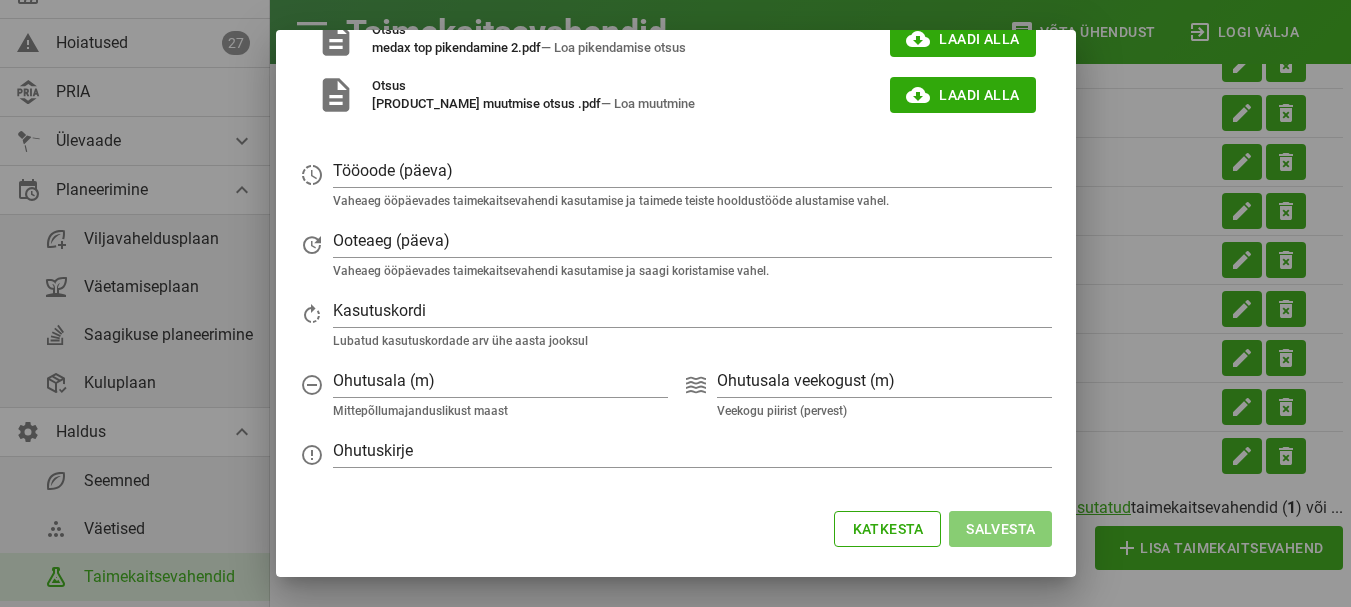 click on "Salvesta" at bounding box center [1000, 529] 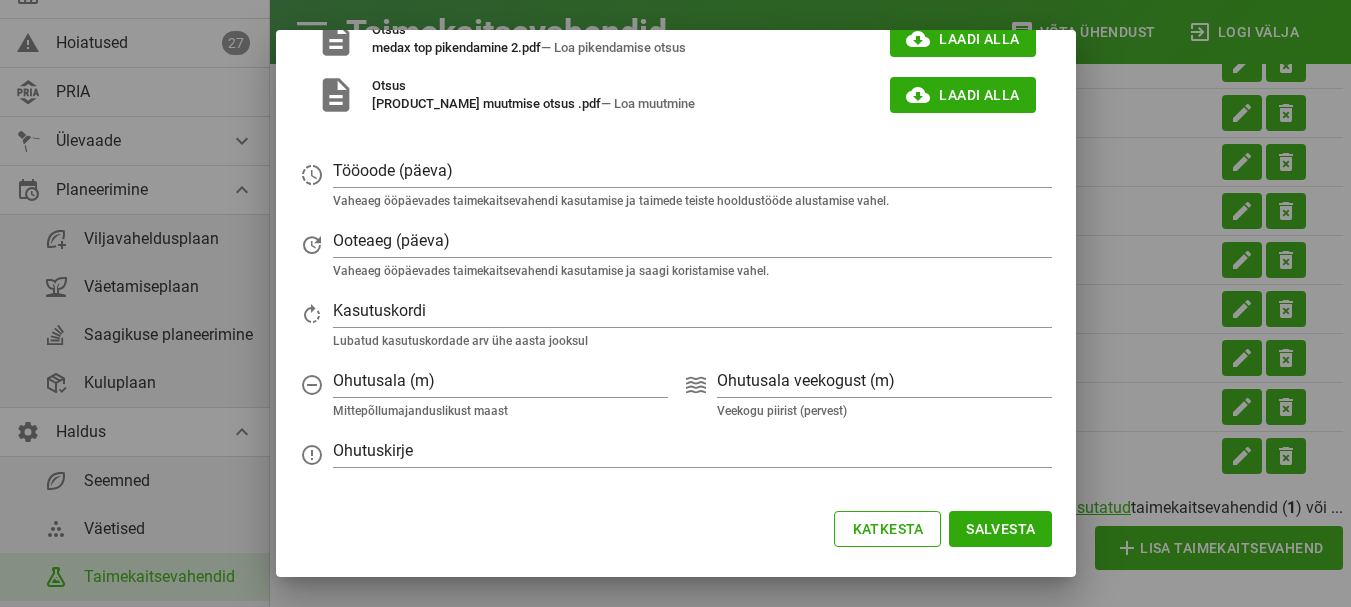 scroll, scrollTop: 423, scrollLeft: 0, axis: vertical 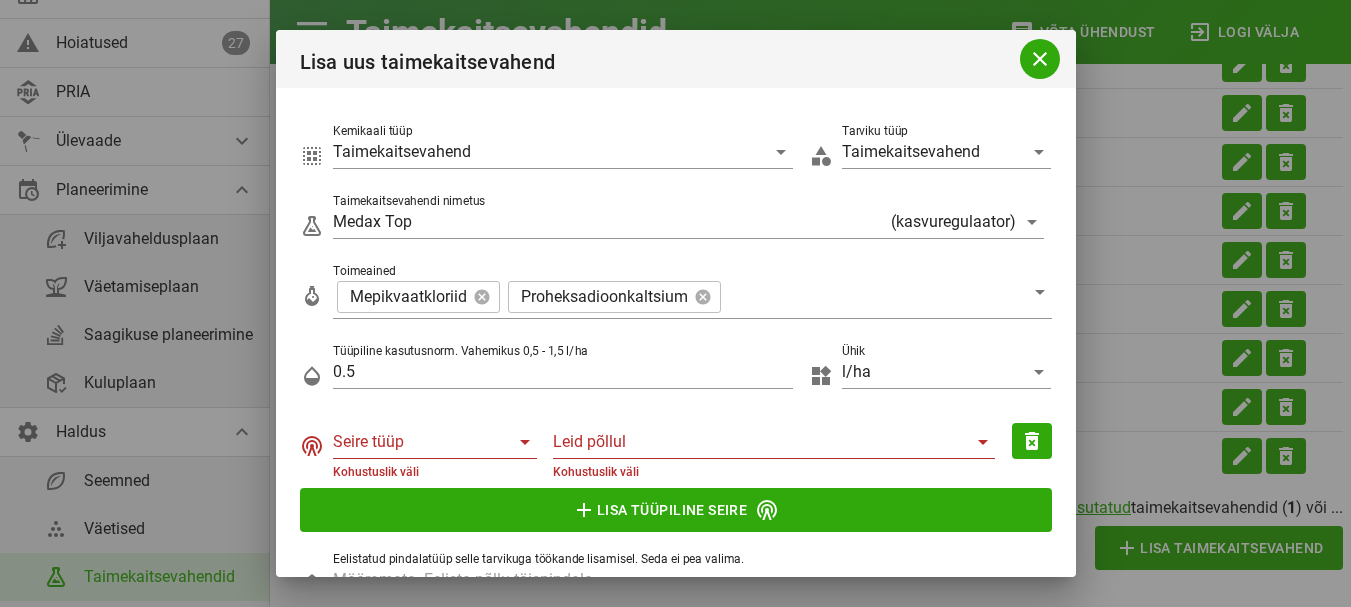 click at bounding box center [525, 442] 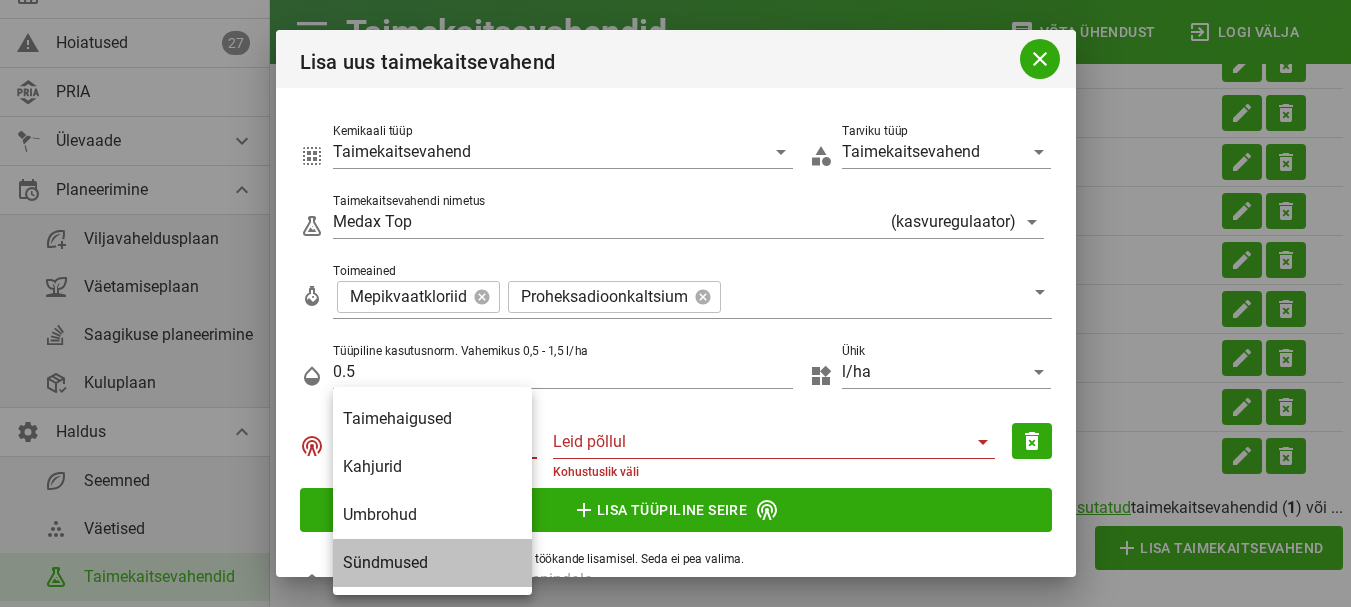 click on "Sündmused" at bounding box center [432, 562] 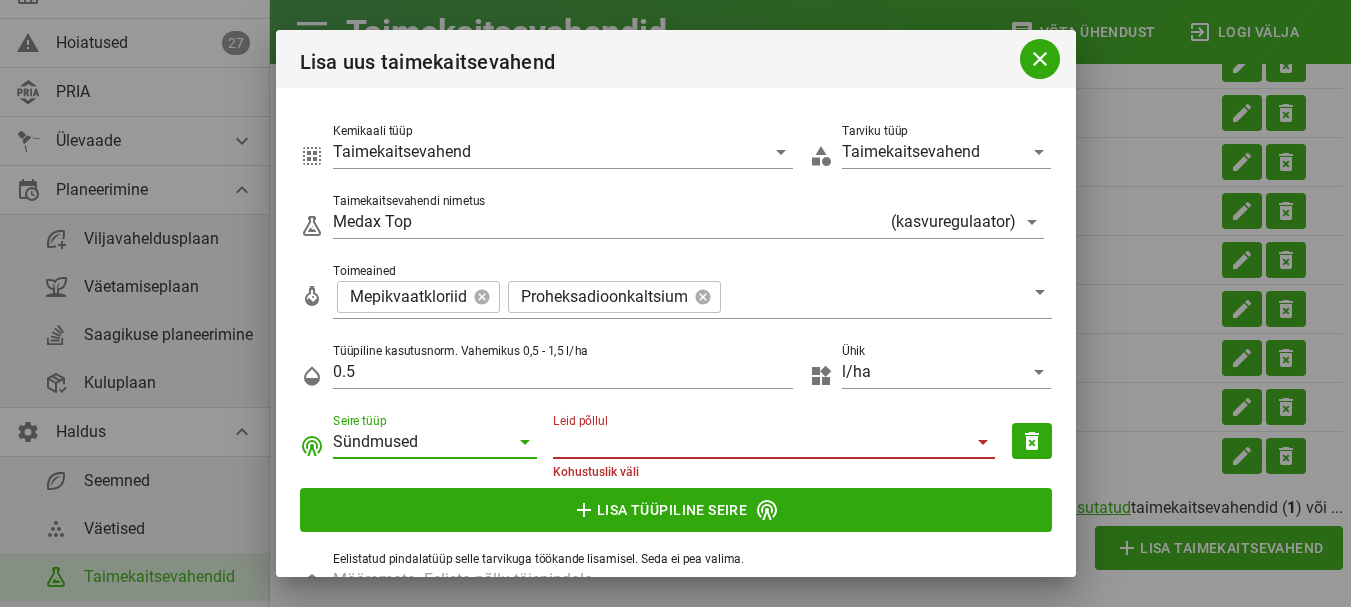 click on "Leid põllul" at bounding box center (758, 442) 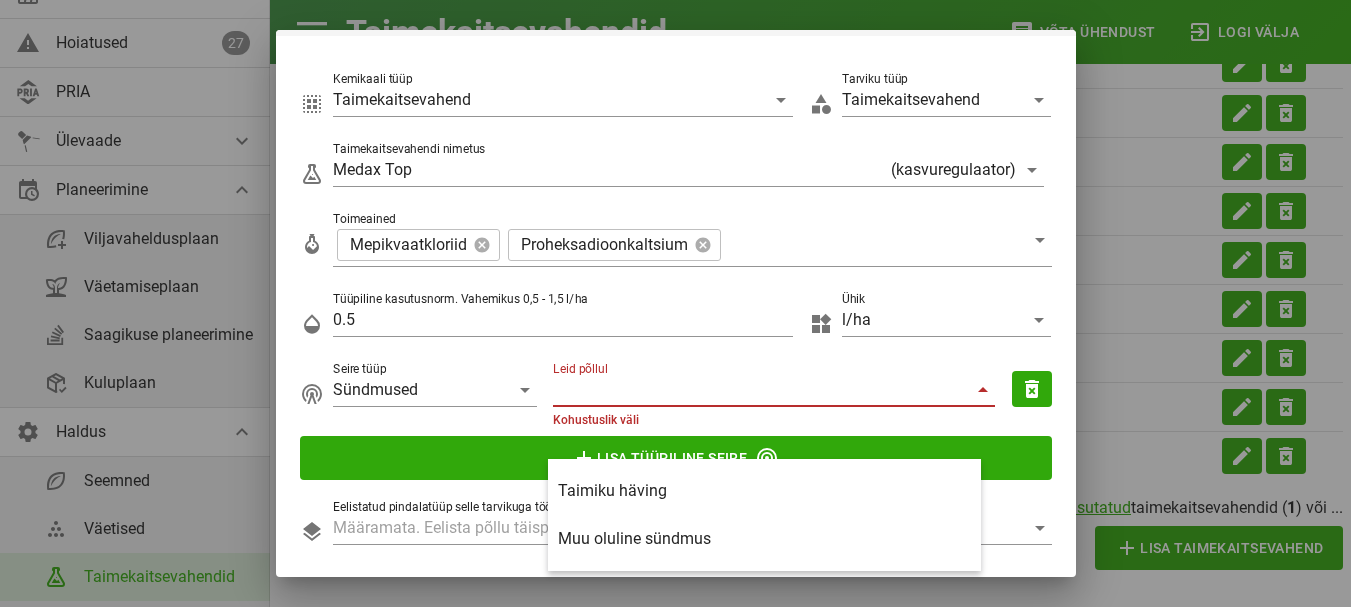 scroll, scrollTop: 80, scrollLeft: 0, axis: vertical 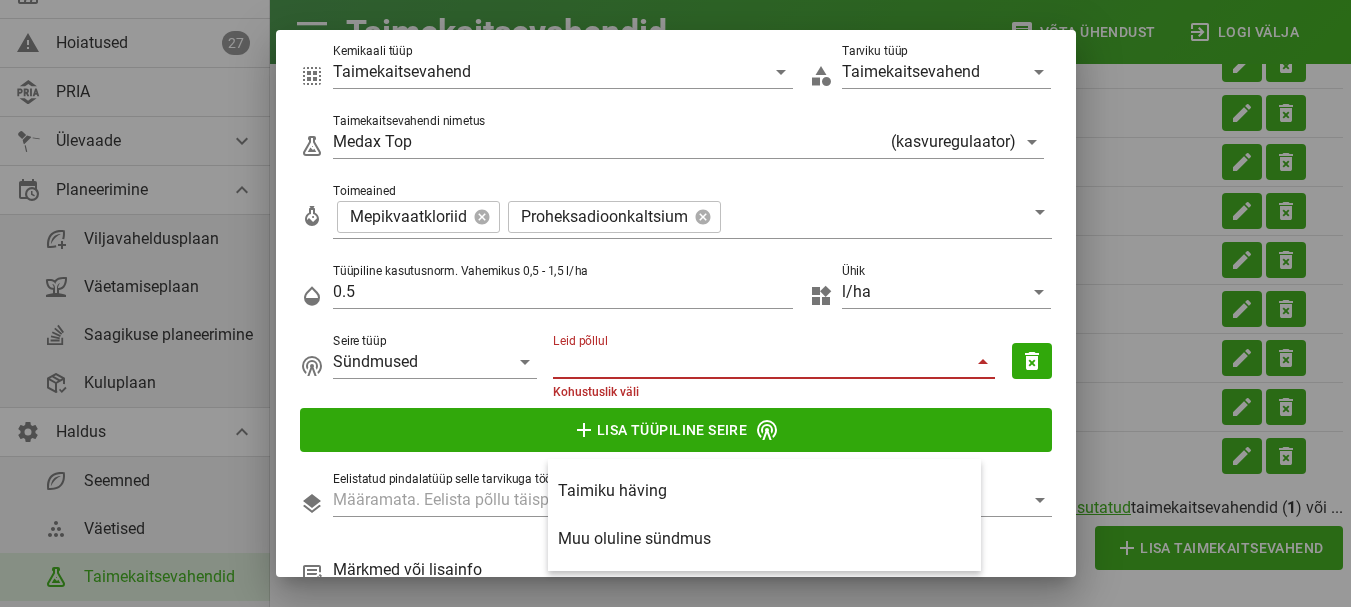 click on "Leid põllul" at bounding box center (758, 362) 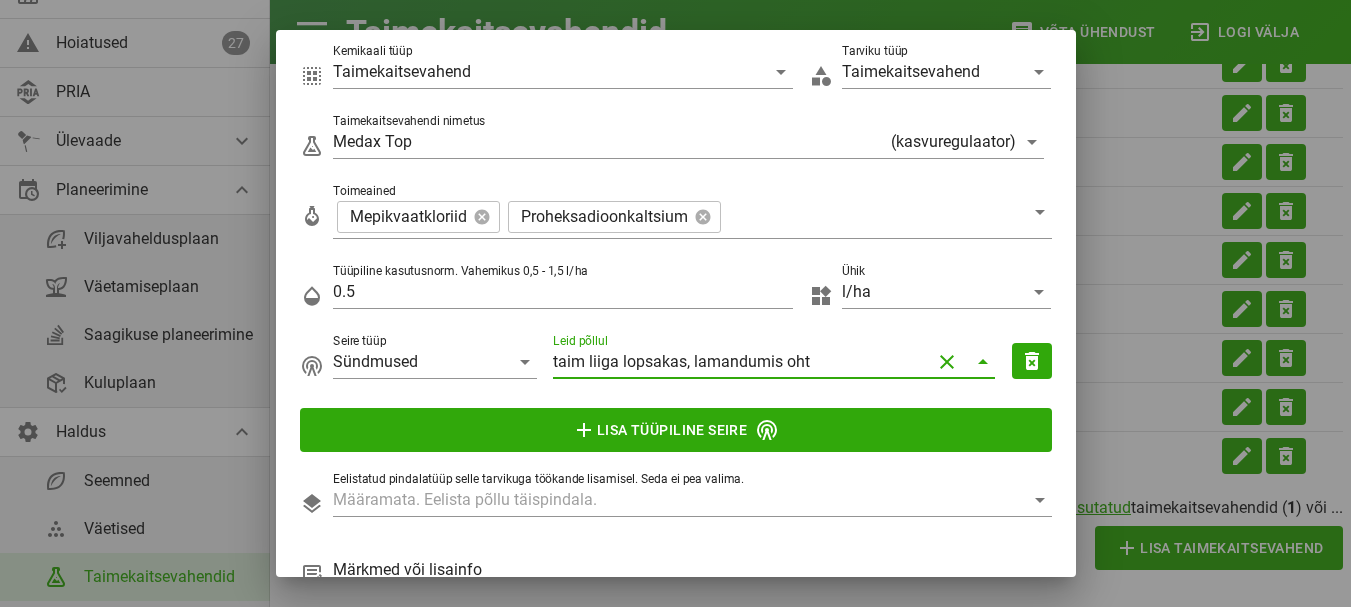 type on "taim liiga lopsakas, lamandumis oht" 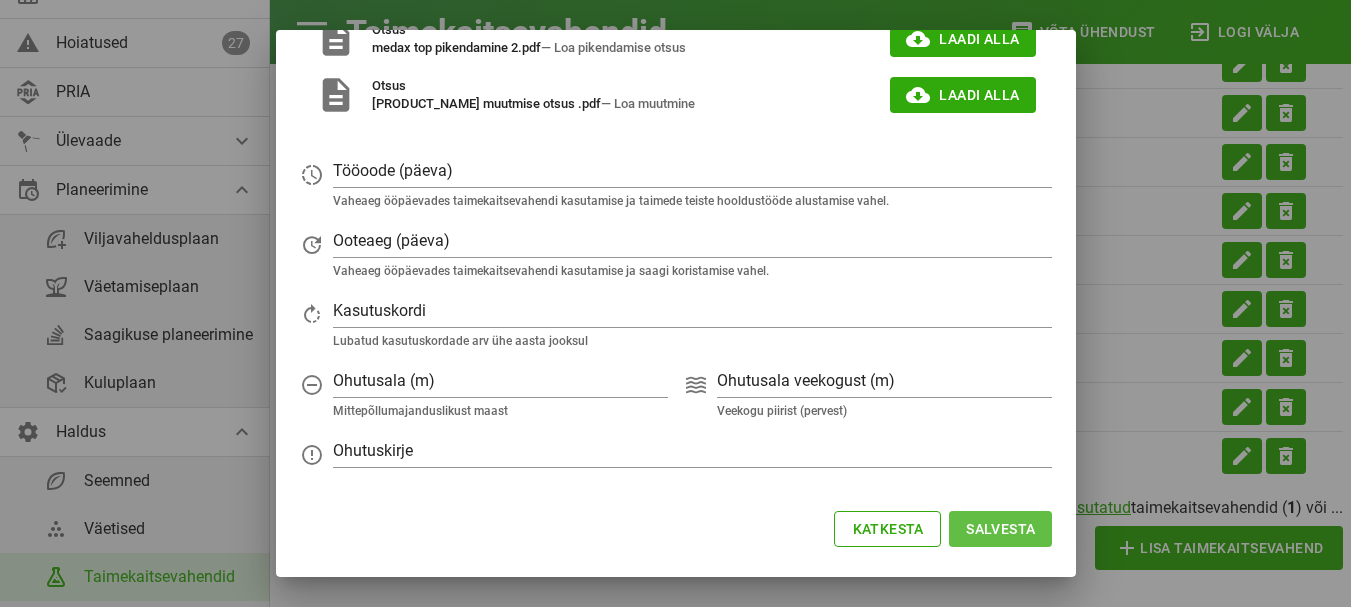 click on "Salvesta" at bounding box center (1000, 529) 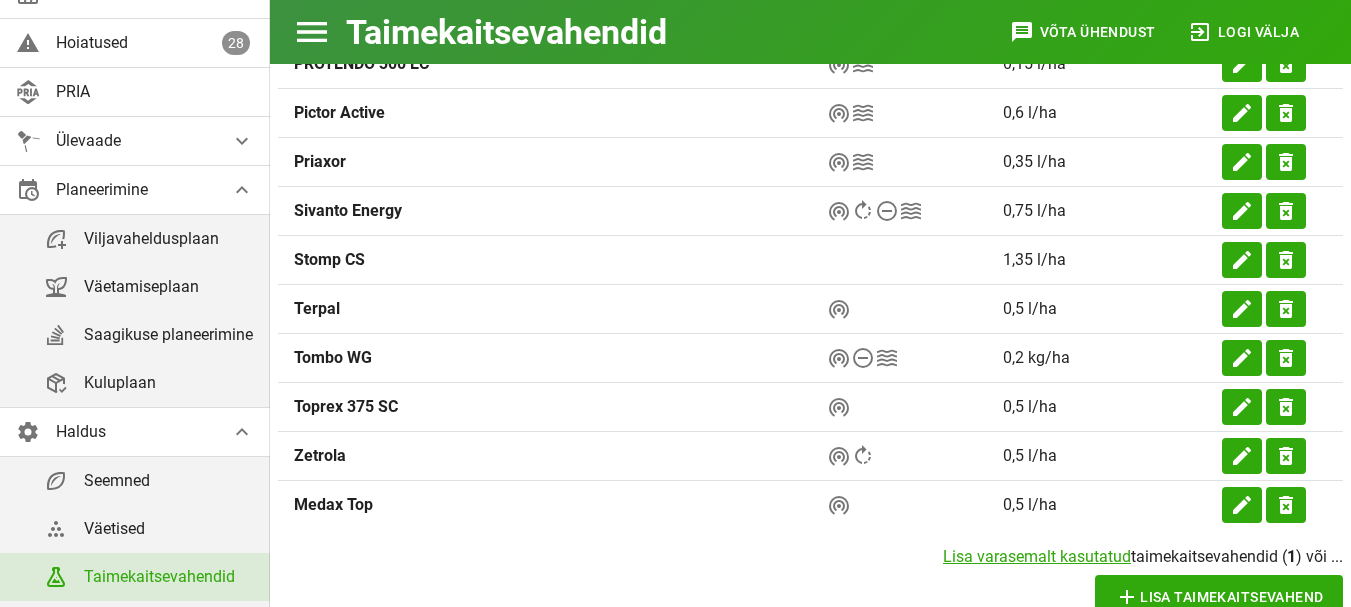 scroll, scrollTop: 0, scrollLeft: 0, axis: both 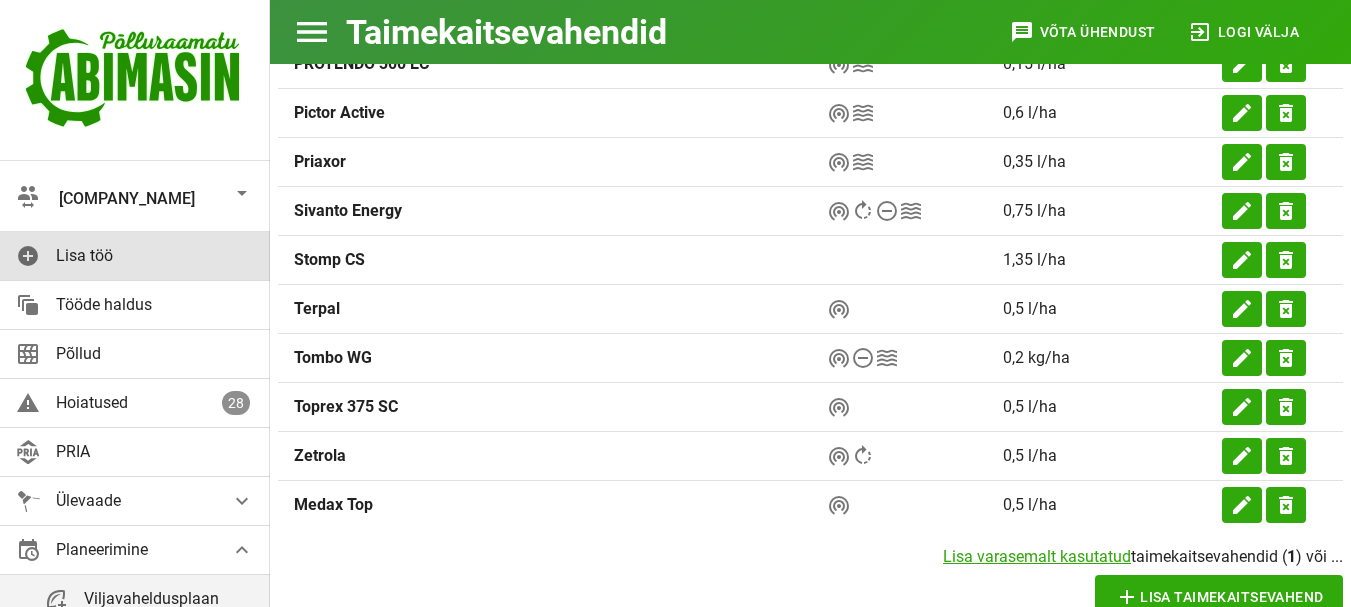 click on "Lisa töö" at bounding box center [155, 255] 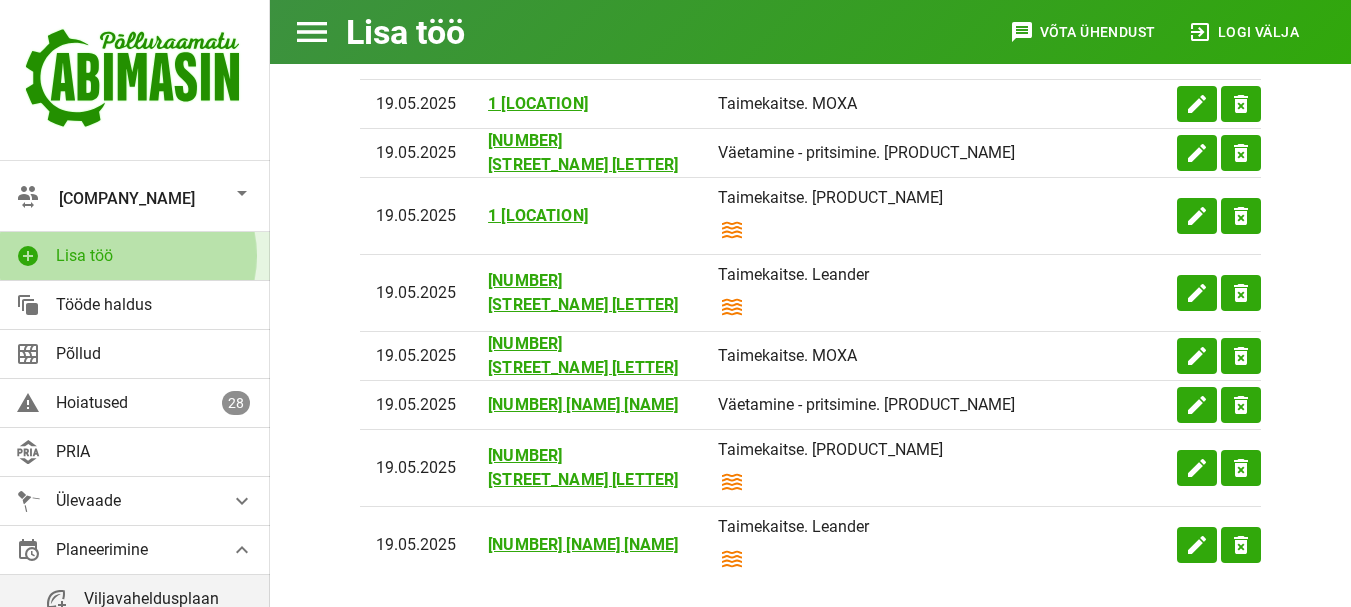 scroll, scrollTop: 0, scrollLeft: 0, axis: both 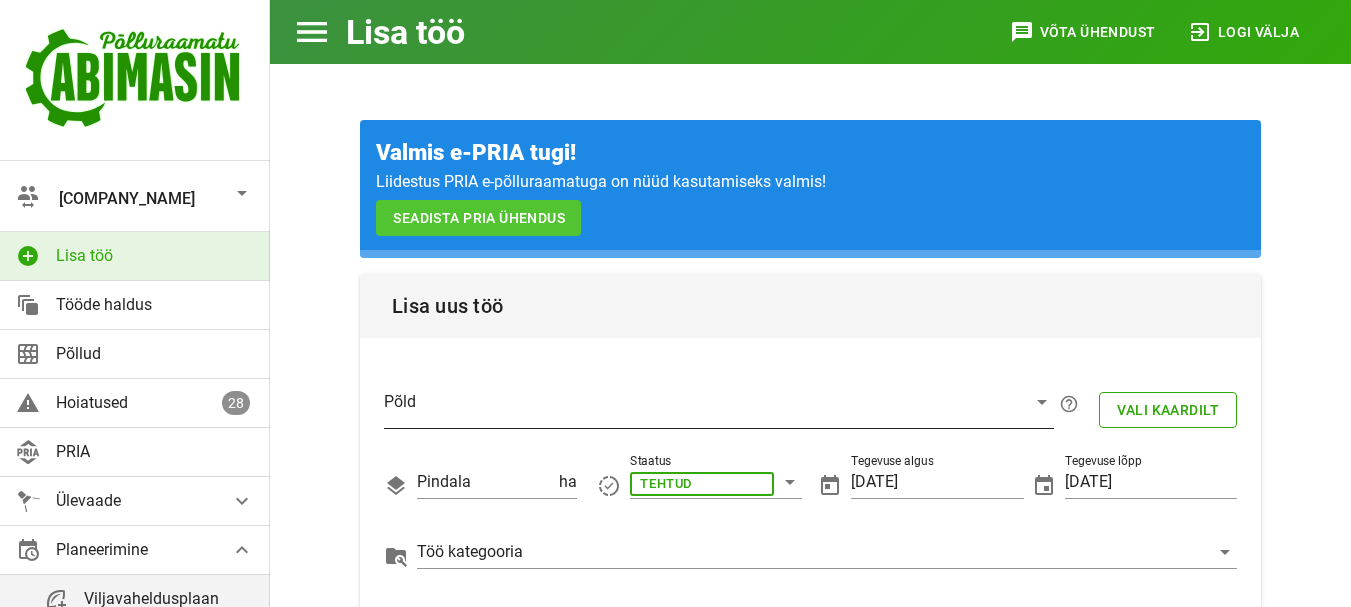 click at bounding box center [703, 407] 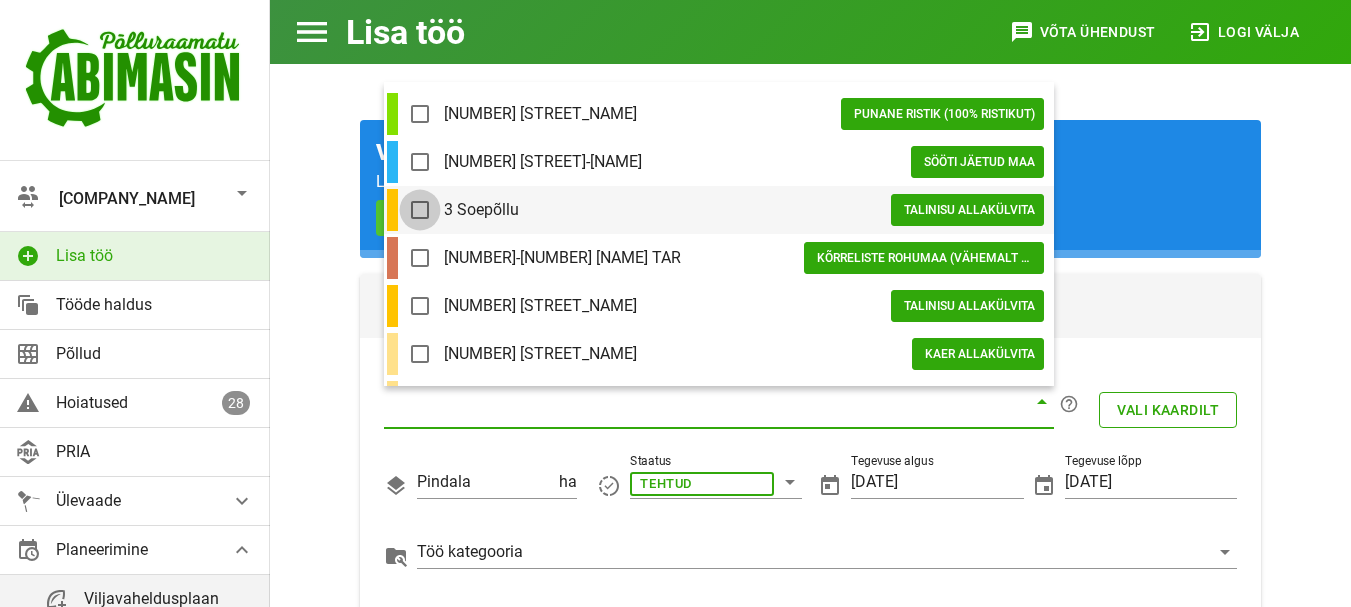click at bounding box center [420, 210] 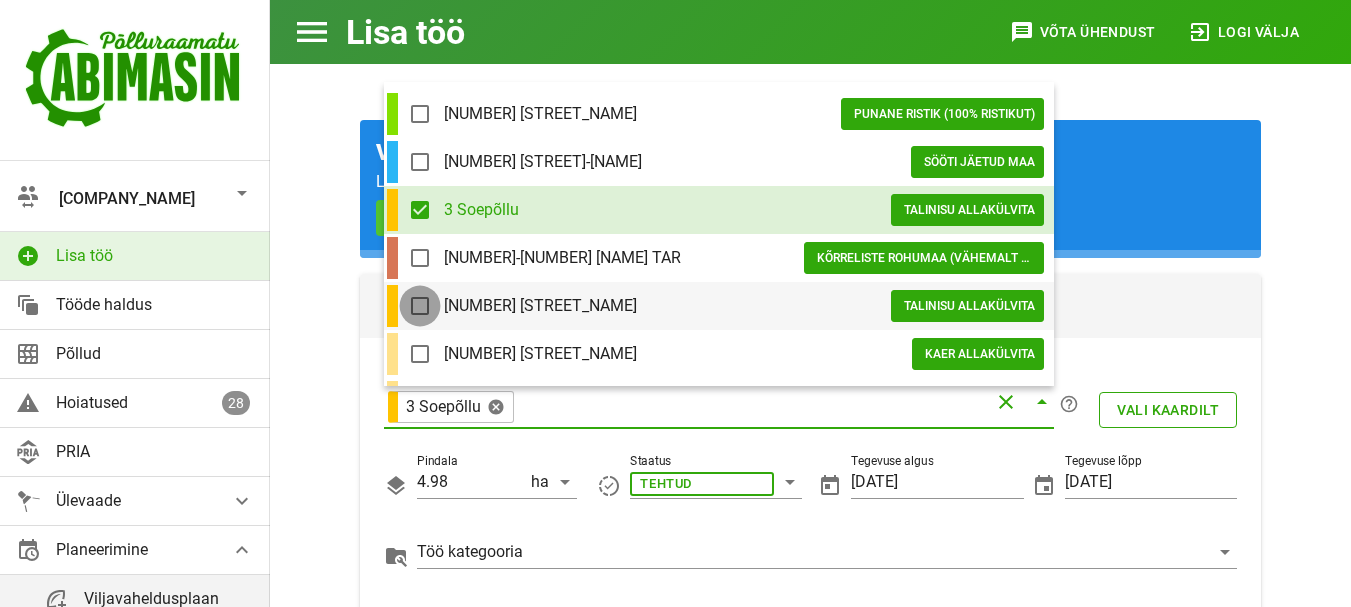 click at bounding box center (420, 306) 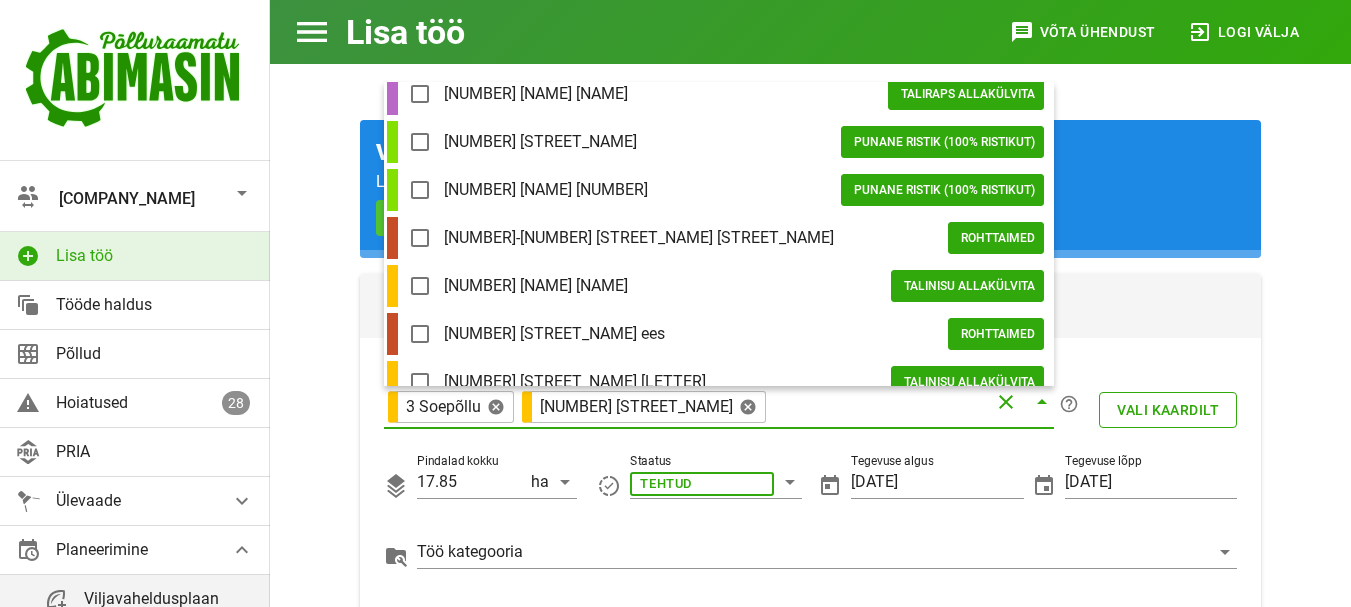 scroll, scrollTop: 520, scrollLeft: 0, axis: vertical 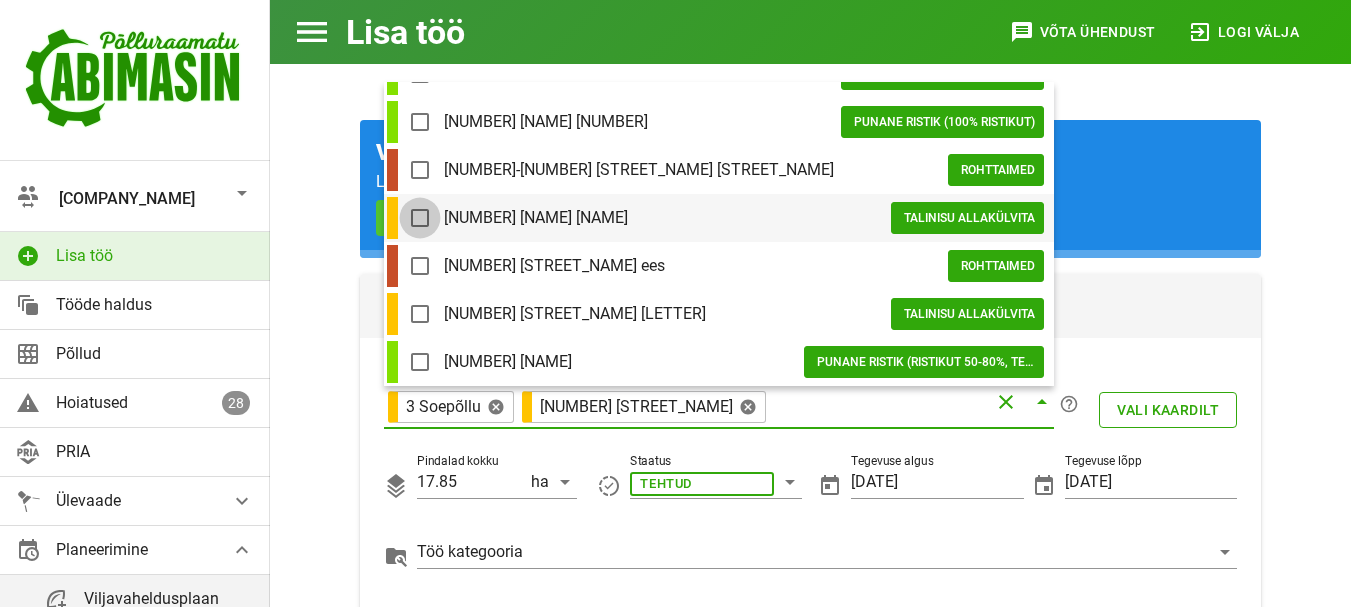 click at bounding box center (420, 218) 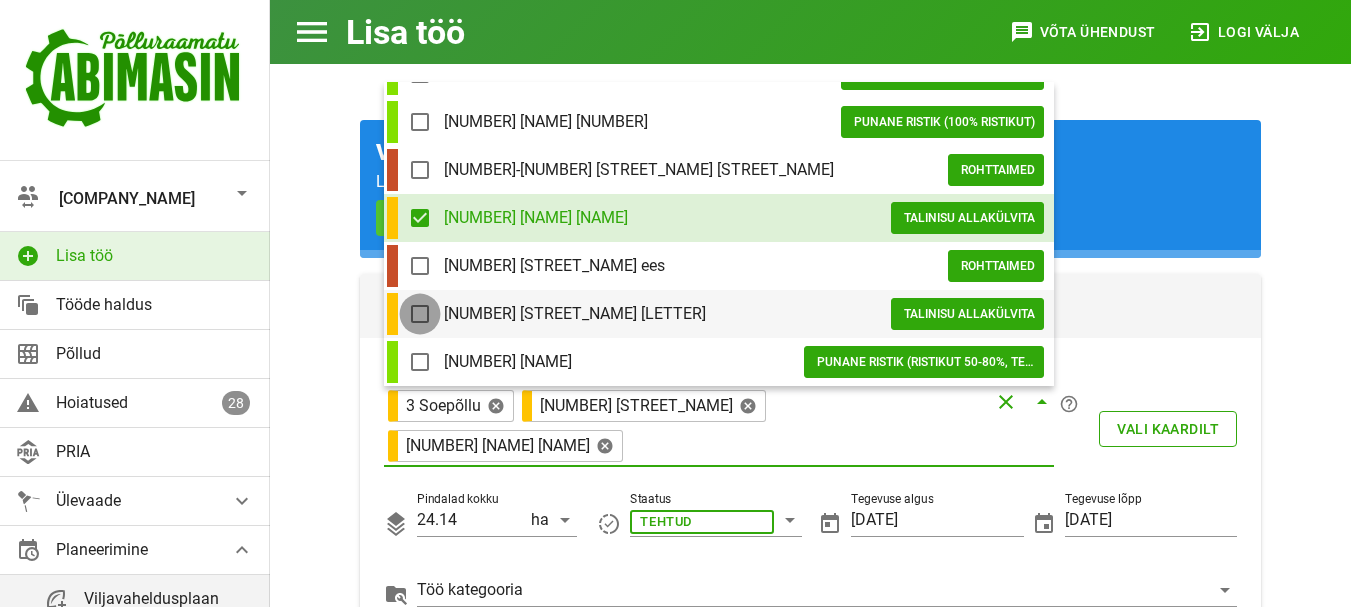 click at bounding box center (420, 314) 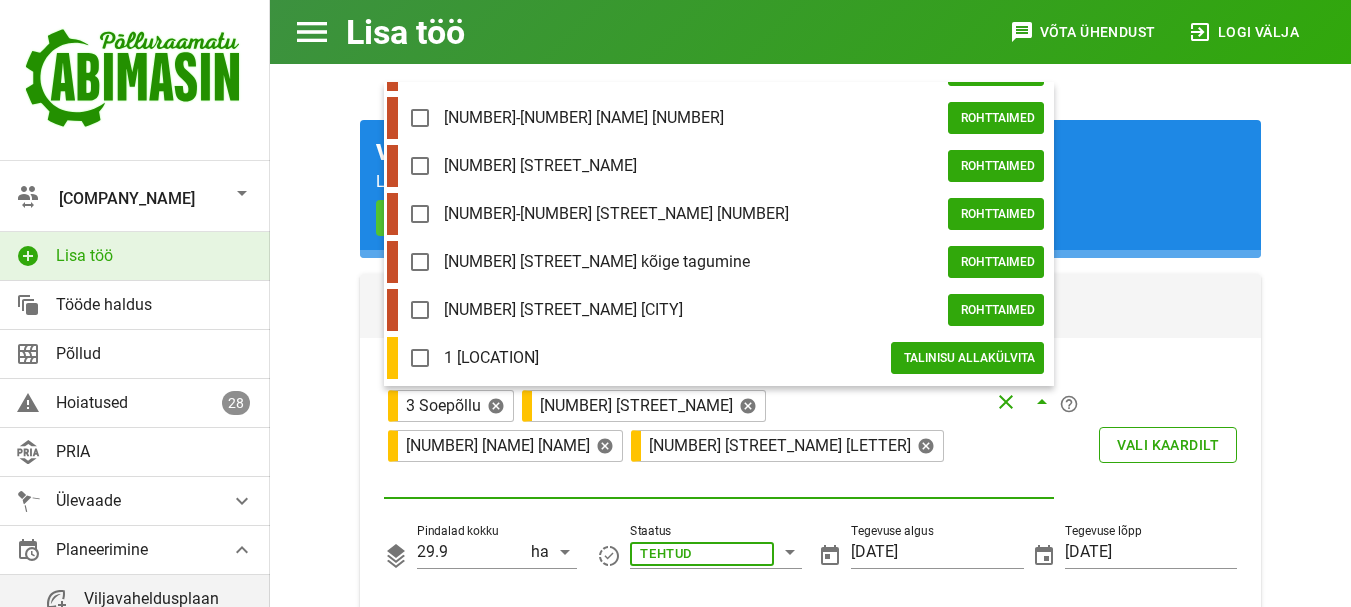 scroll, scrollTop: 1632, scrollLeft: 0, axis: vertical 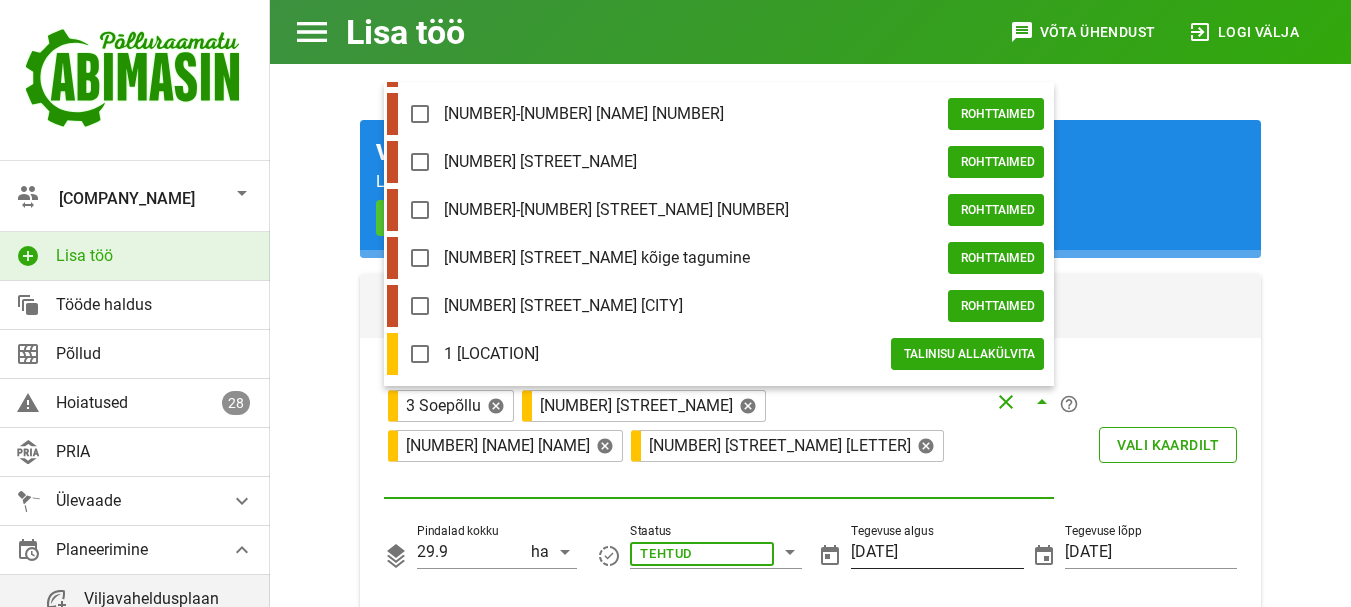 click on "[DATE]" at bounding box center (937, 552) 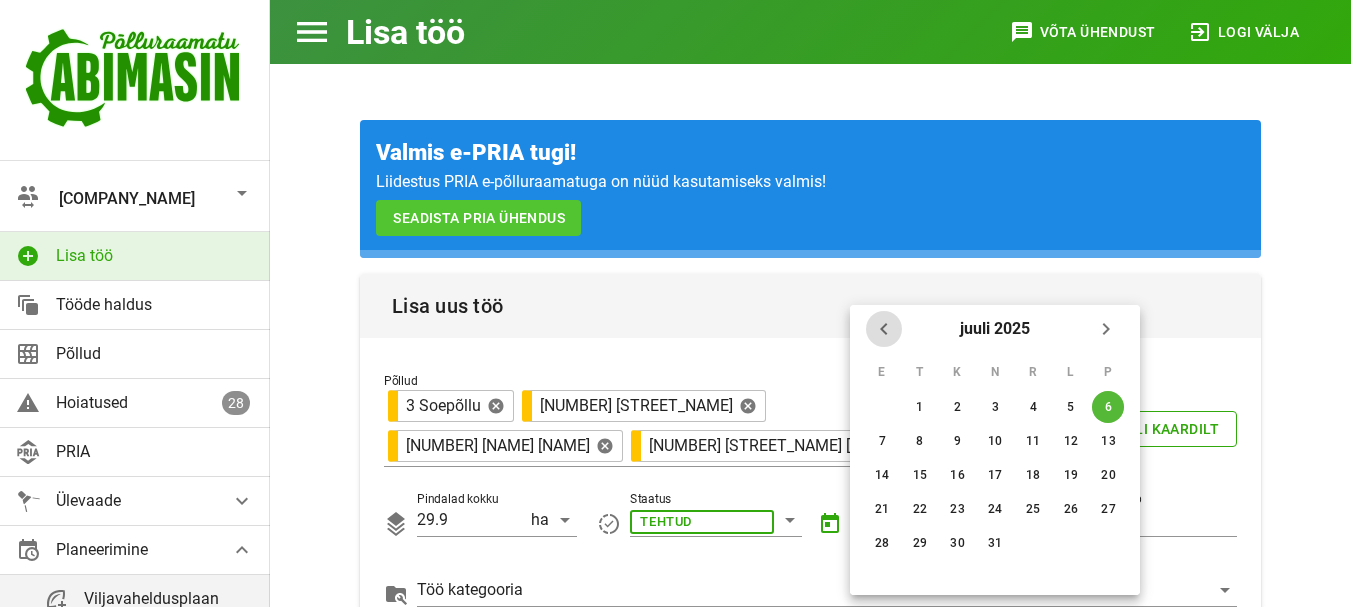 click at bounding box center (884, 329) 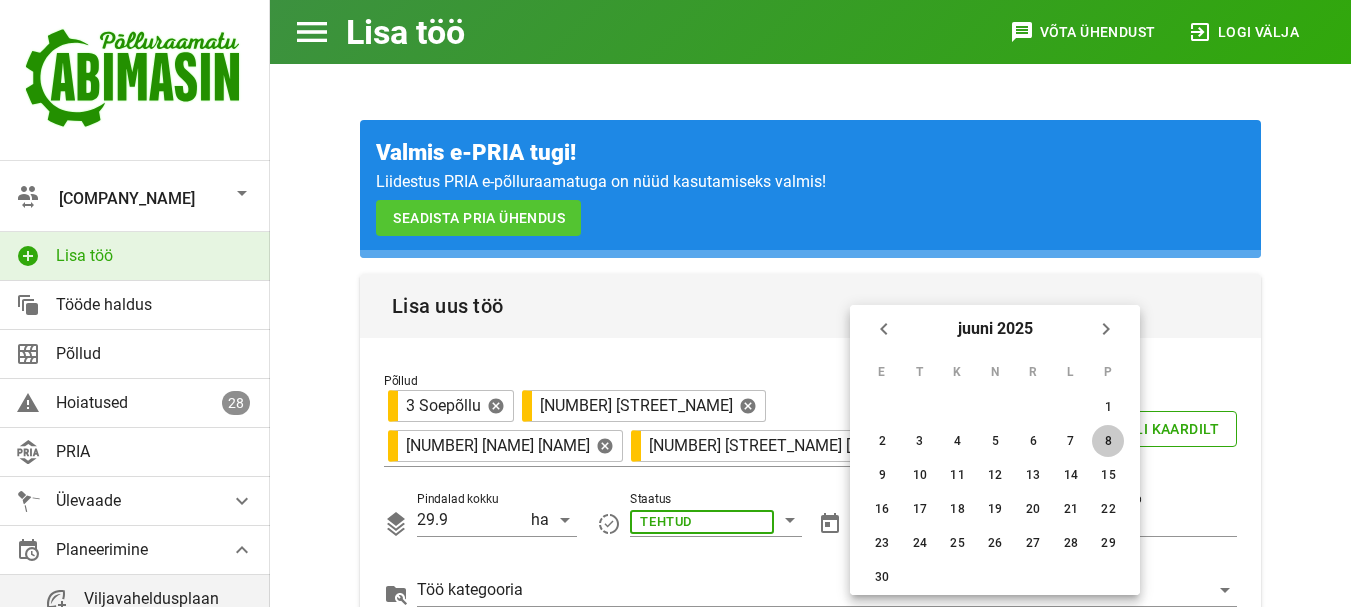 click on "8" at bounding box center [1108, 407] 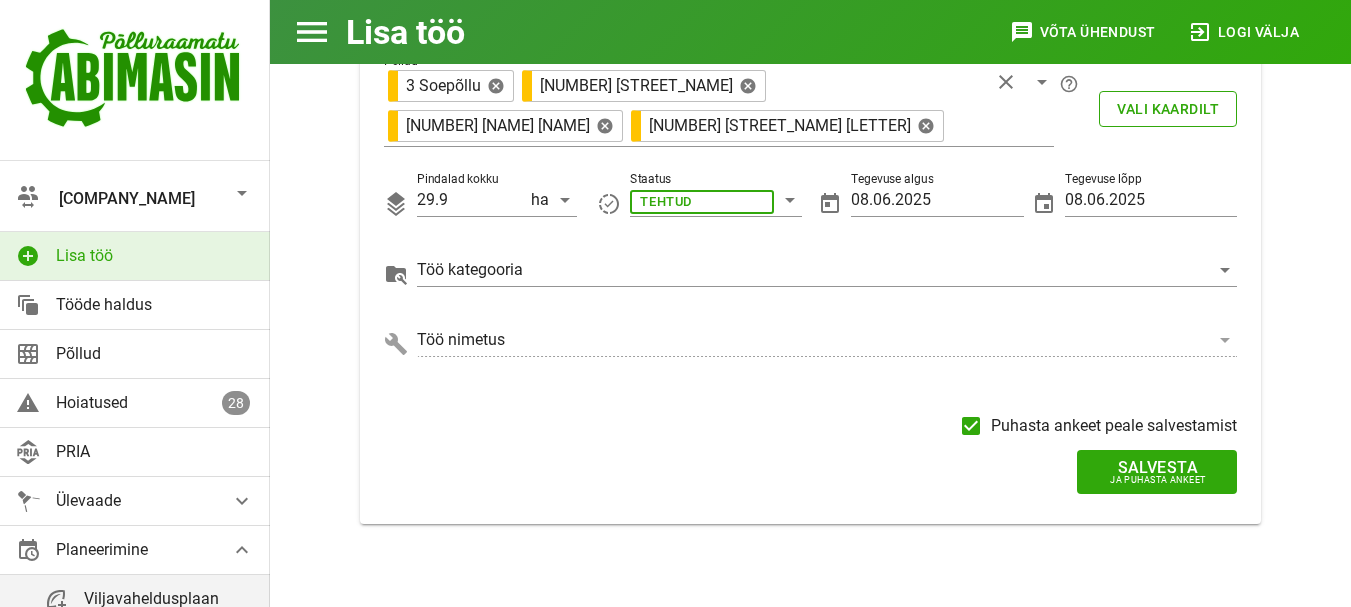 scroll, scrollTop: 360, scrollLeft: 0, axis: vertical 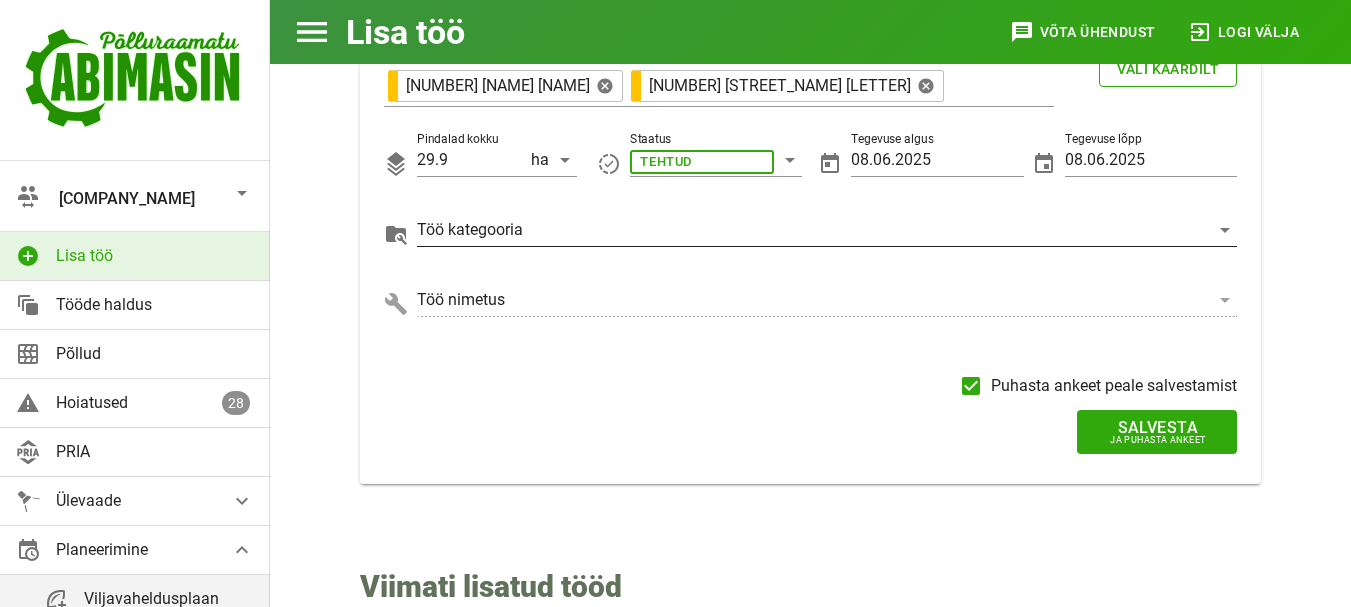 click at bounding box center [702, 160] 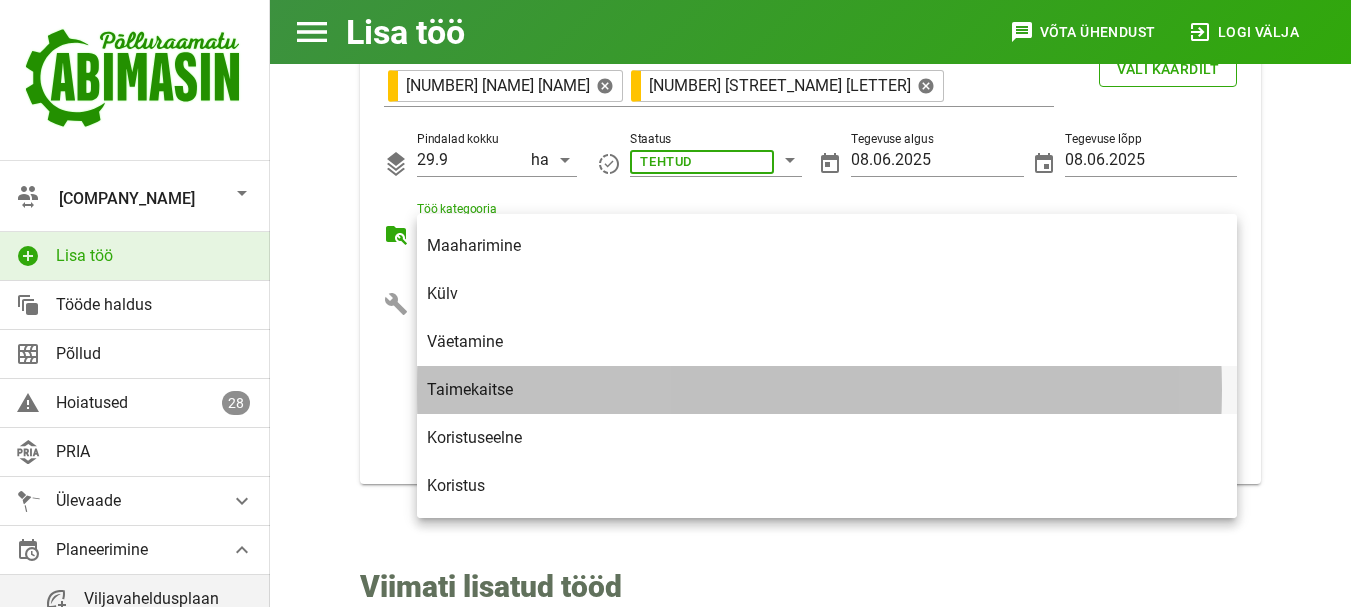 click on "Taimekaitse" at bounding box center (827, 389) 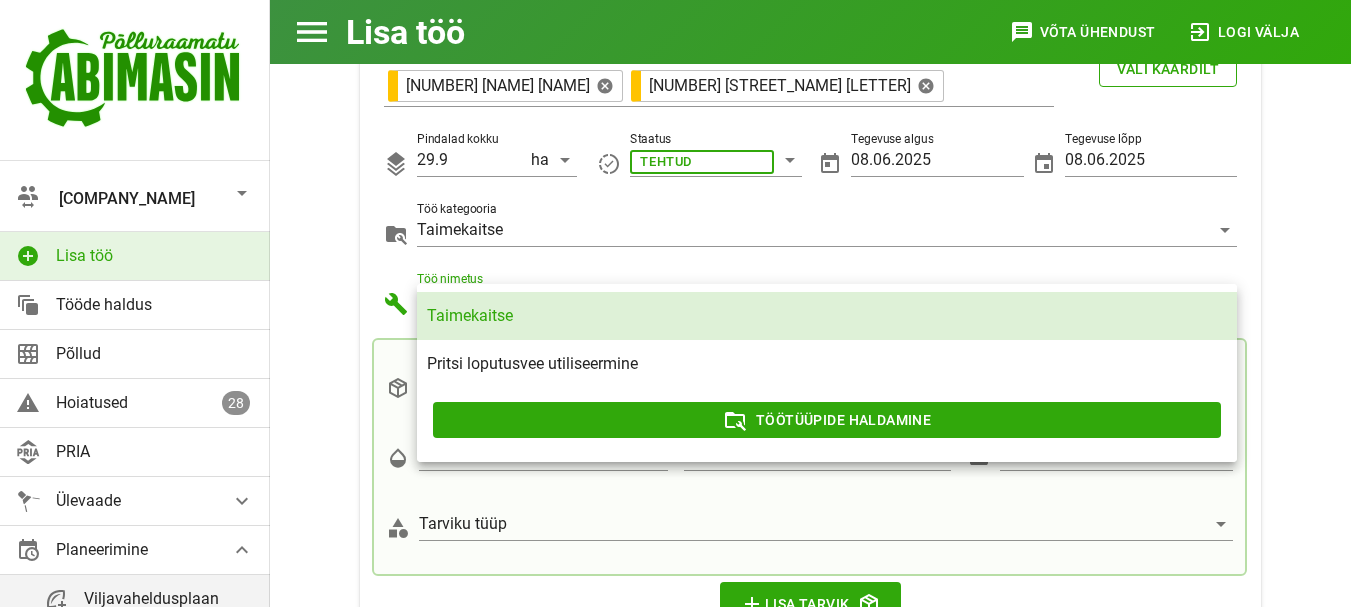 click on "Taimekaitse" at bounding box center (827, 315) 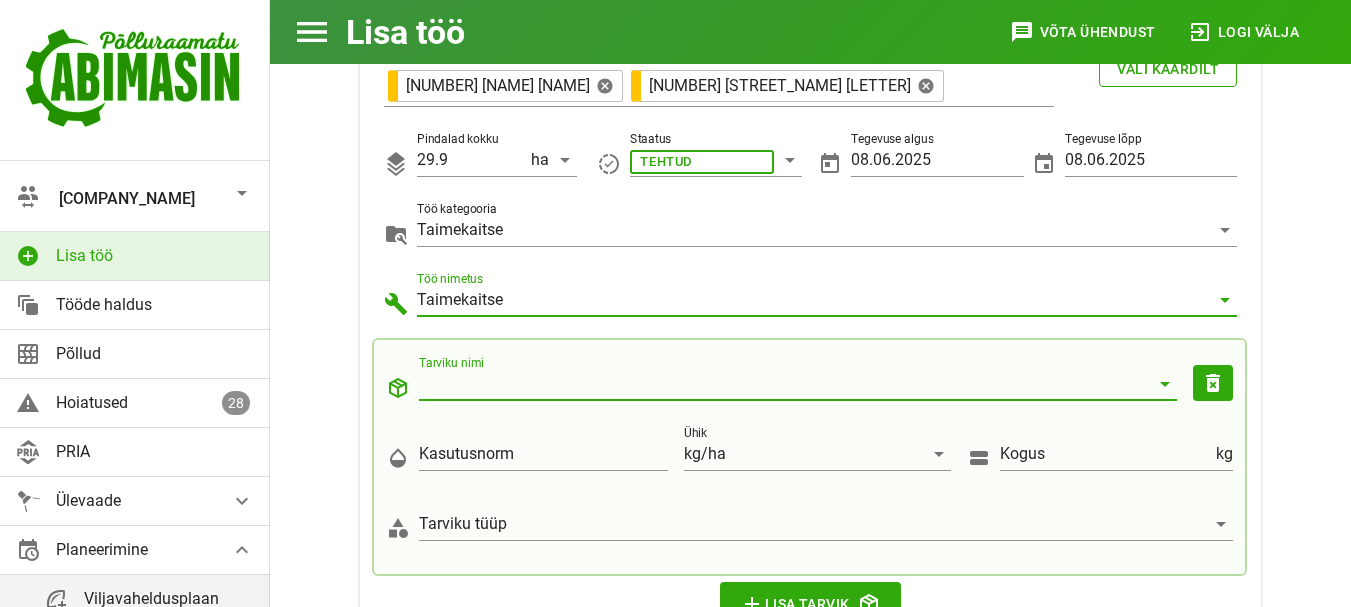click on "Tarviku nimi" at bounding box center [784, 384] 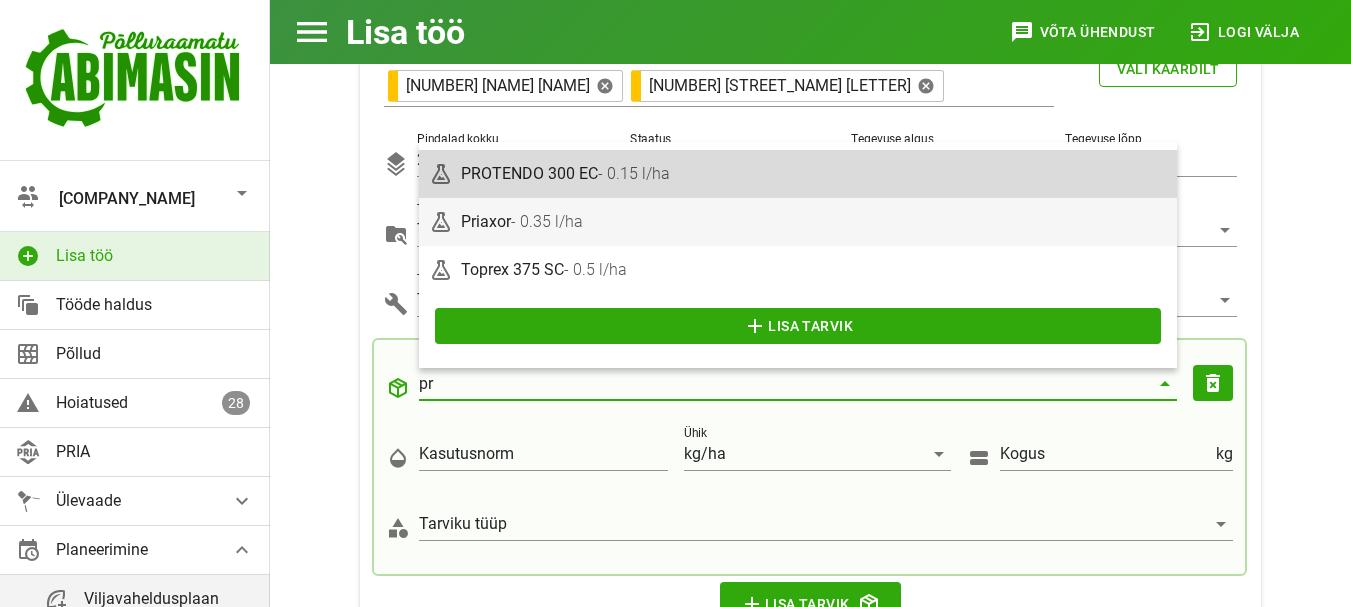 click on "- 0.35 l/ha" at bounding box center [547, 221] 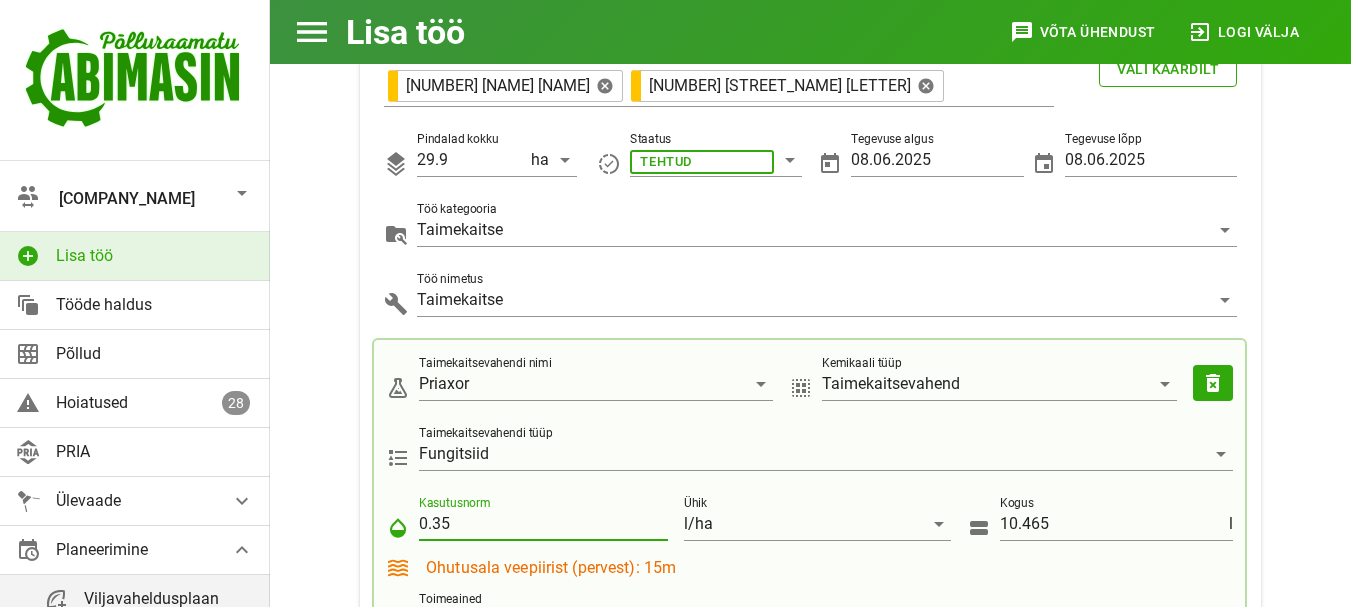 click on "0.35" at bounding box center [543, 524] 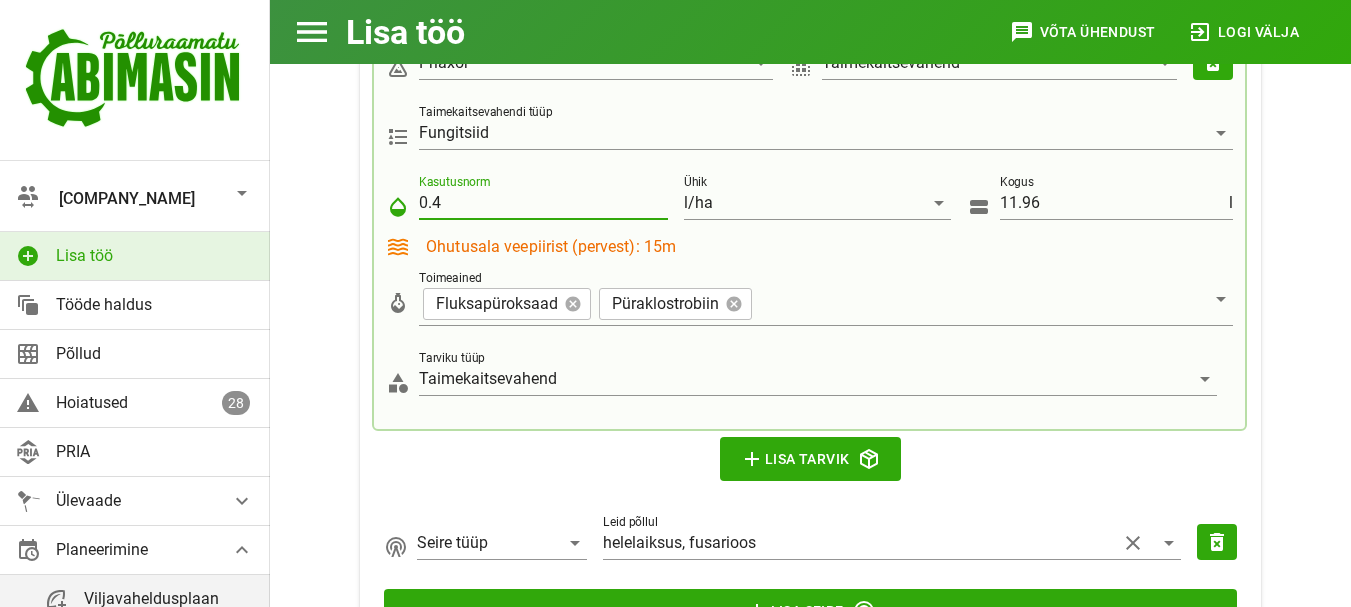 scroll, scrollTop: 708, scrollLeft: 0, axis: vertical 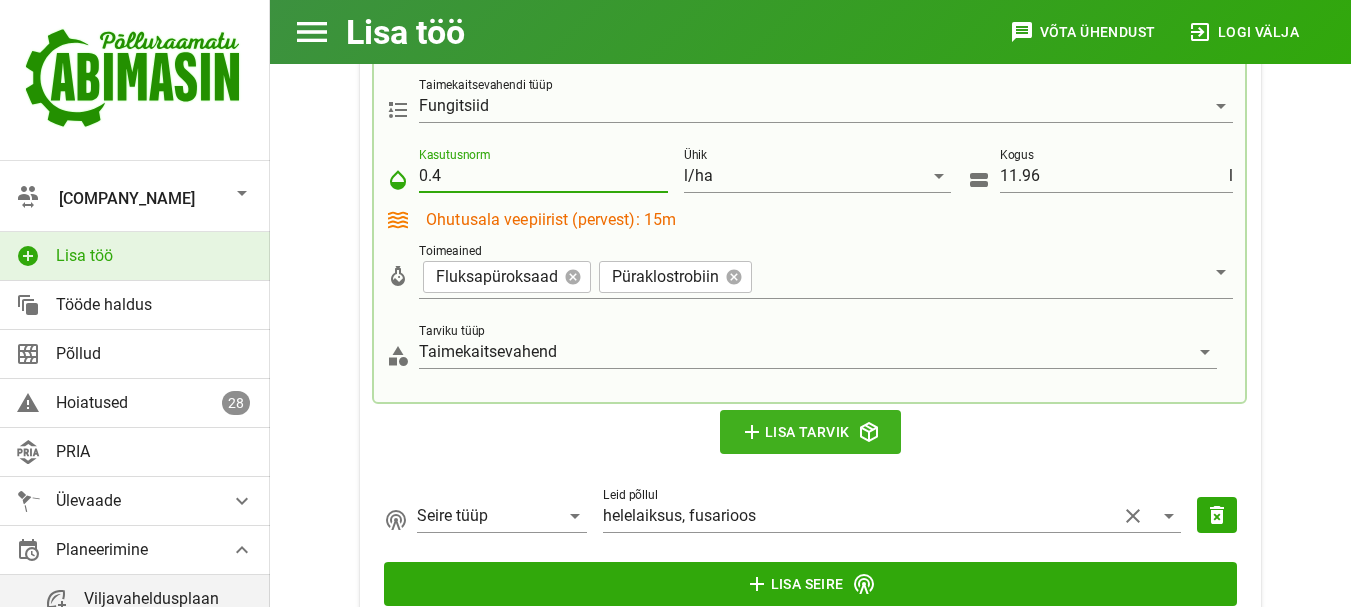 type on "0.4" 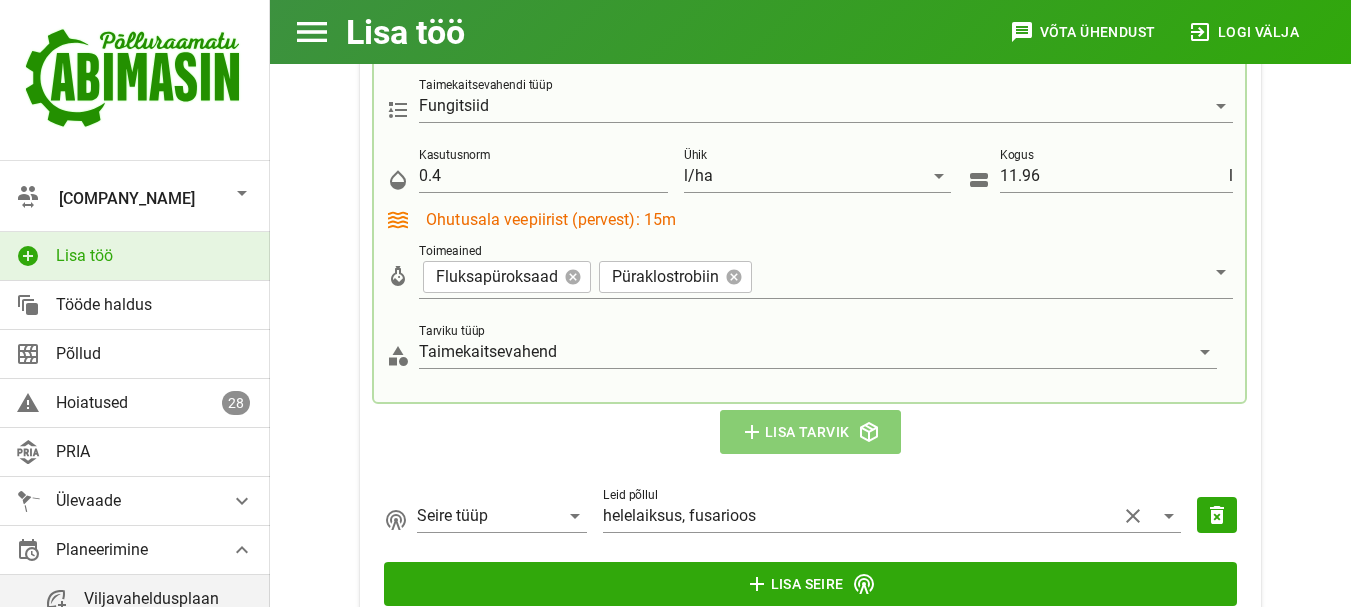 click on "add  Lisa tarvik" at bounding box center (811, 432) 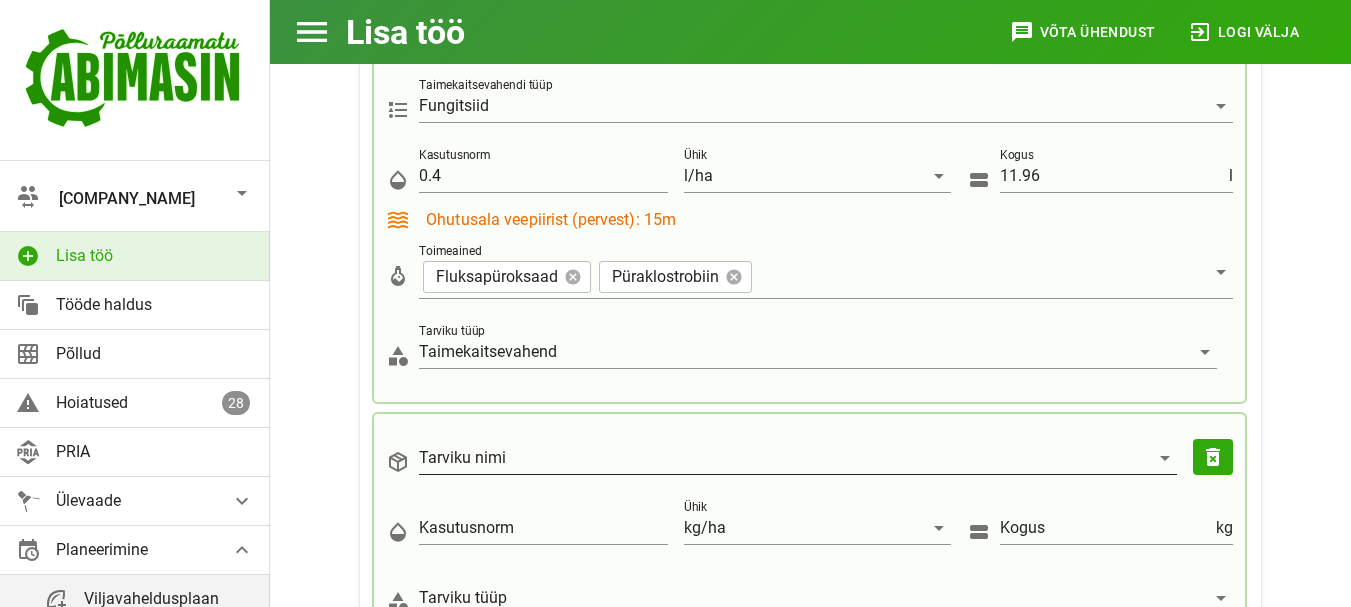 click on "Tarviku nimi" at bounding box center [784, 458] 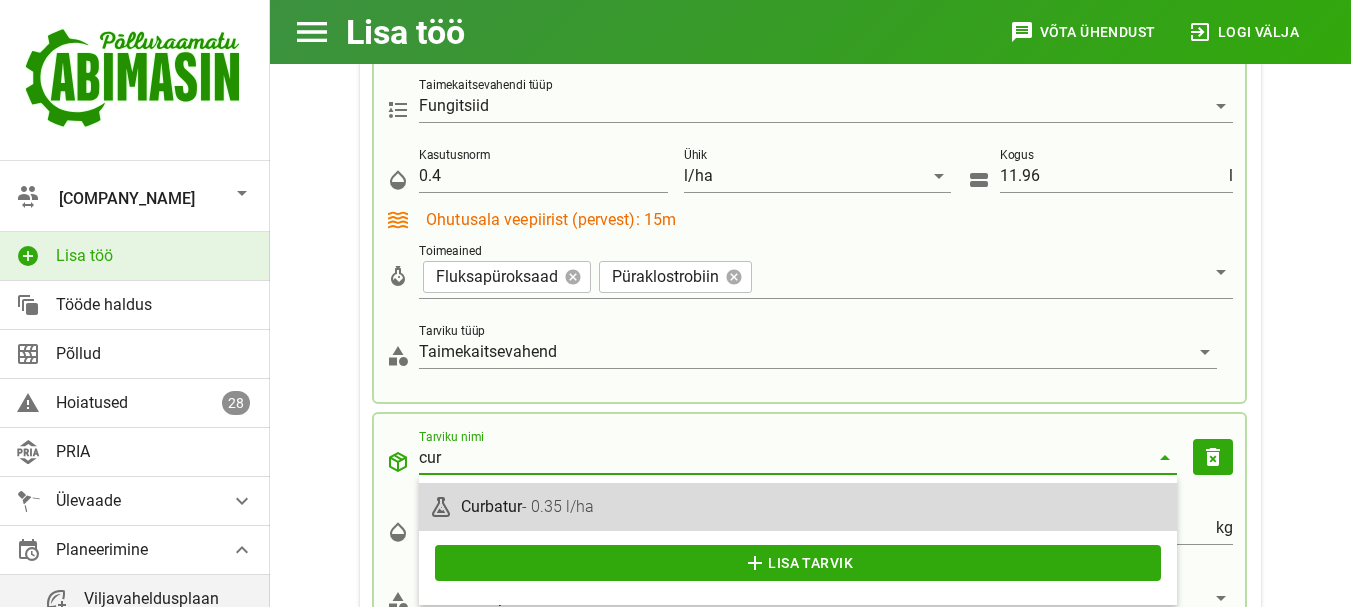 click on "[PRODUCT_NAME] - [NUMBER] [UNIT]" at bounding box center [814, 506] 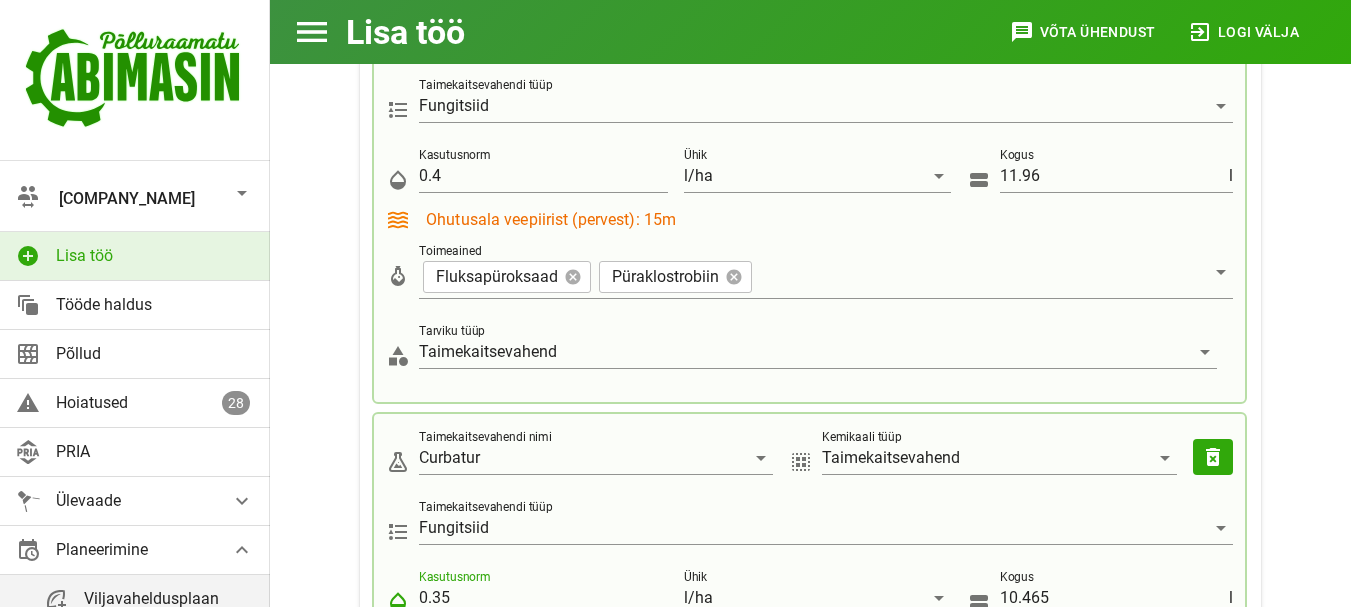 click on "0.35" at bounding box center [543, 598] 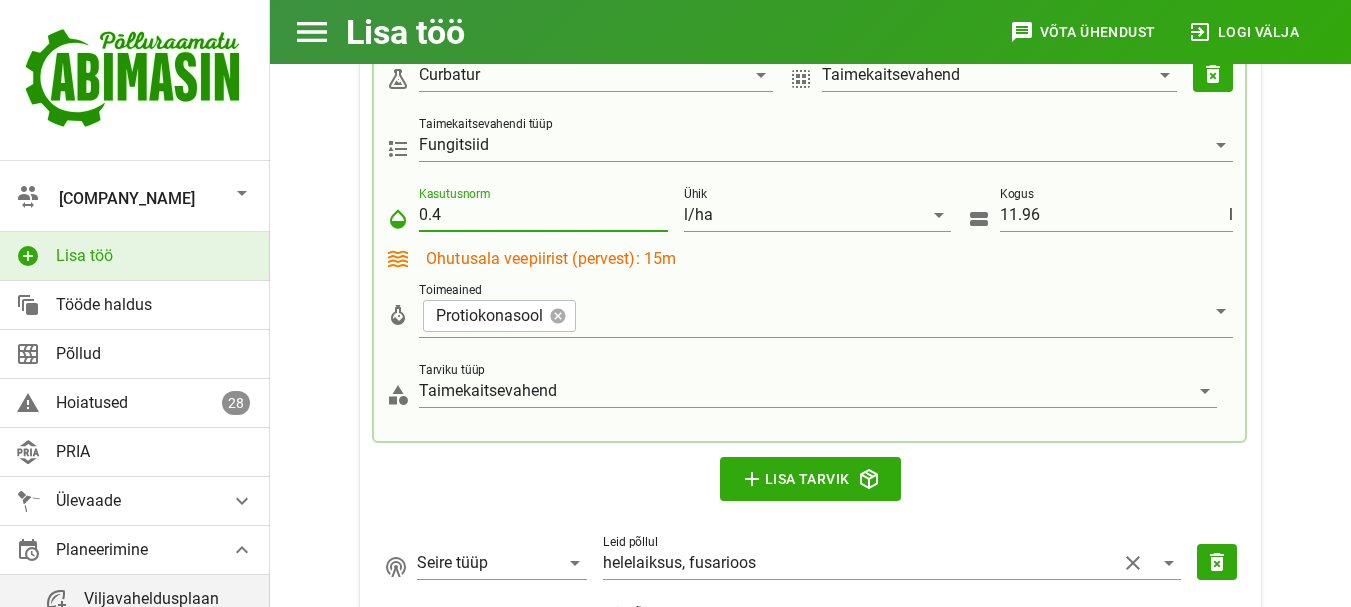 scroll, scrollTop: 1121, scrollLeft: 0, axis: vertical 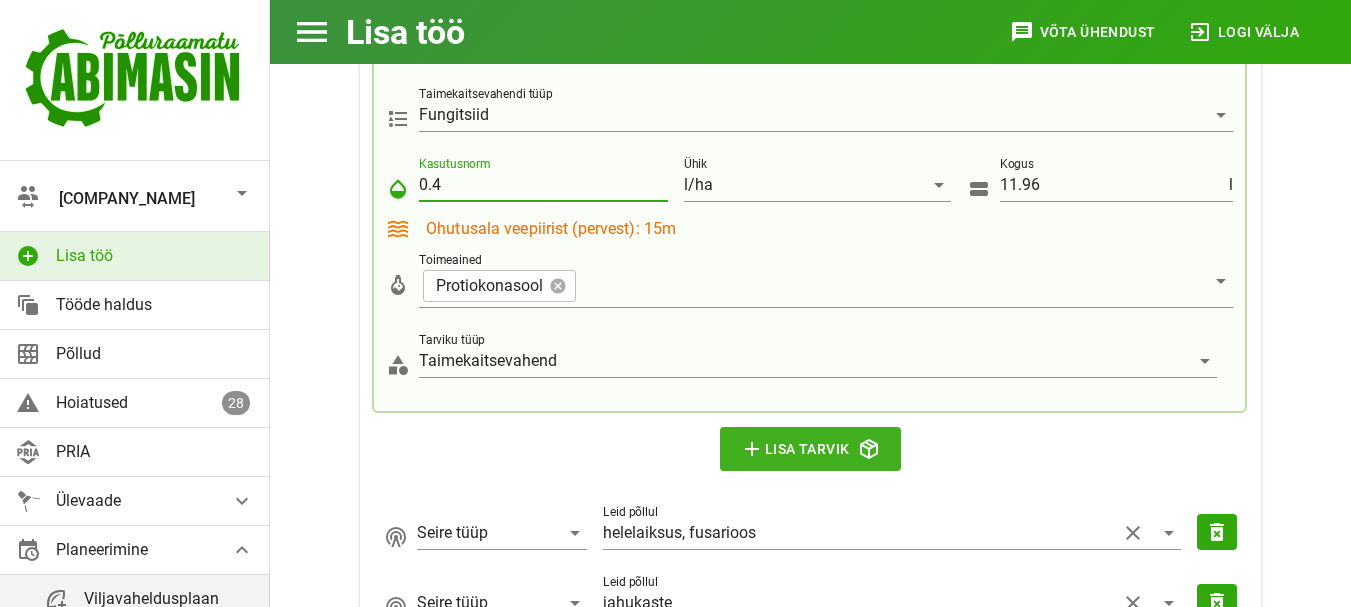 type on "0.4" 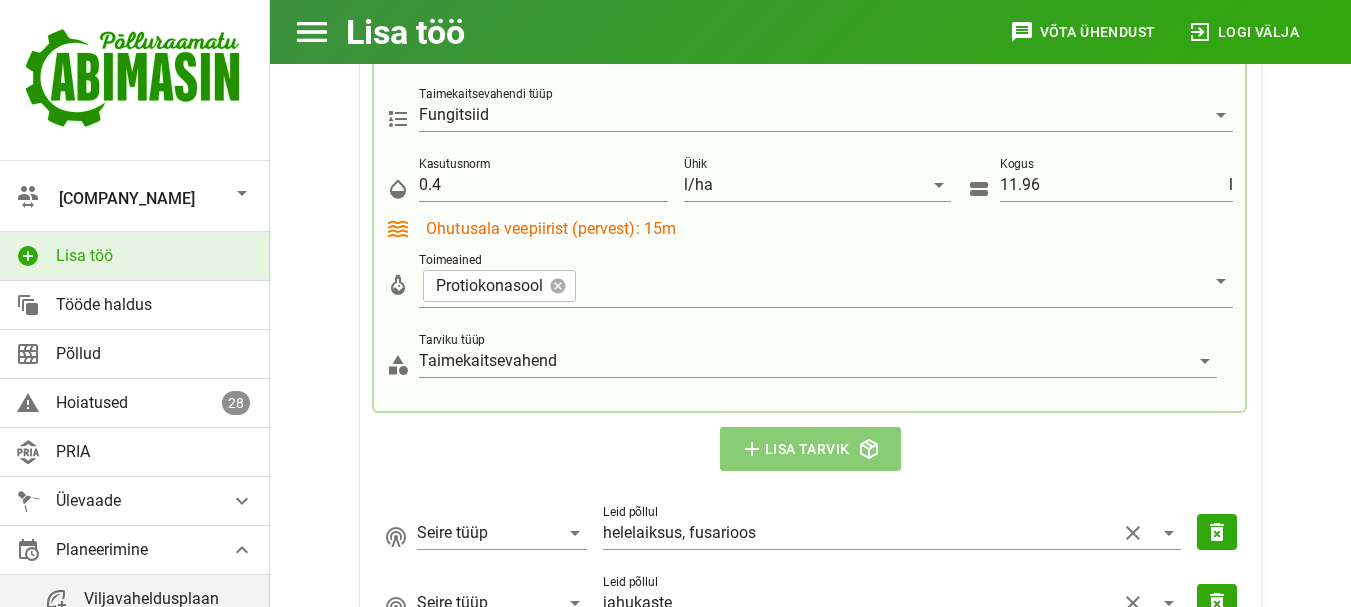 click on "add  Lisa tarvik" at bounding box center (811, 449) 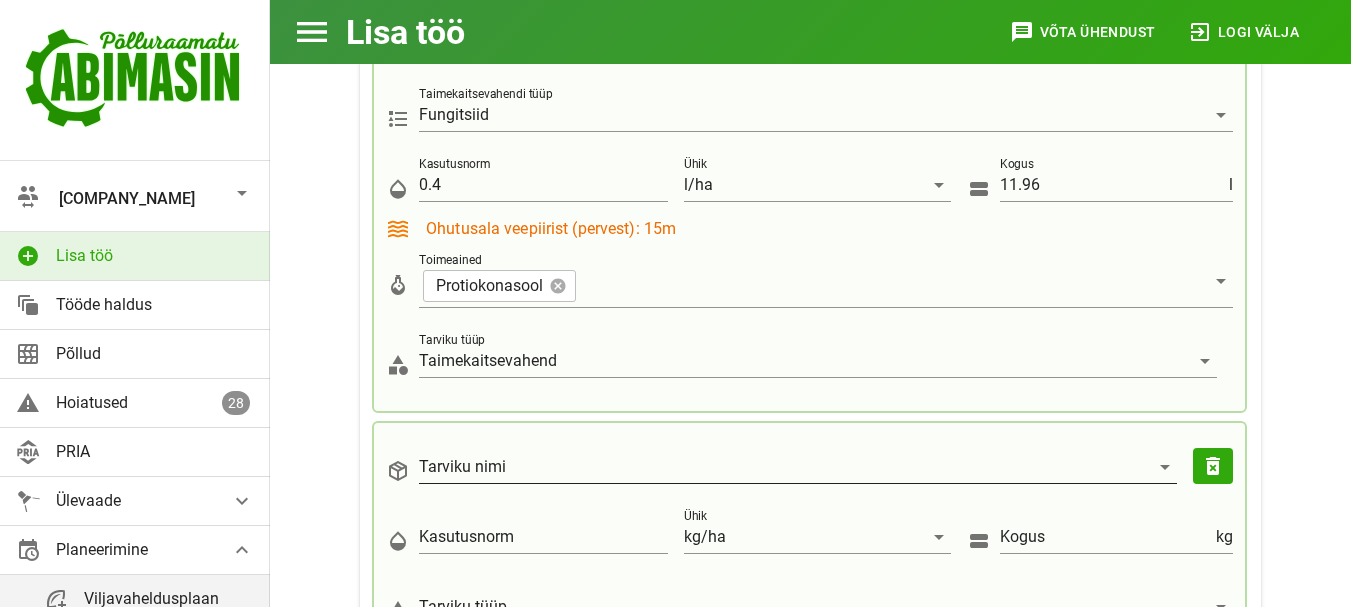click on "Tarviku nimi" at bounding box center [784, 467] 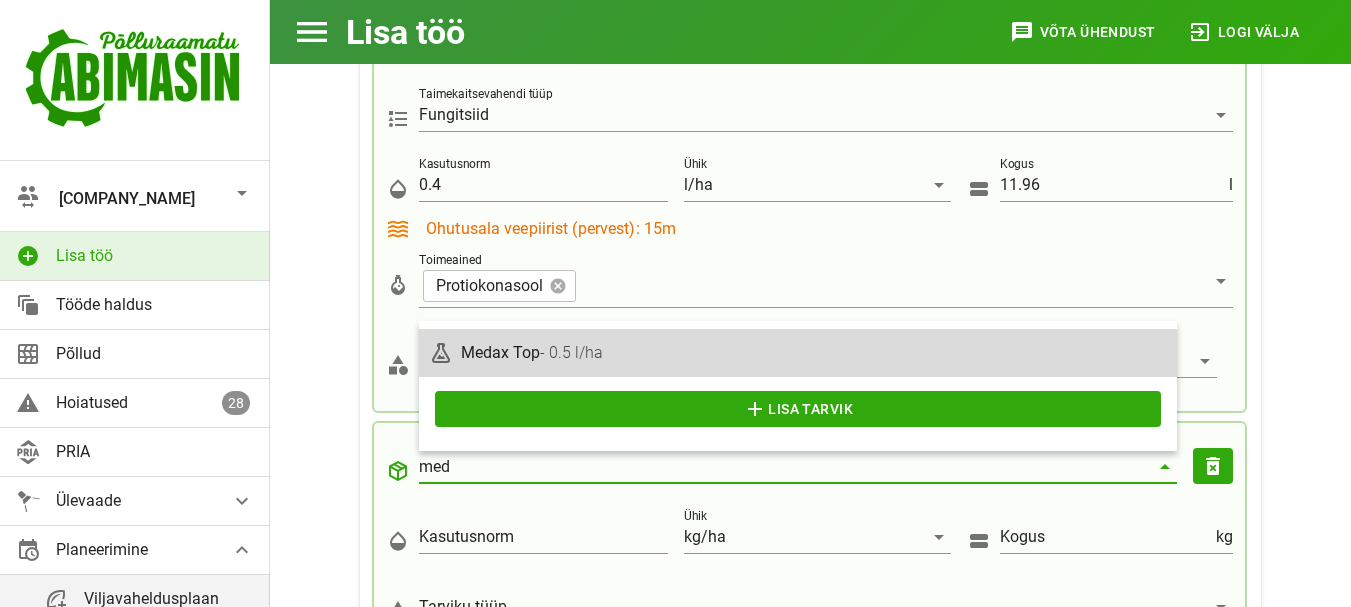 click on "- 0.5 l/ha" at bounding box center (571, 352) 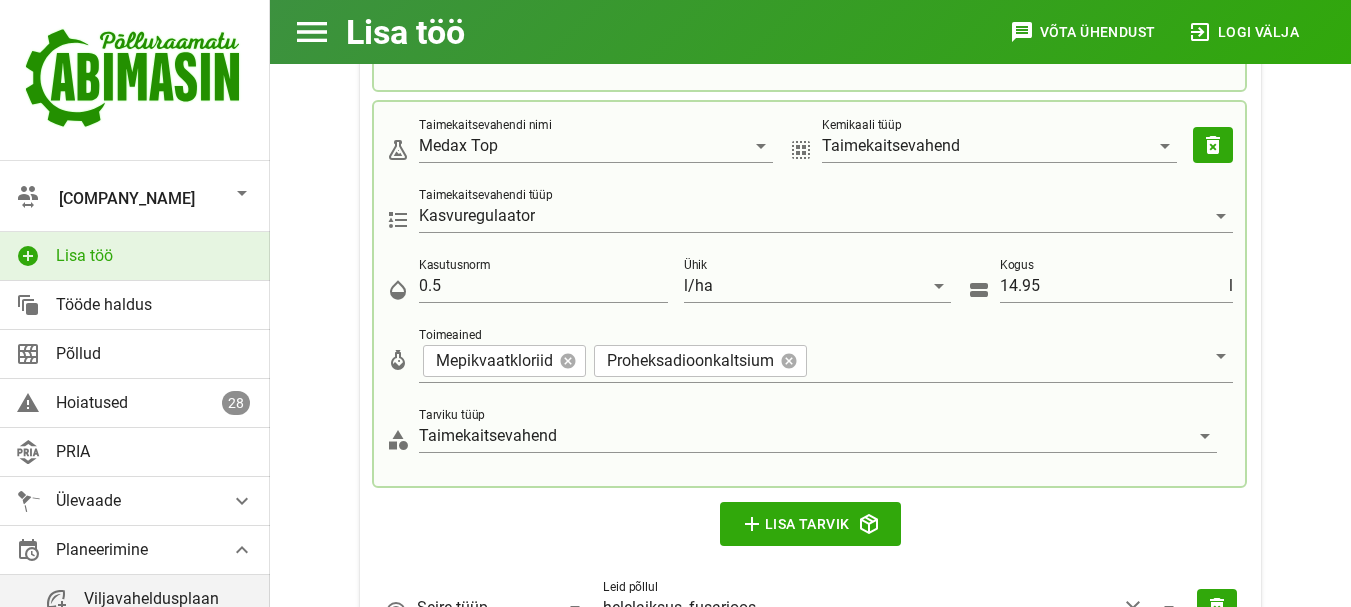 scroll, scrollTop: 1455, scrollLeft: 0, axis: vertical 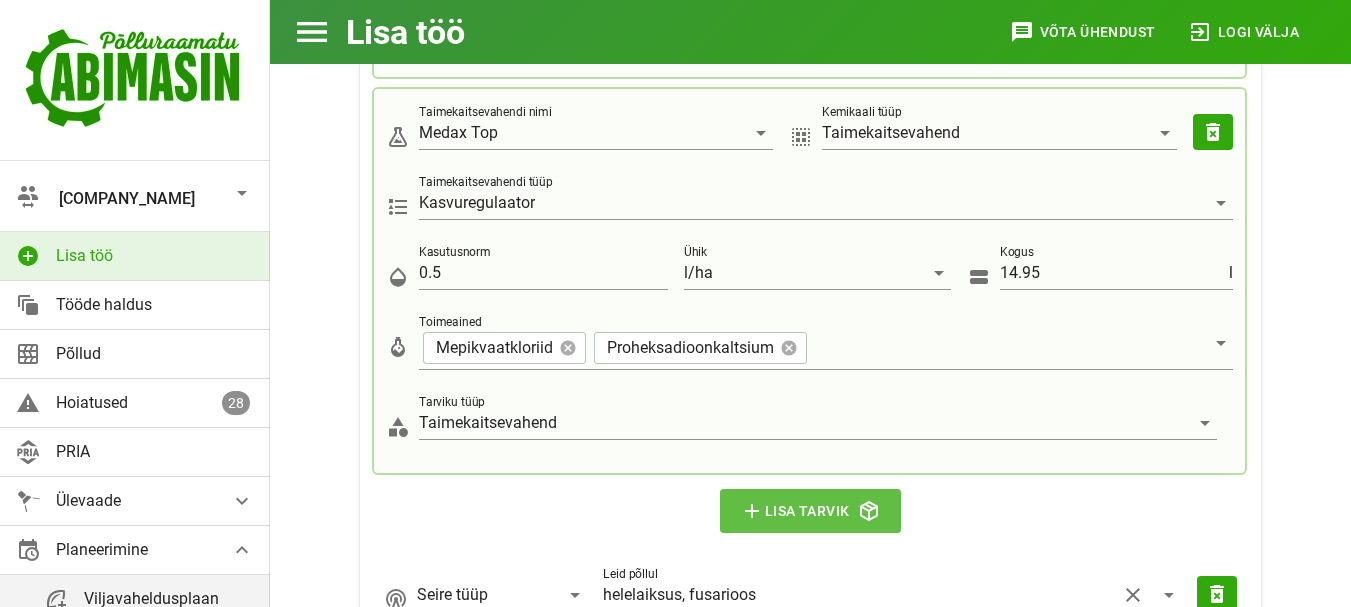 click on "add  Lisa tarvik" at bounding box center [811, 511] 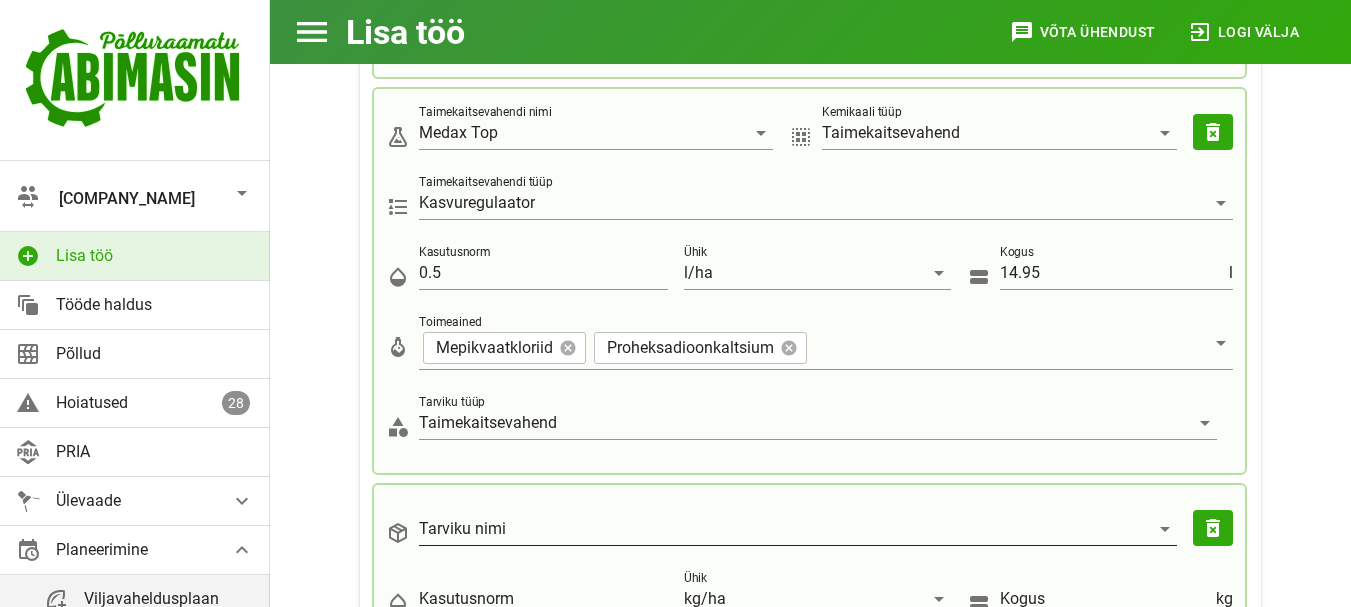 click on "Tarviku nimi" at bounding box center [784, 529] 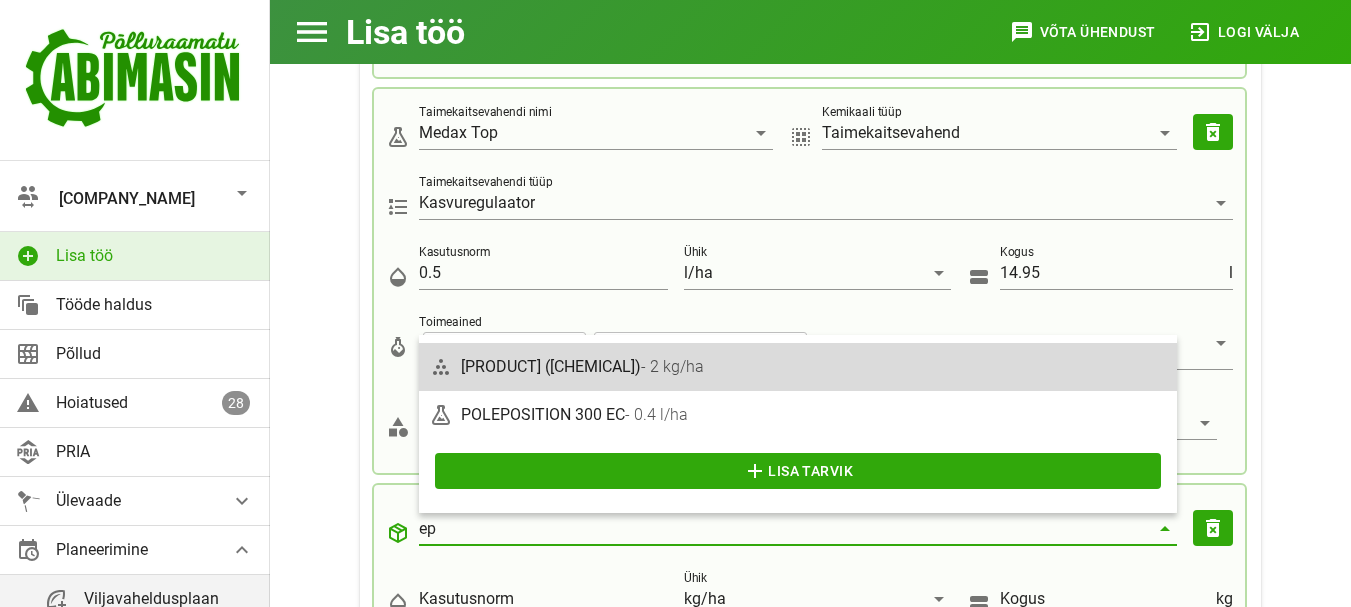 click on "[PRODUCT_NAME]   - 2 kg/ha" at bounding box center [814, 366] 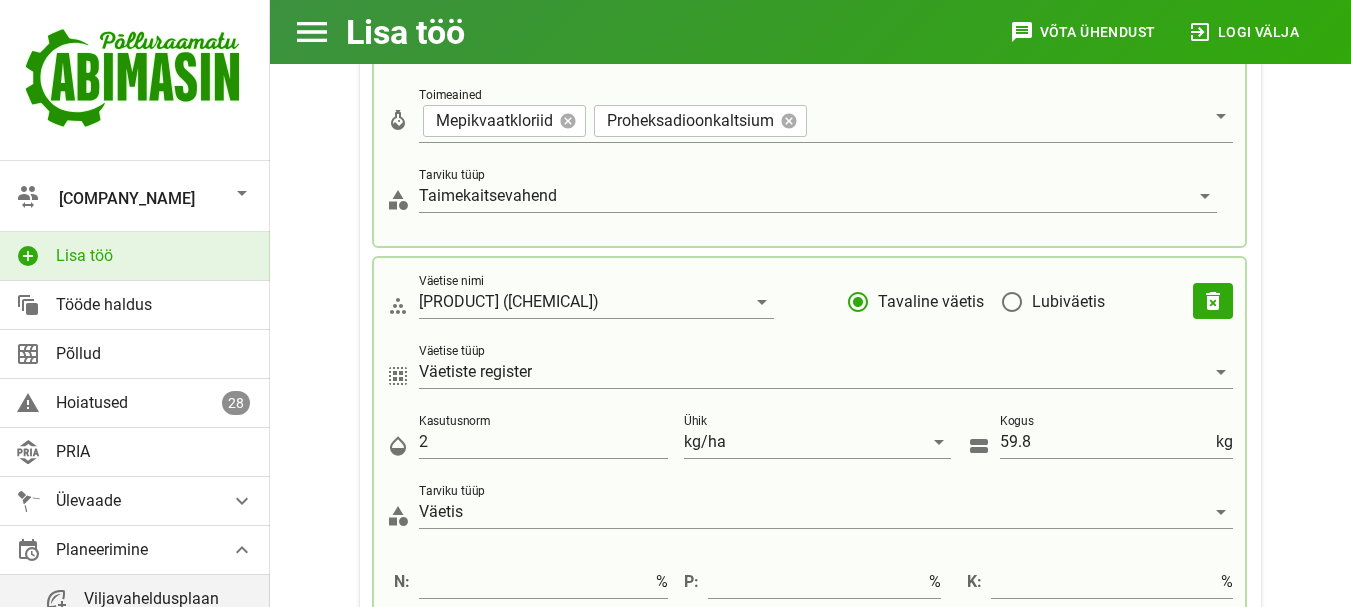 scroll, scrollTop: 1789, scrollLeft: 0, axis: vertical 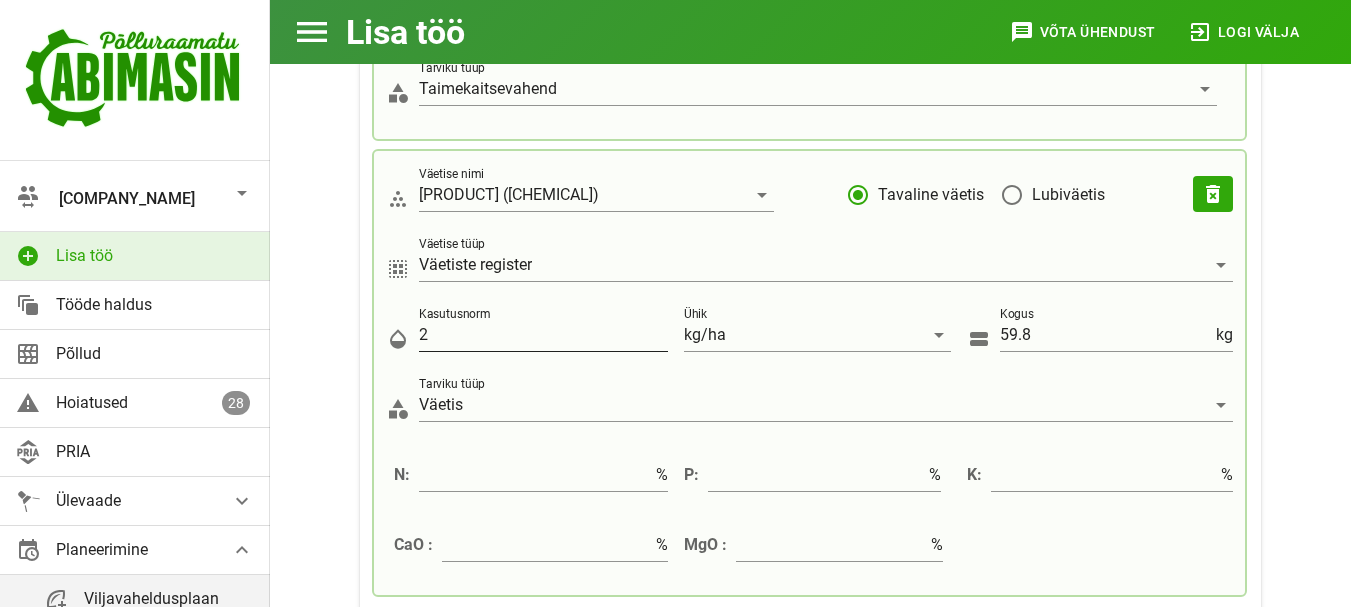 click on "2" at bounding box center (543, 335) 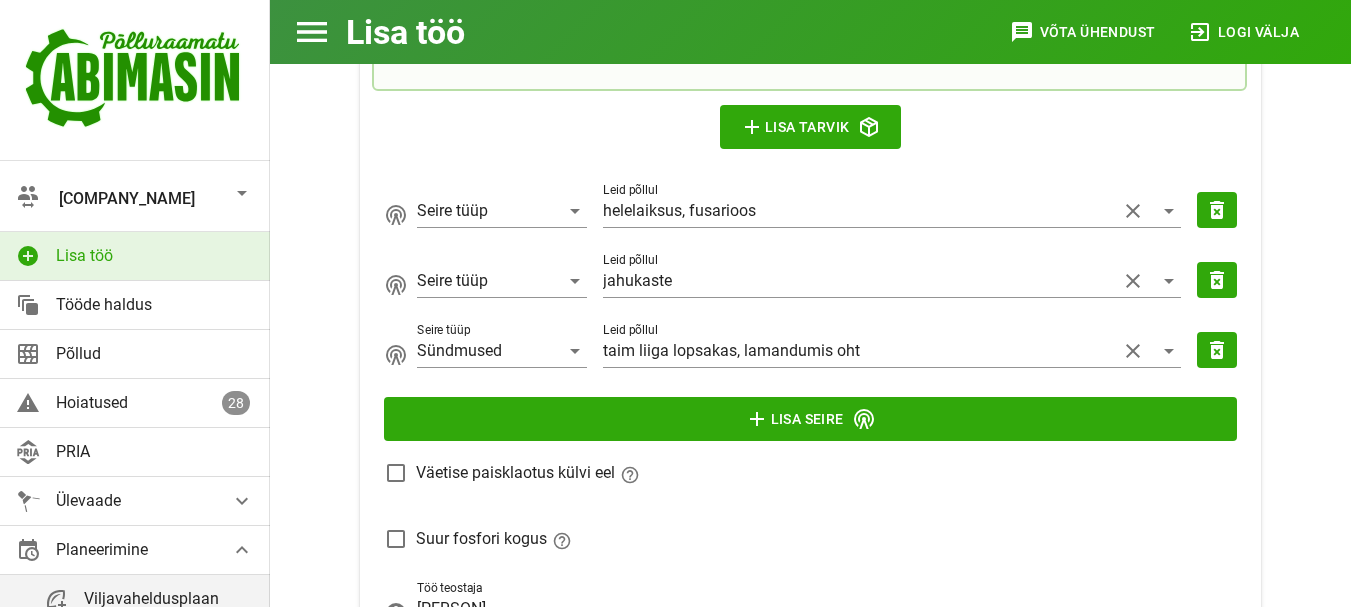 scroll, scrollTop: 2296, scrollLeft: 0, axis: vertical 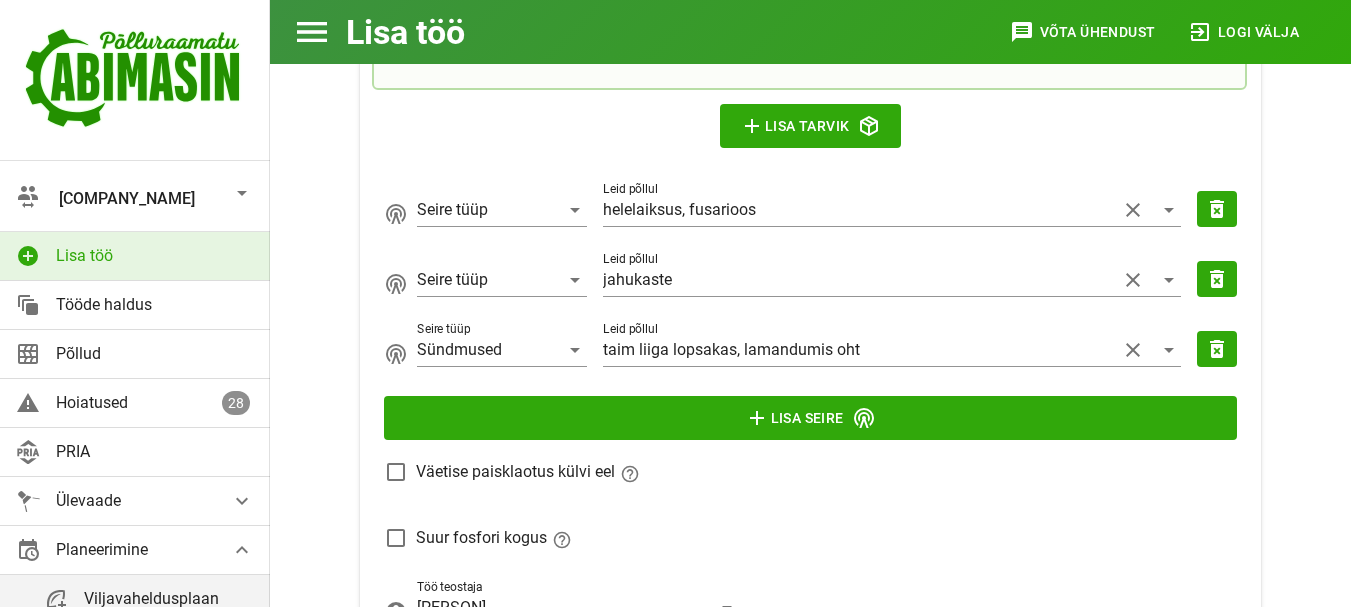 type on "4" 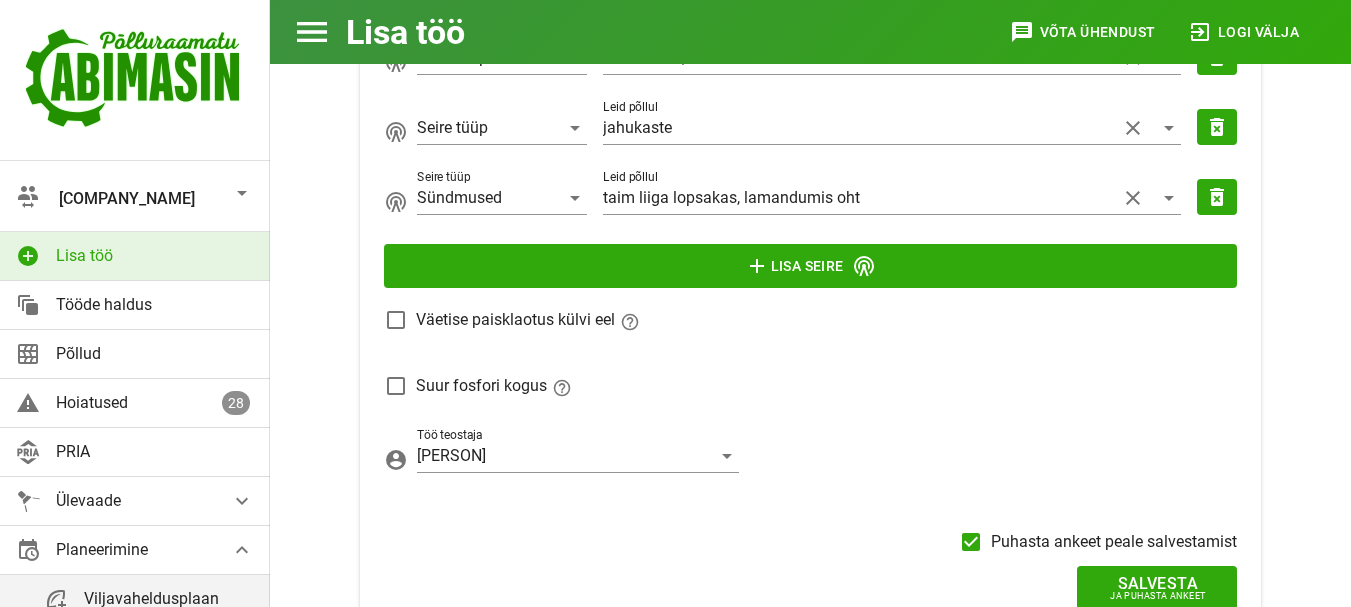 scroll, scrollTop: 2456, scrollLeft: 0, axis: vertical 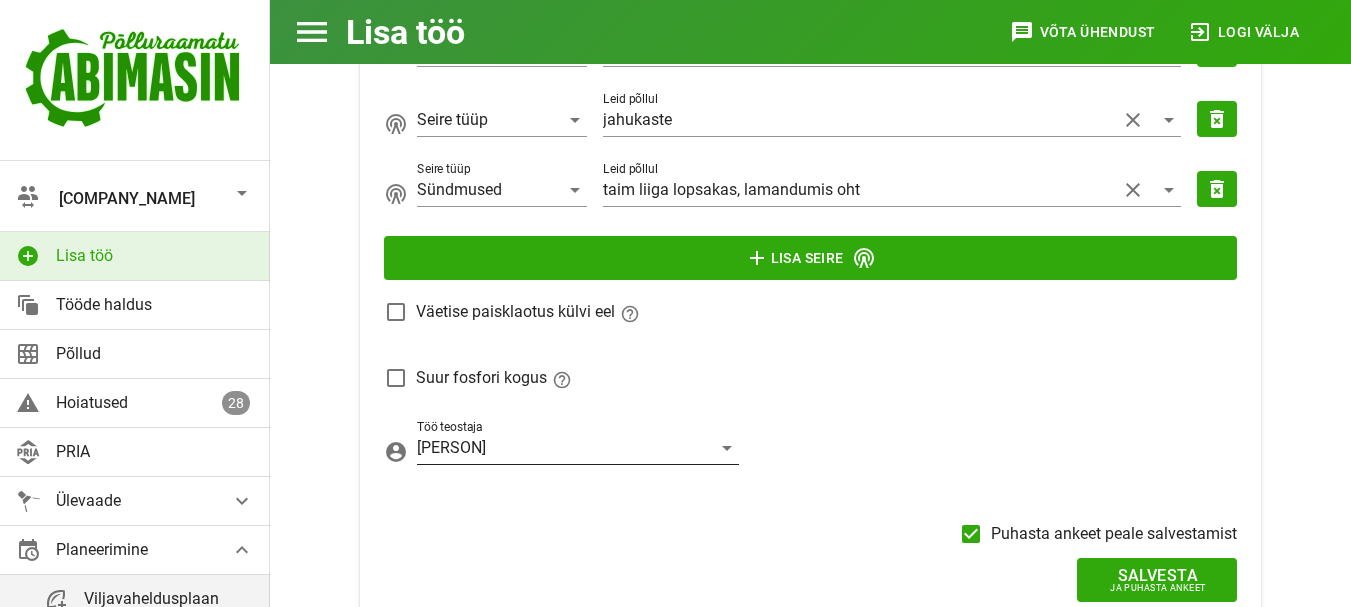 click at bounding box center [727, 448] 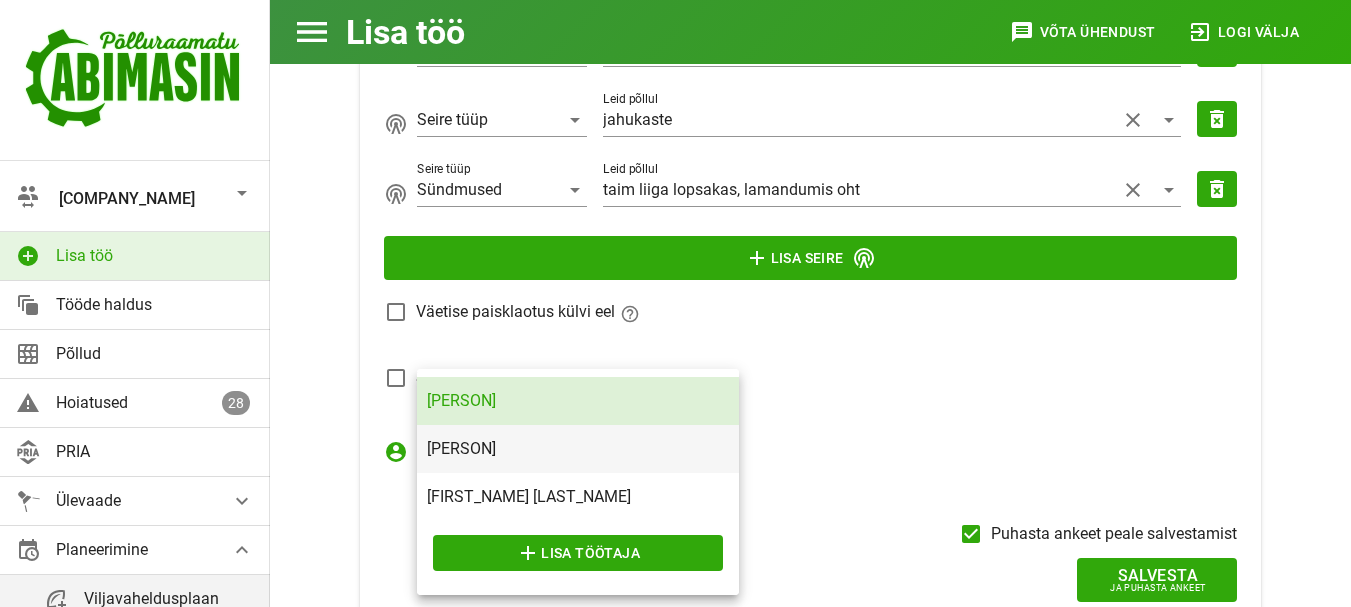 click on "[PERSON]" at bounding box center [578, 448] 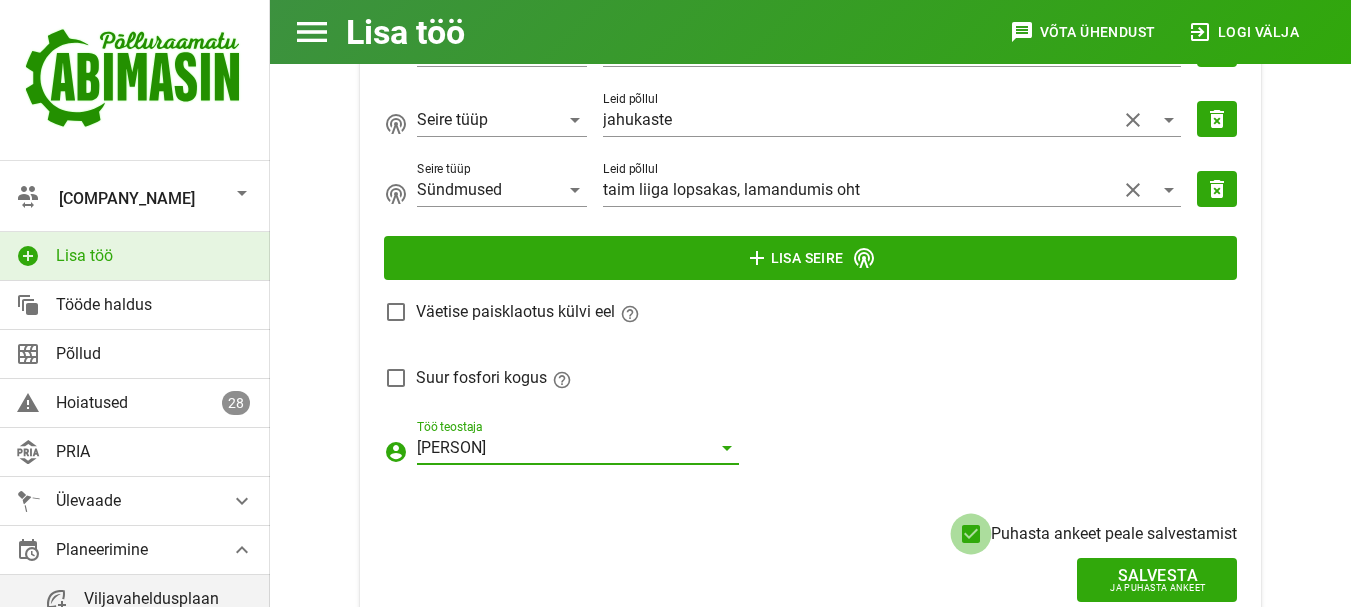 click at bounding box center (971, 534) 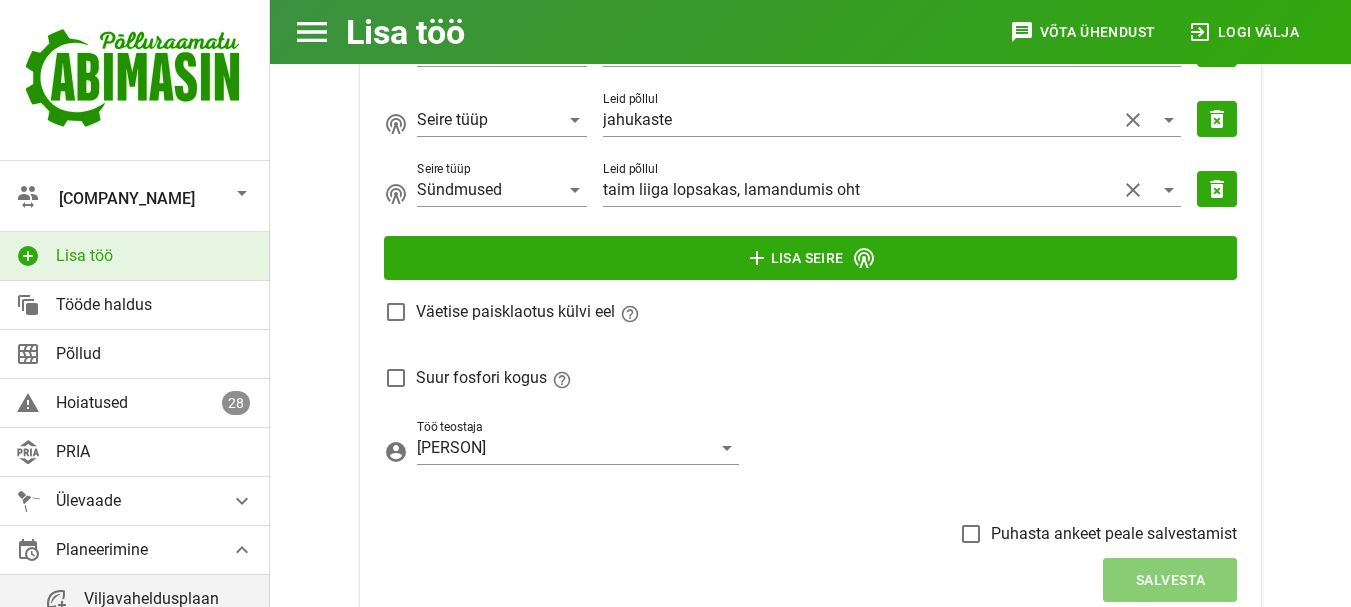 click on "Salvesta" at bounding box center (1170, 580) 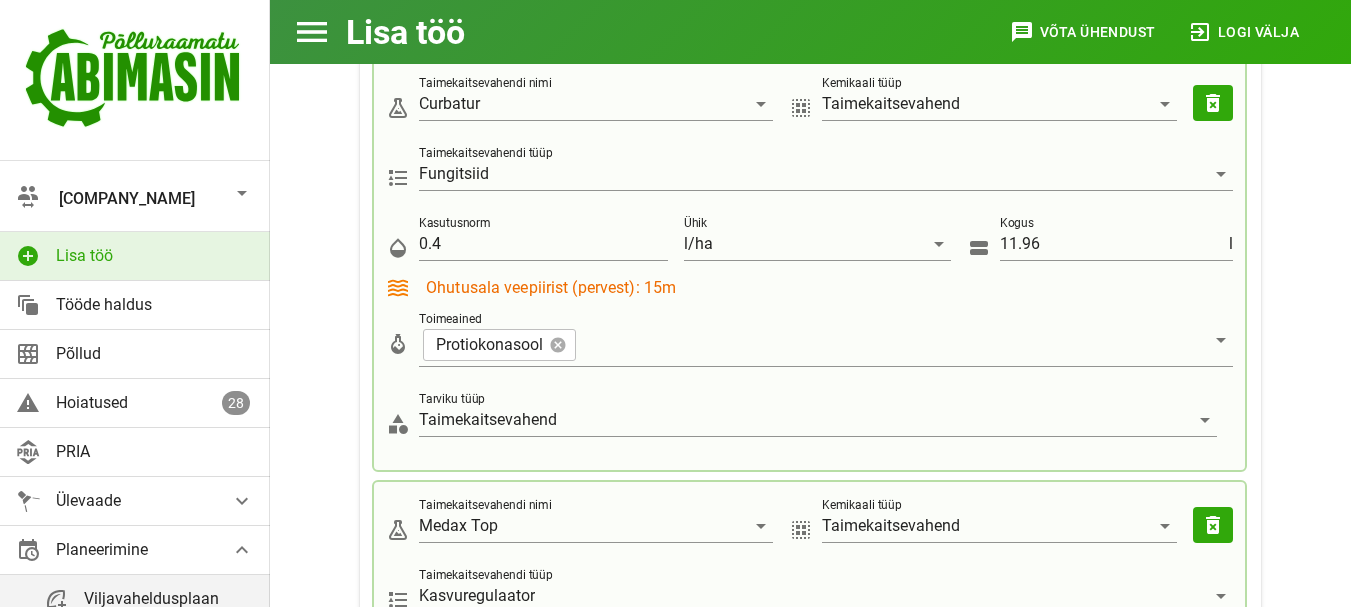 scroll, scrollTop: 1593, scrollLeft: 0, axis: vertical 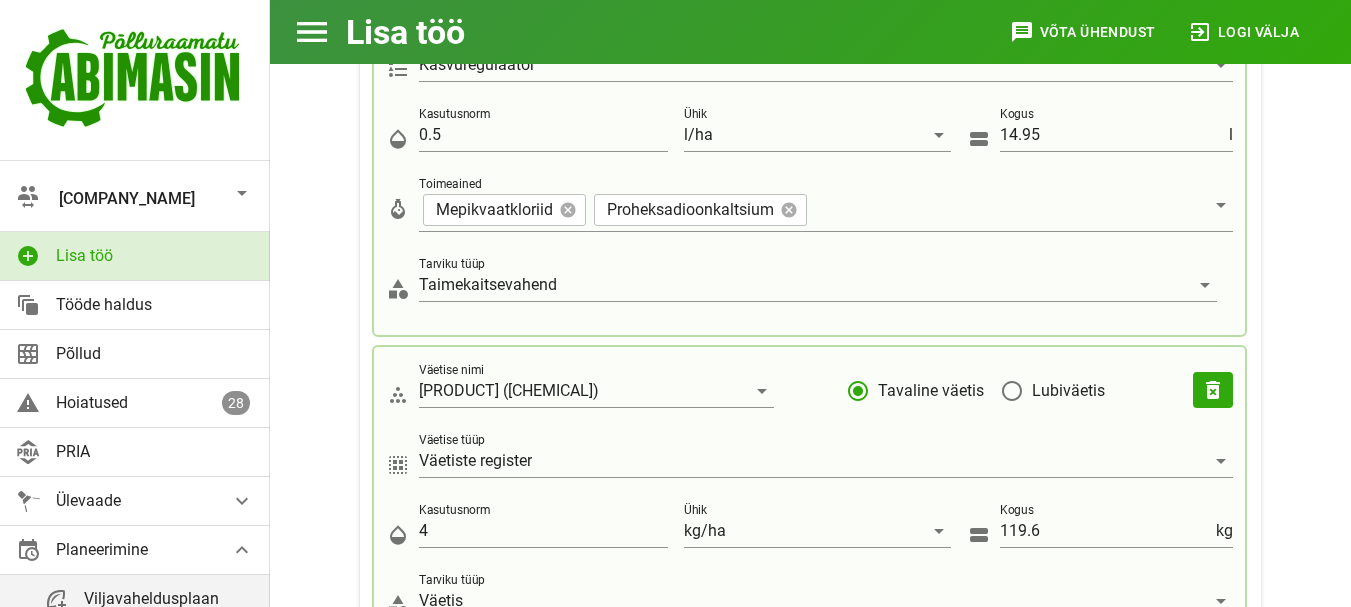 click on "Lisa töö" at bounding box center [155, 255] 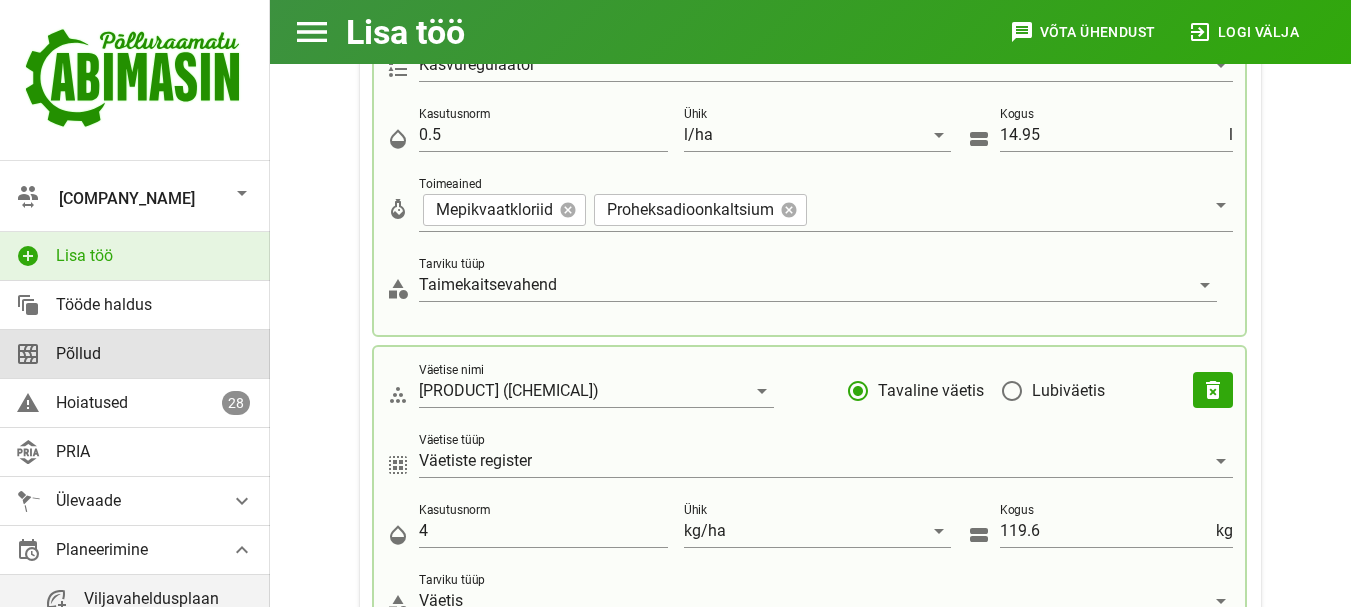 click on "Põllud" at bounding box center (155, 353) 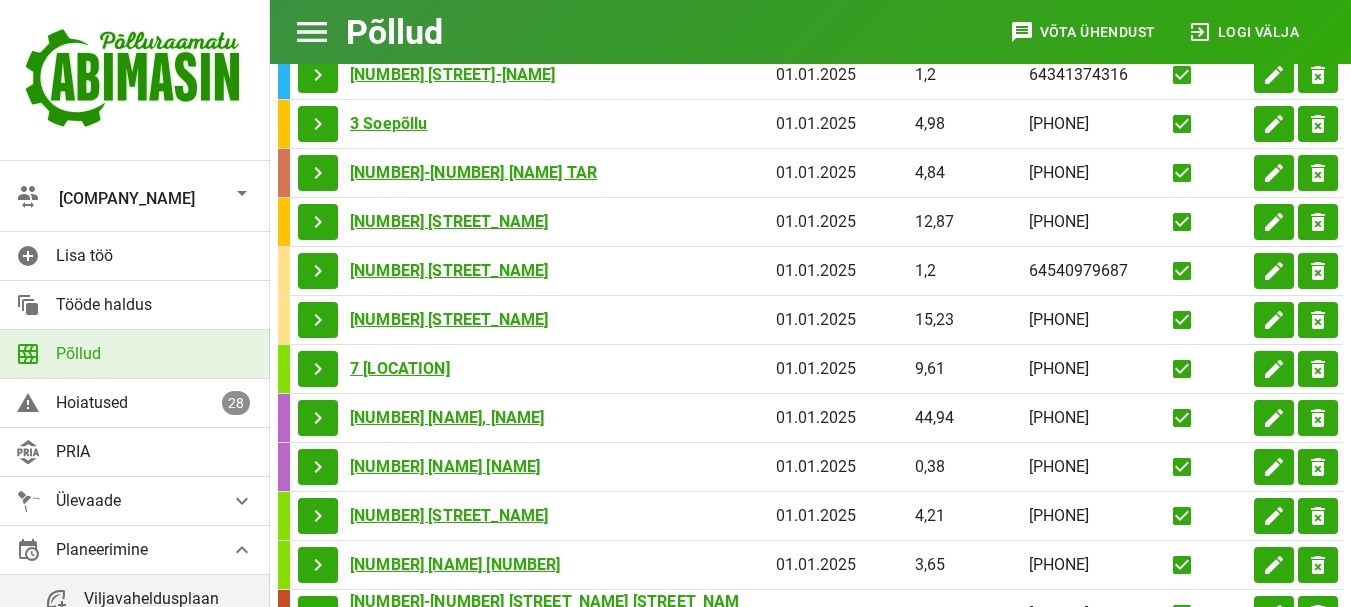 scroll, scrollTop: 0, scrollLeft: 0, axis: both 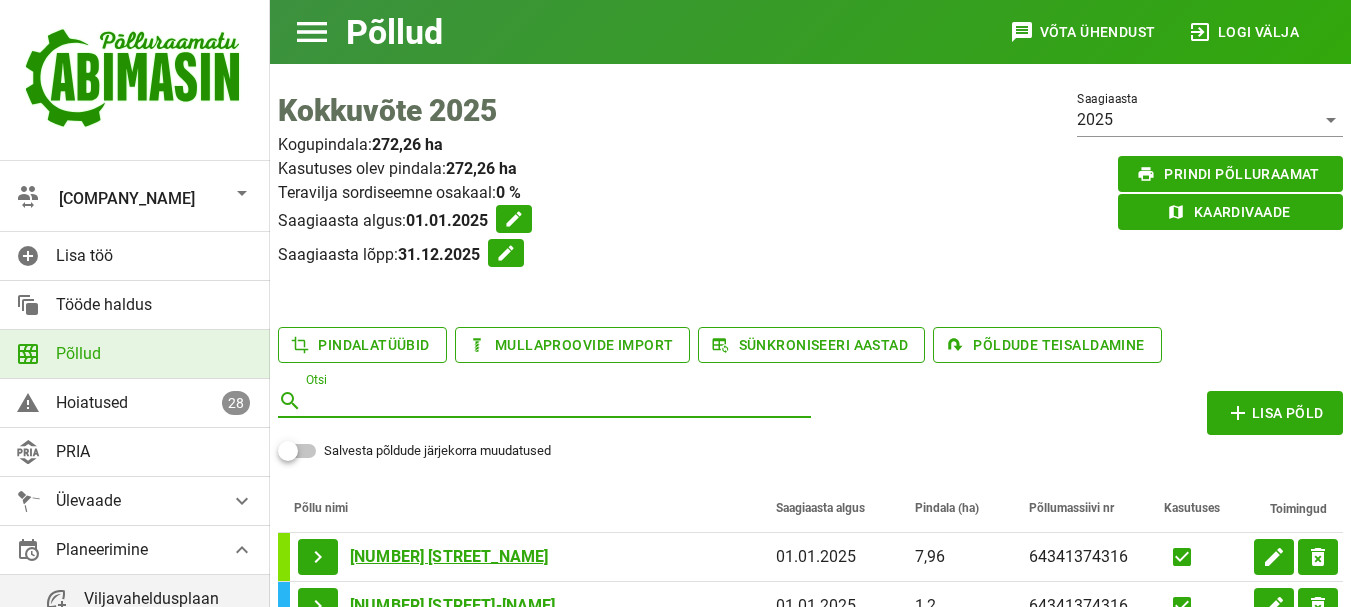 click on "Otsi" at bounding box center (556, 401) 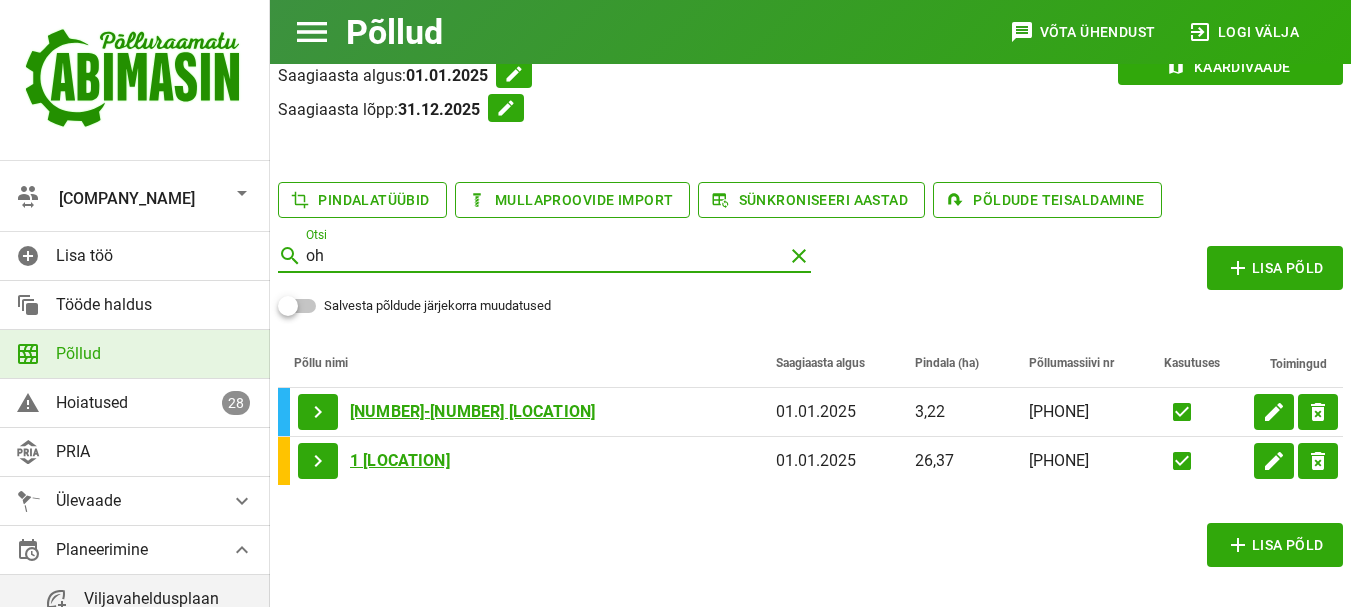 scroll, scrollTop: 160, scrollLeft: 0, axis: vertical 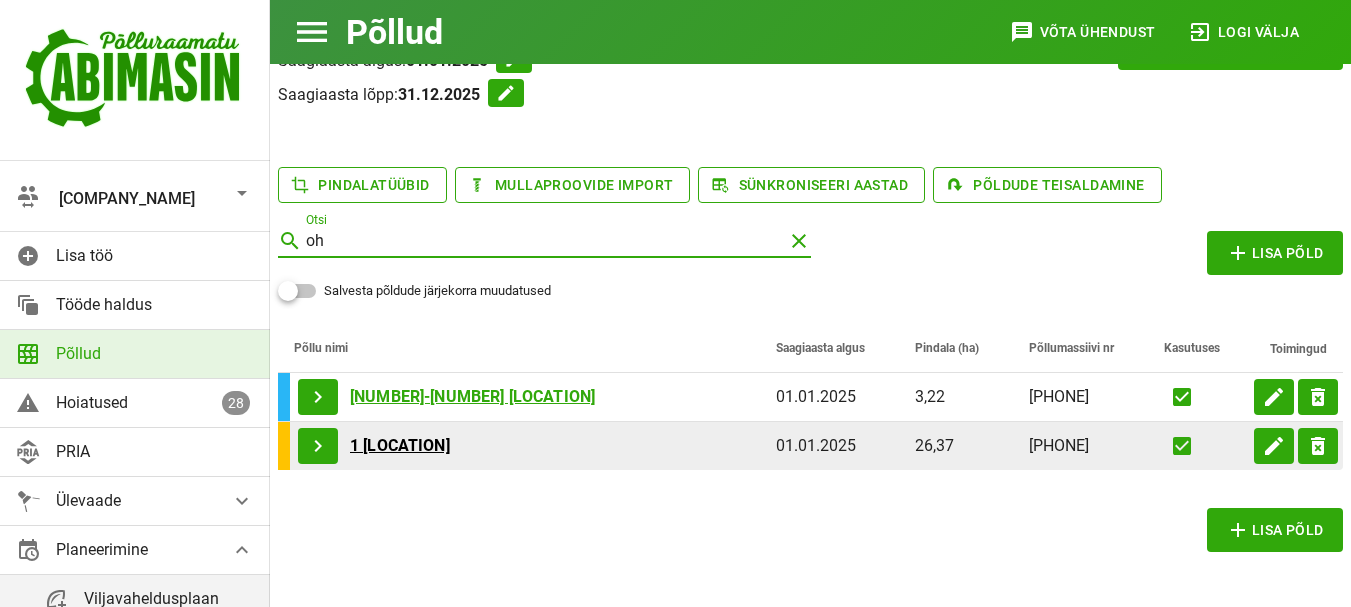 type on "oh" 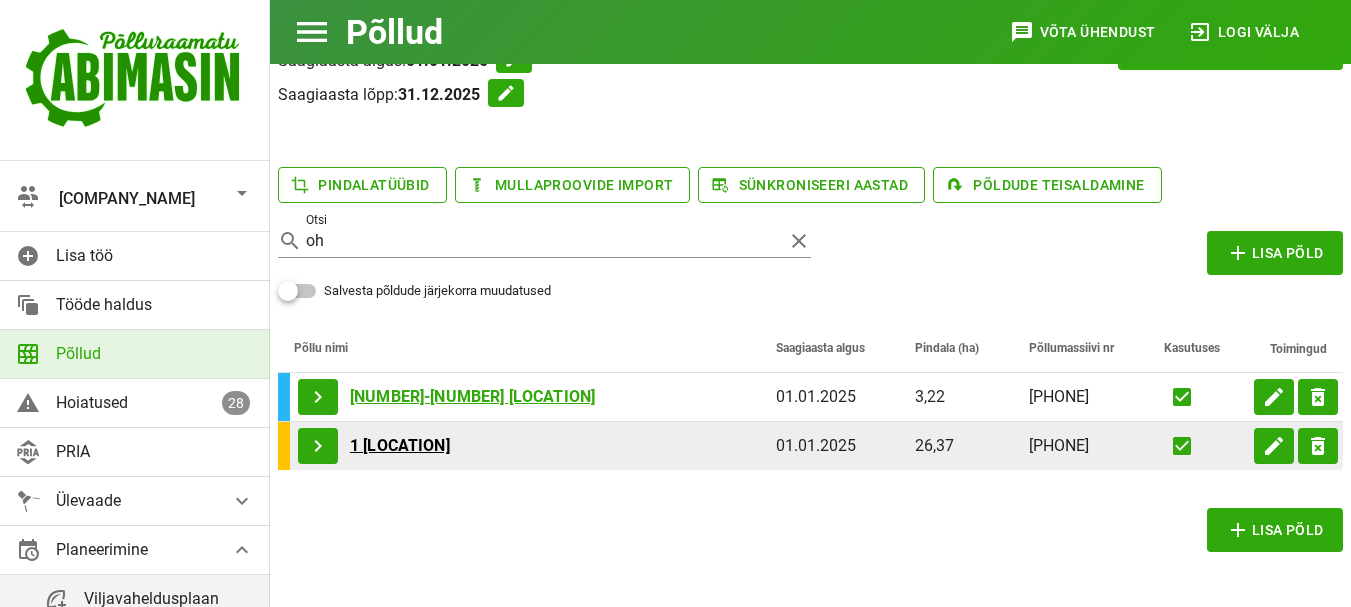 click on "1 [LOCATION]" at bounding box center [472, 397] 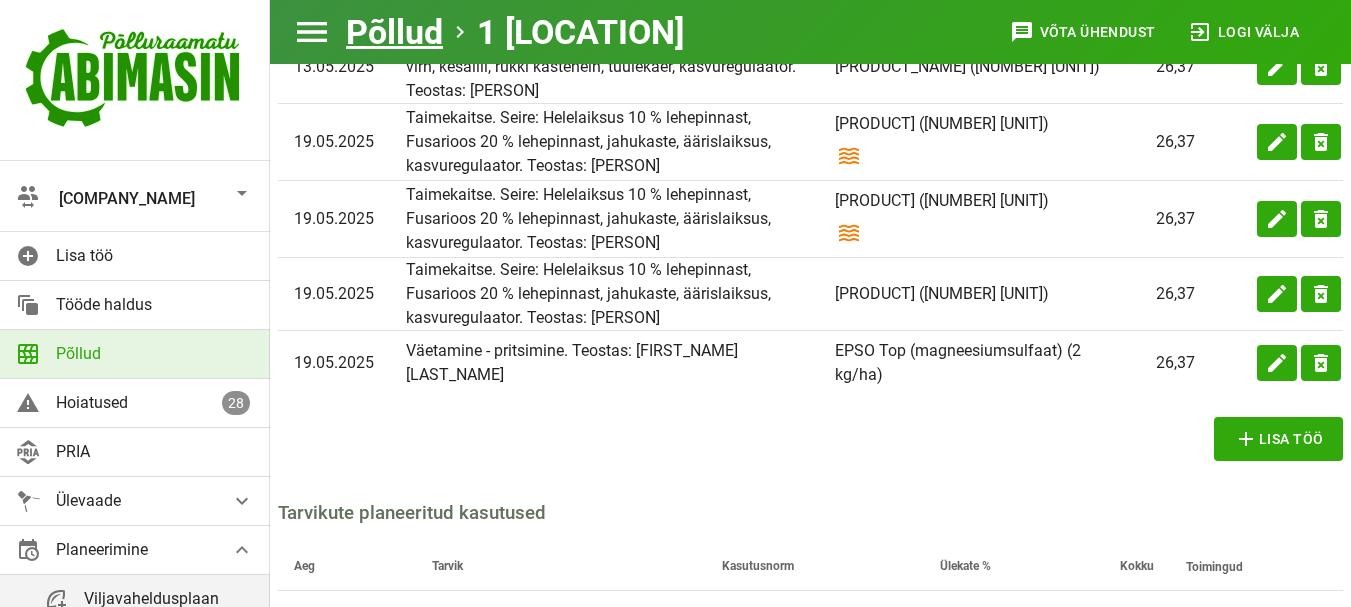 scroll, scrollTop: 1134, scrollLeft: 0, axis: vertical 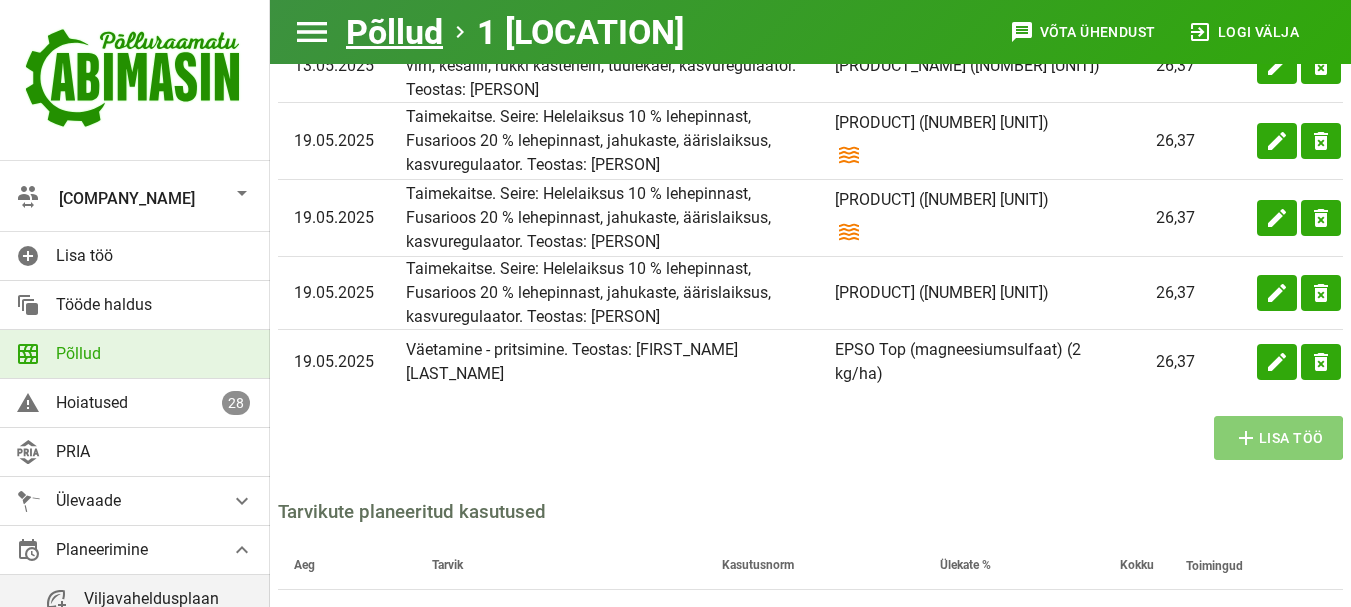 click on "add  Lisa töö" at bounding box center [1279, 438] 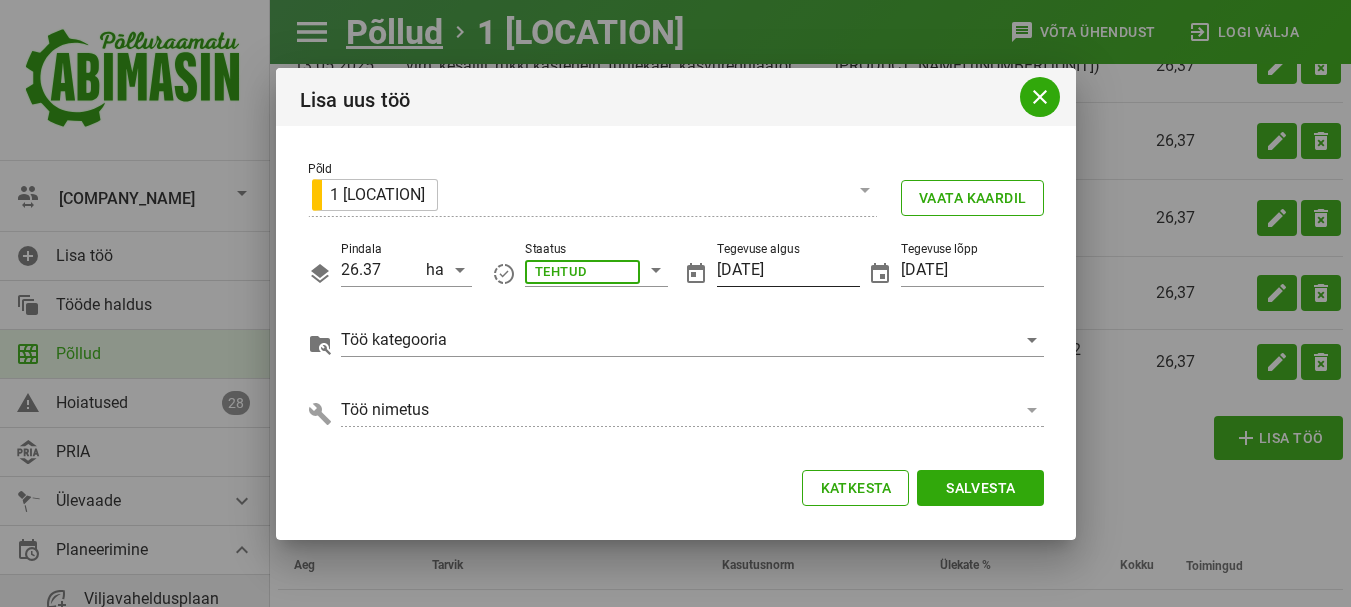 click on "[DATE]" at bounding box center (788, 270) 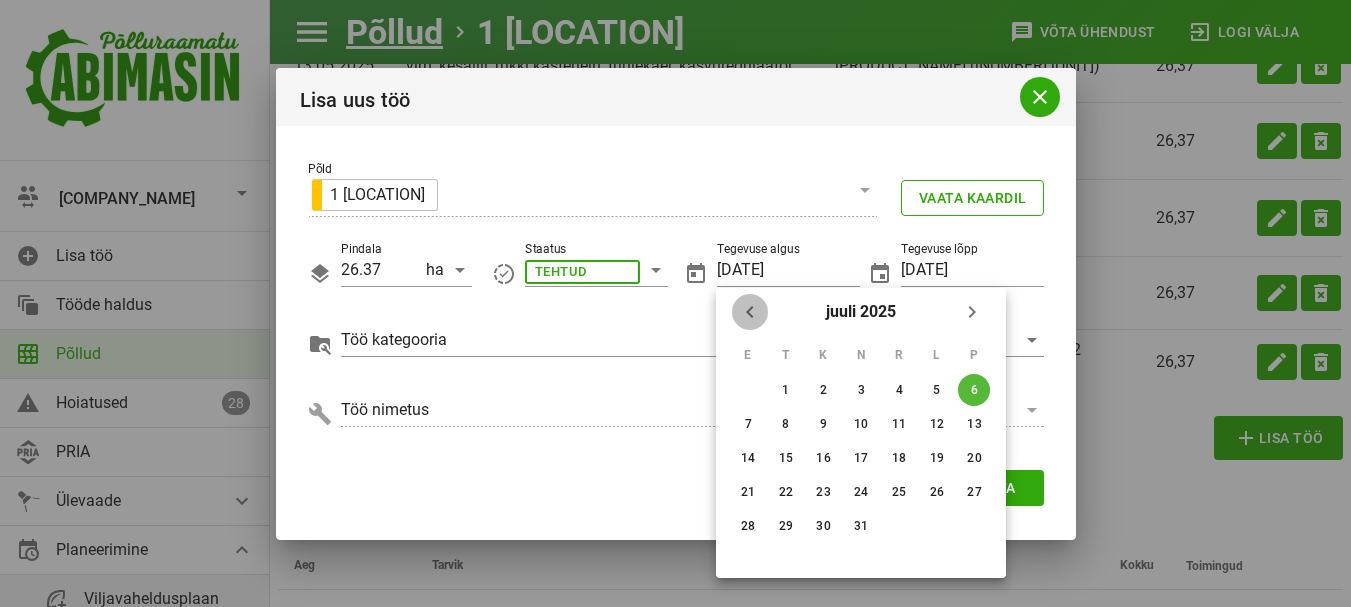 click at bounding box center [750, 312] 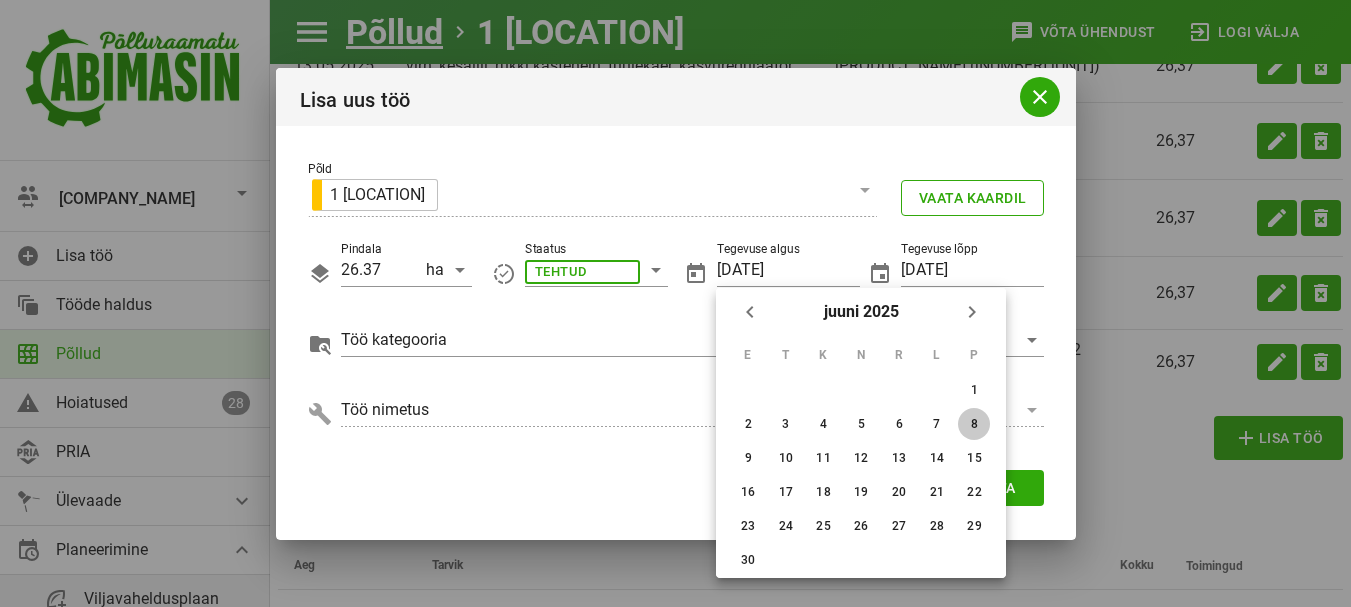 click on "8" at bounding box center (974, 390) 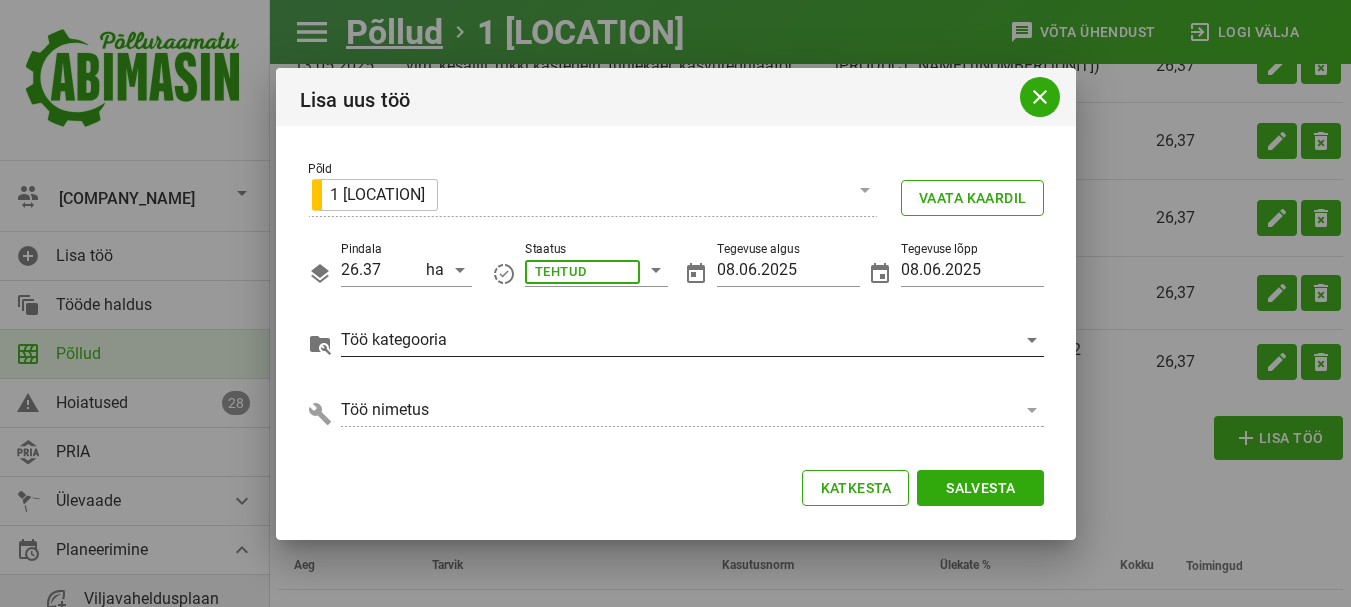 click at bounding box center [582, 270] 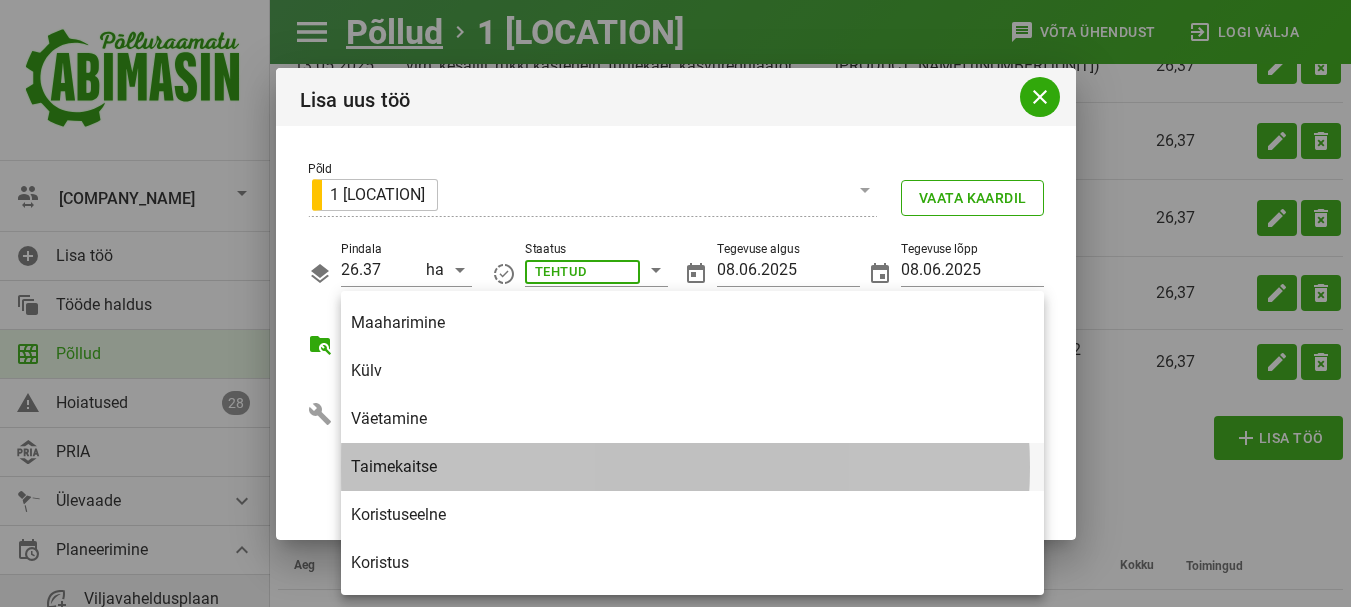 click on "Taimekaitse" at bounding box center [692, 466] 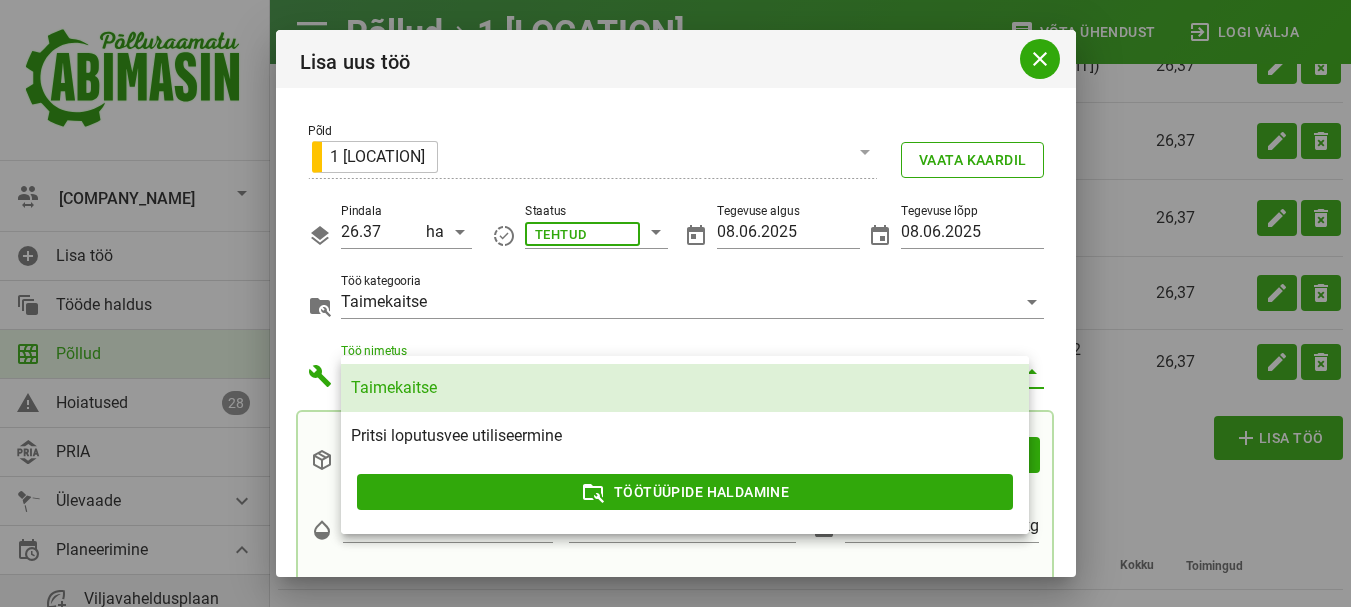 click on "Taimekaitse" at bounding box center [685, 387] 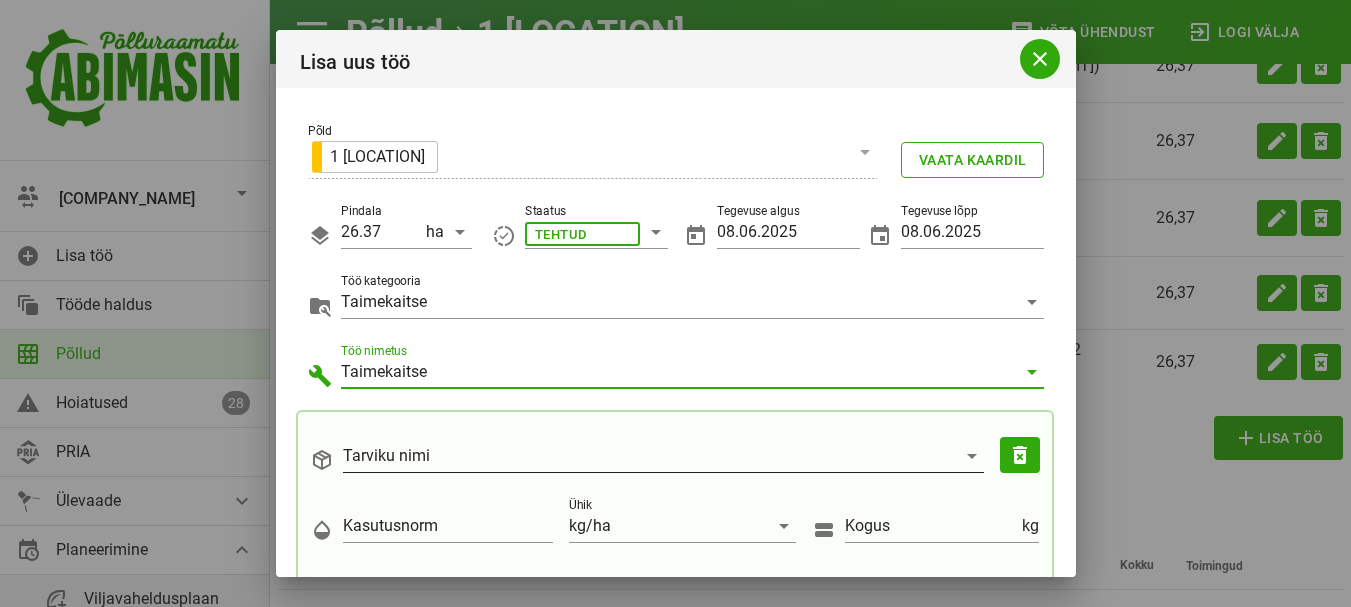 click on "Tarviku nimi" at bounding box center (649, 456) 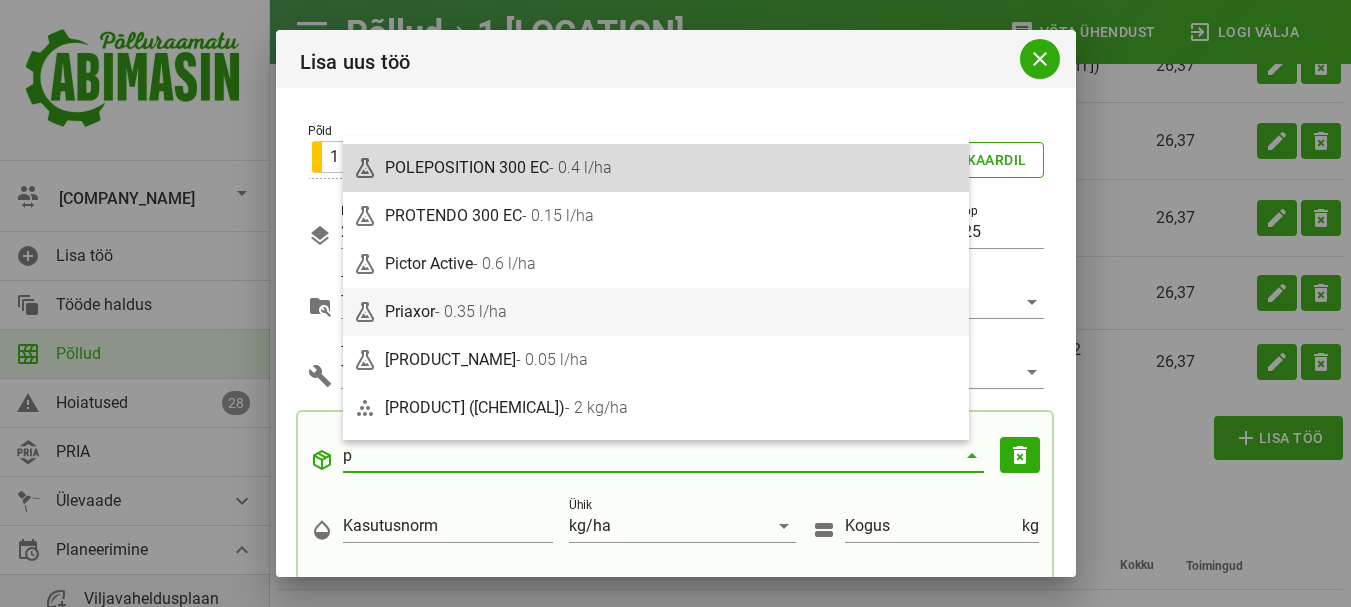 click on "[PRODUCT]   - [NUMBER] [UNIT]" at bounding box center (672, 311) 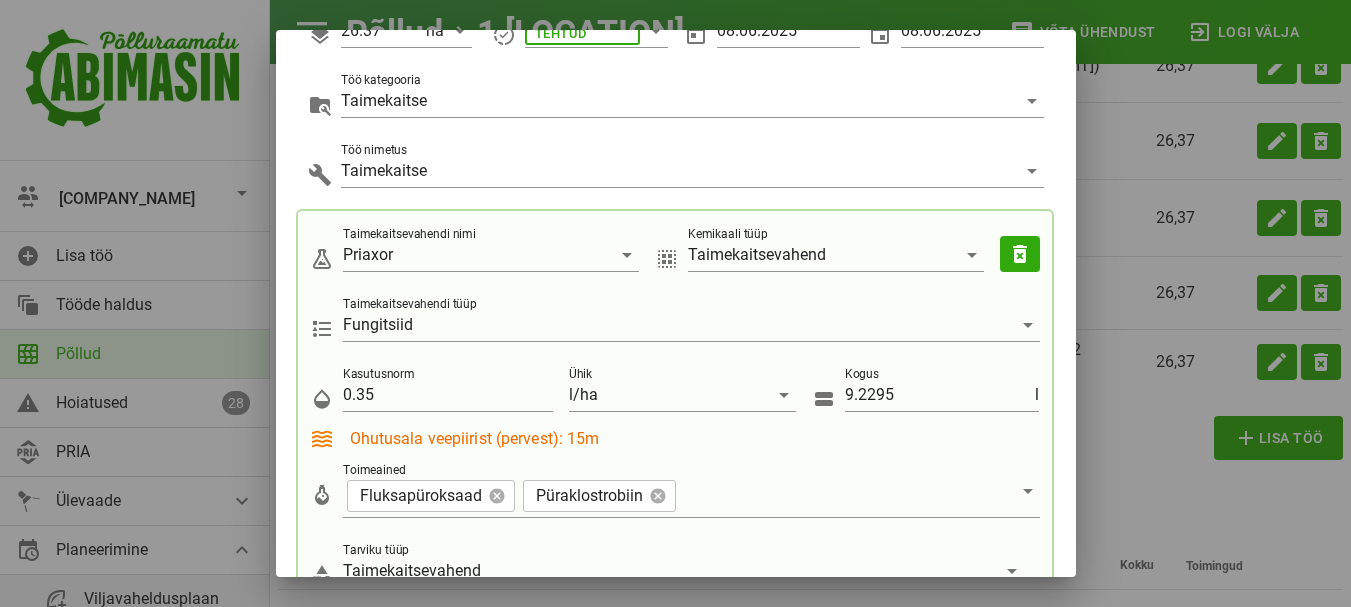 scroll, scrollTop: 240, scrollLeft: 0, axis: vertical 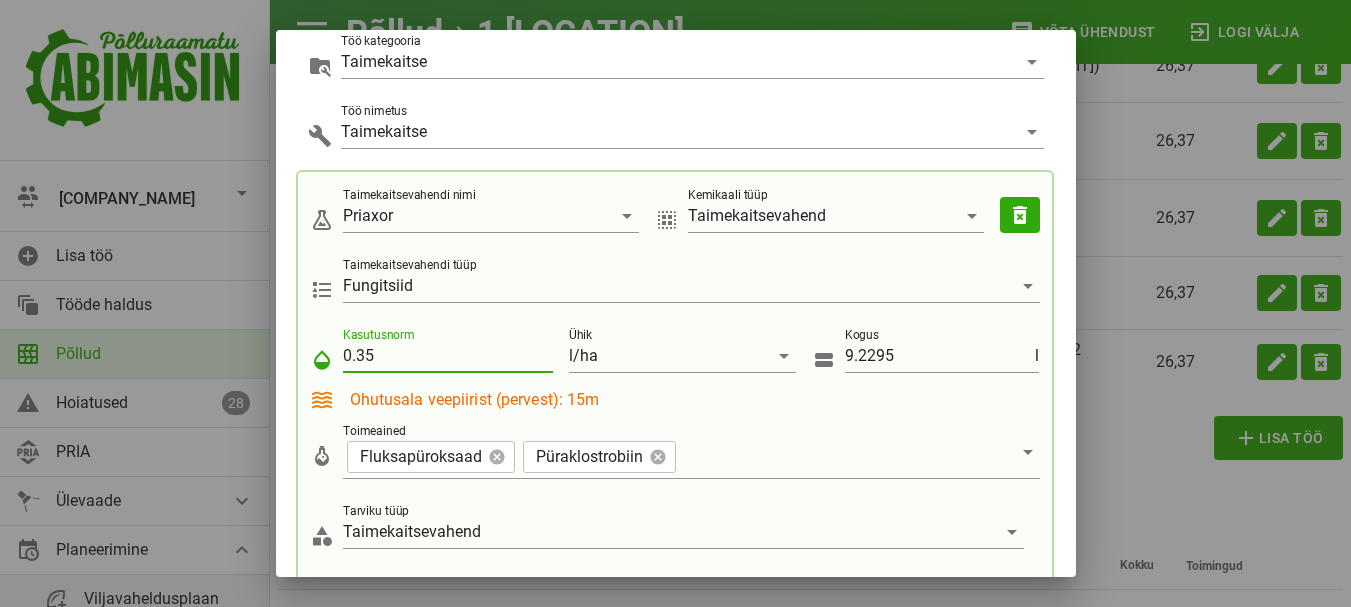 click on "0.35" at bounding box center (448, 356) 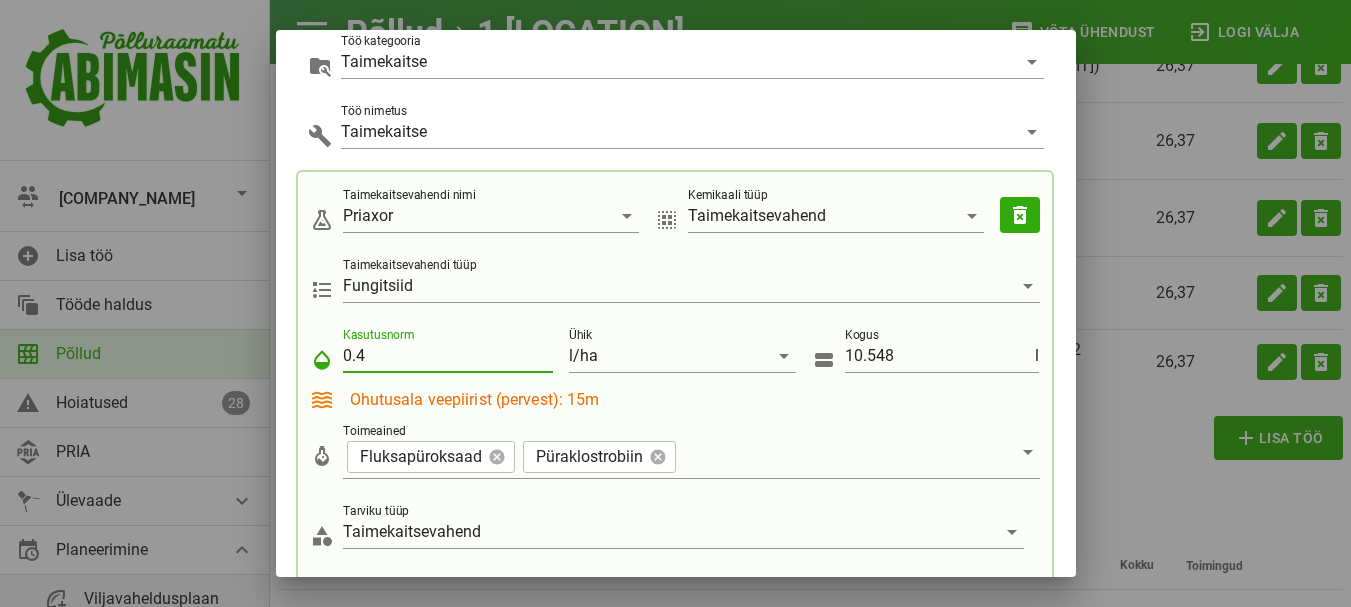 type on "0.4" 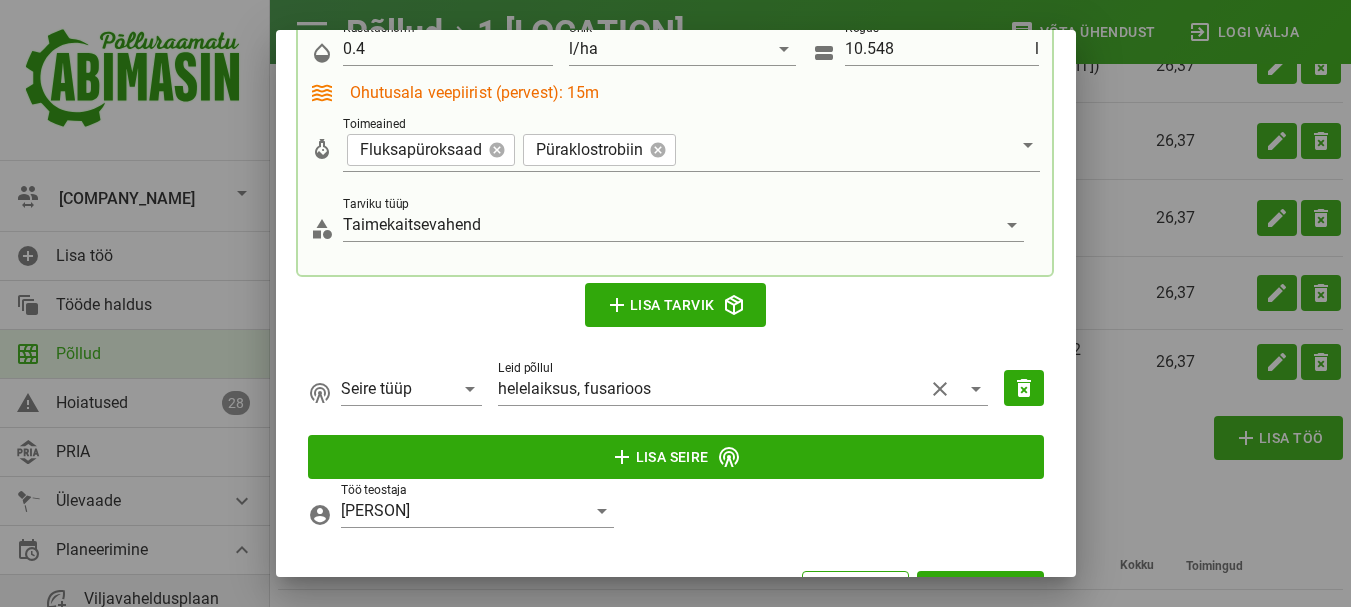 scroll, scrollTop: 611, scrollLeft: 0, axis: vertical 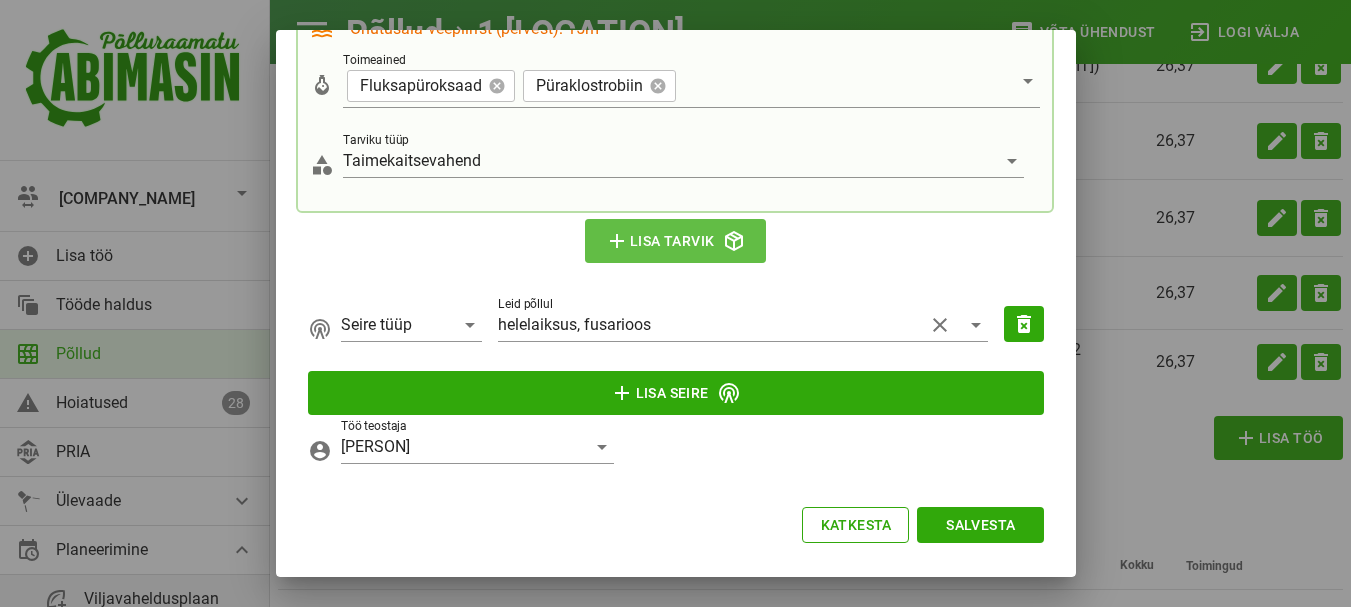 click on "add  Lisa tarvik" at bounding box center [676, 241] 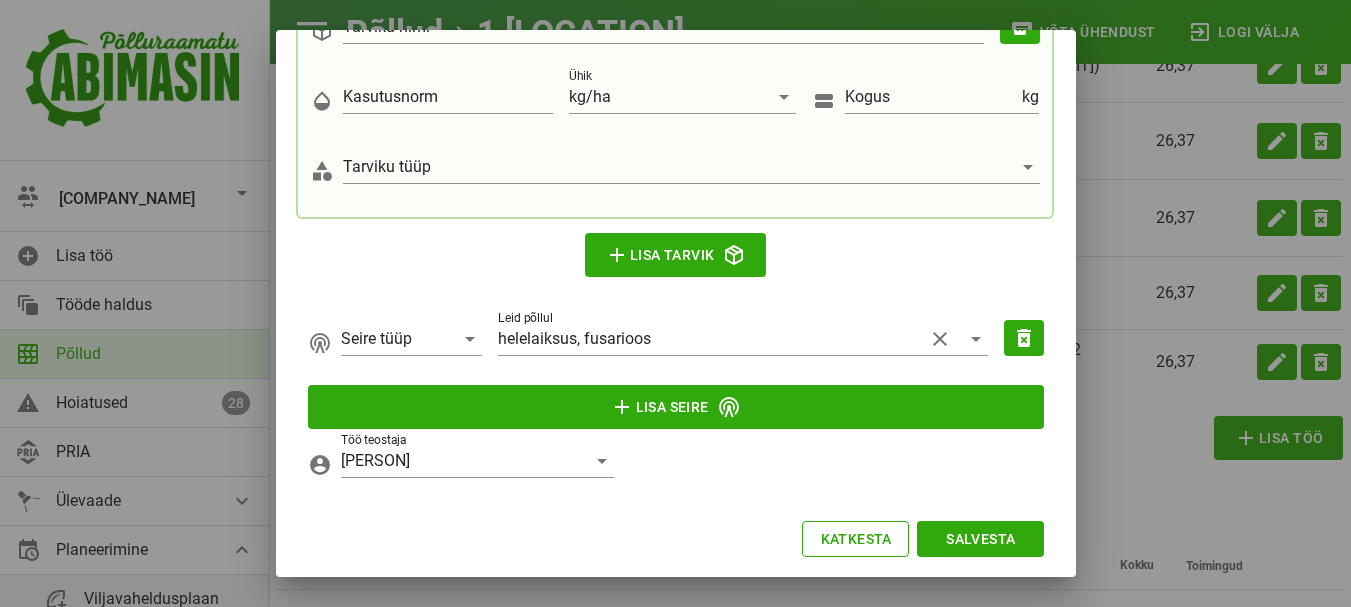 scroll, scrollTop: 865, scrollLeft: 0, axis: vertical 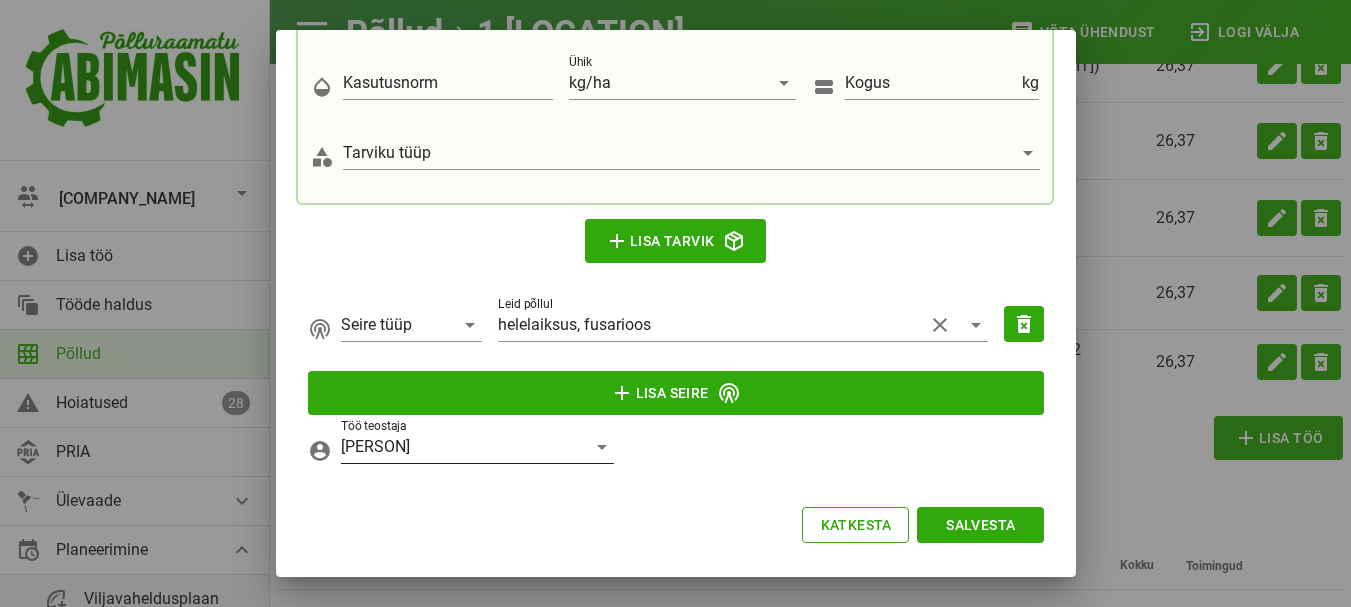 click at bounding box center [602, 447] 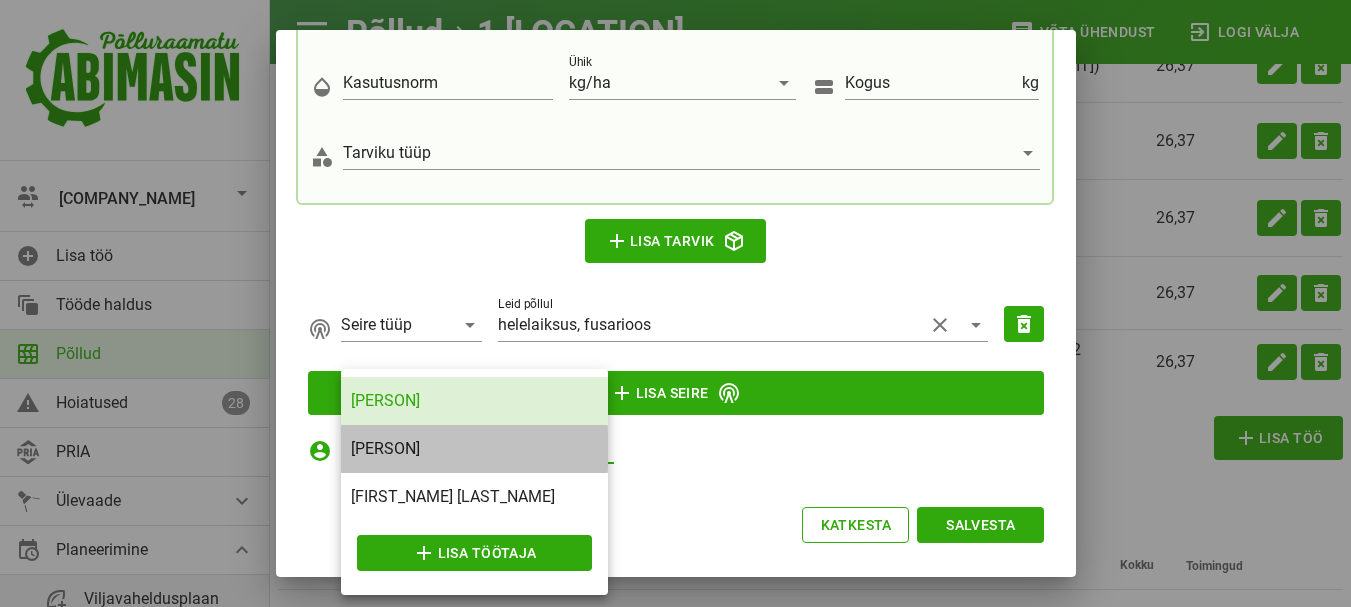 click on "[PERSON]" at bounding box center [474, 448] 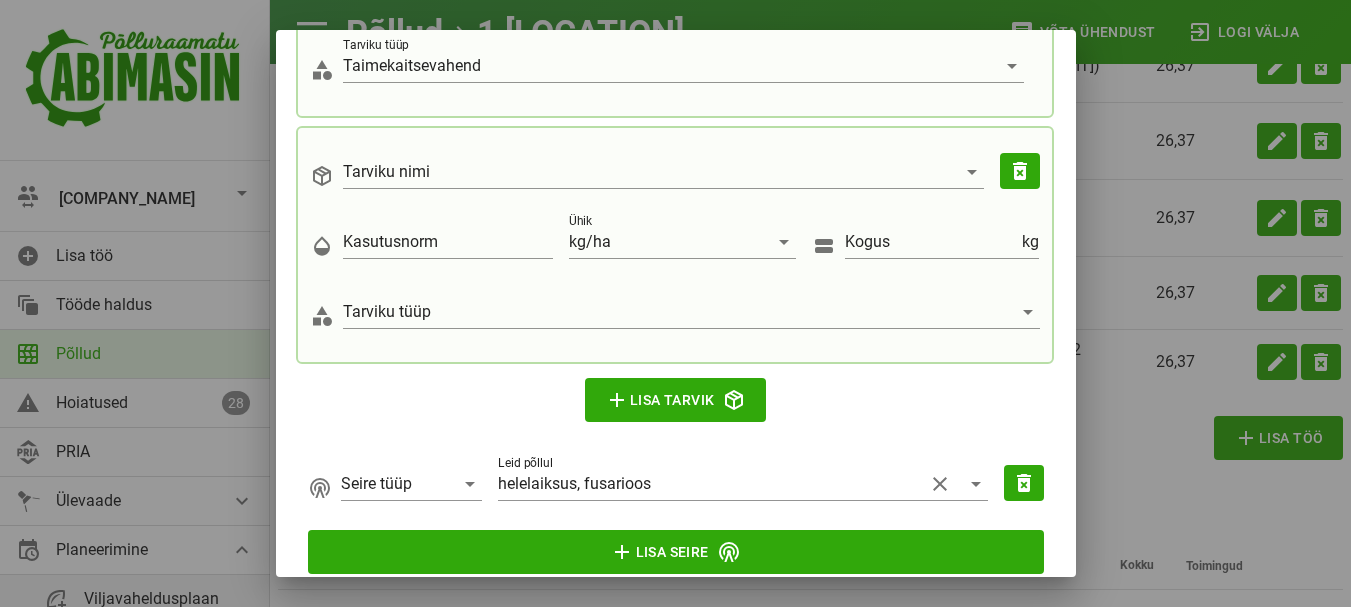scroll, scrollTop: 665, scrollLeft: 0, axis: vertical 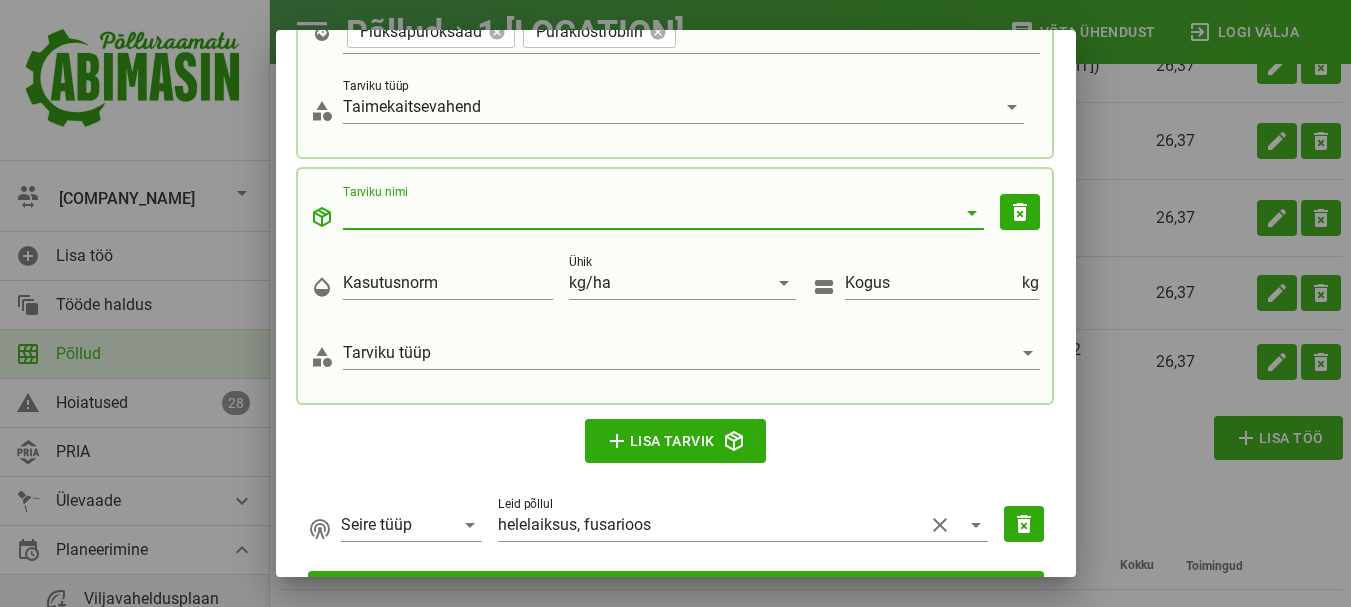 click on "Tarviku nimi" at bounding box center [649, 213] 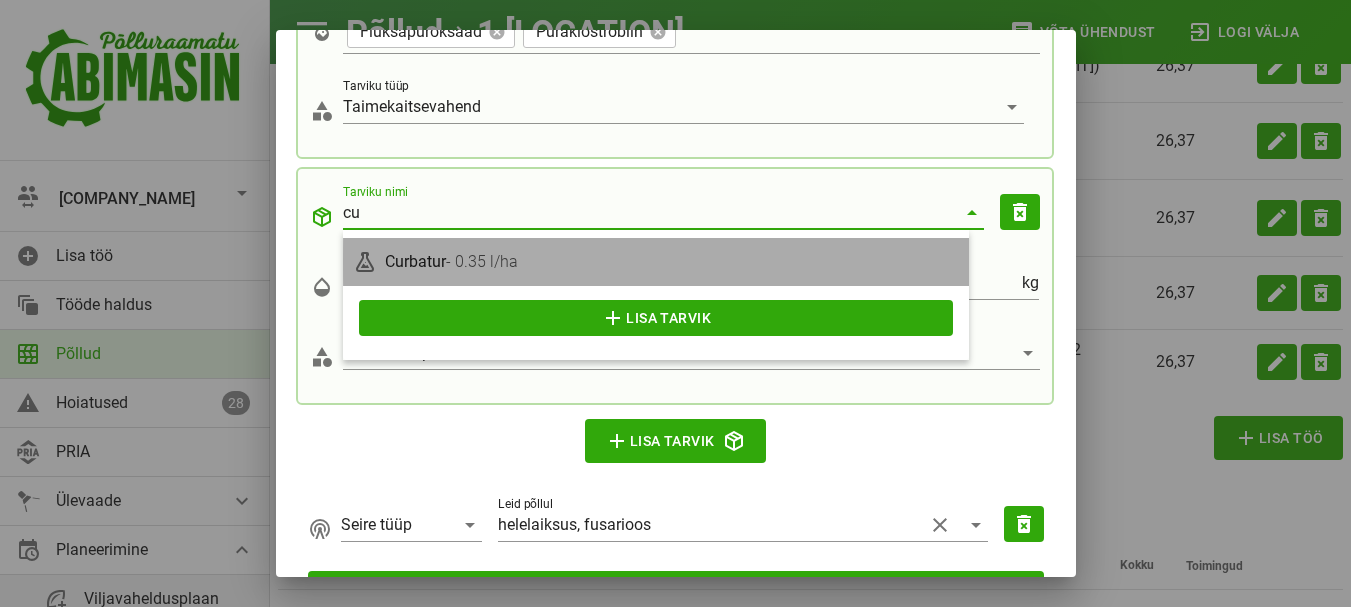 click on "[PRODUCT_NAME] - [NUMBER] [UNIT]" at bounding box center [672, 261] 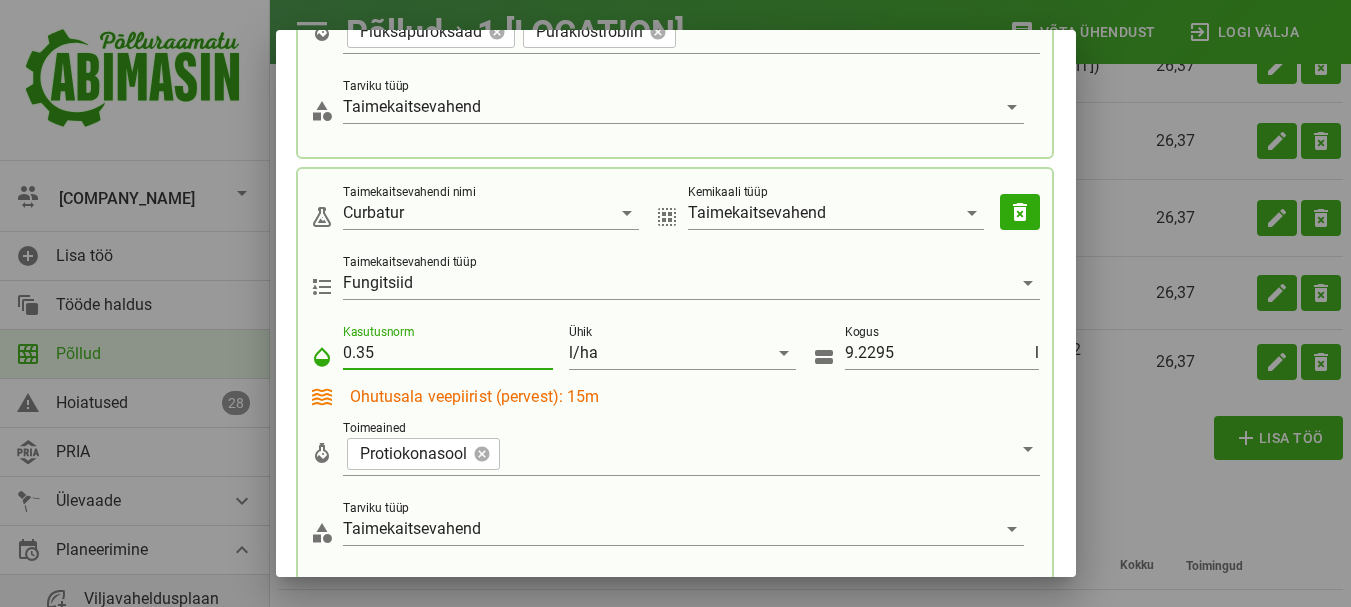 click on "0.35" at bounding box center (448, 353) 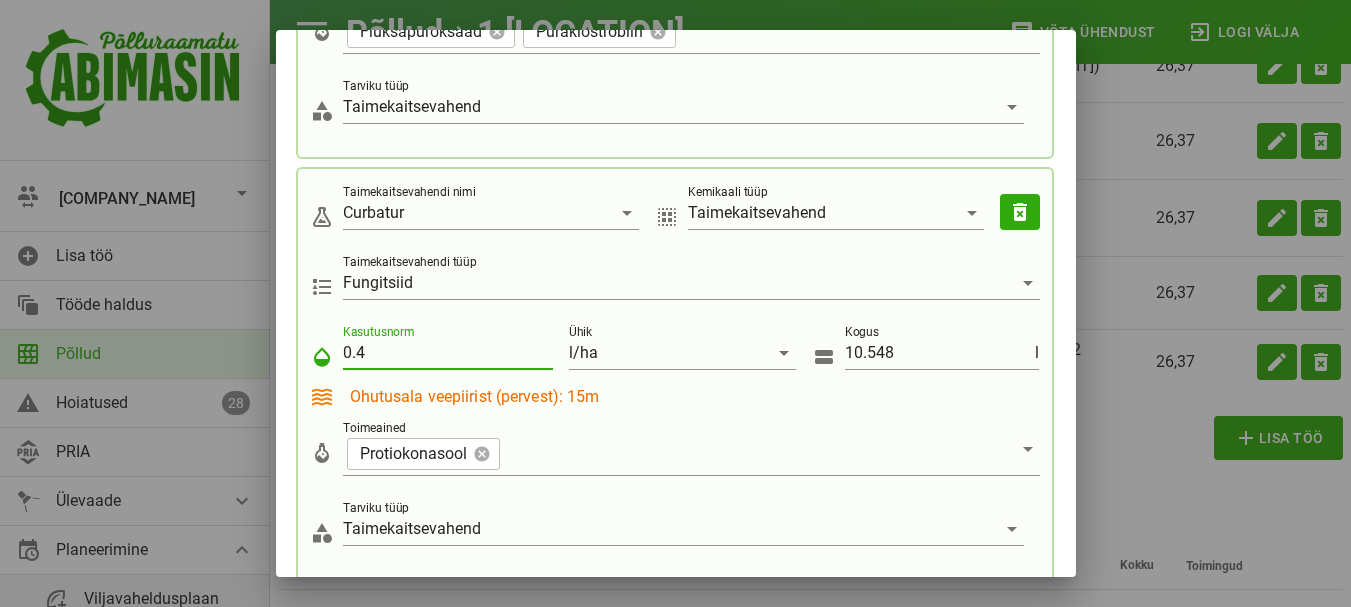 type on "0.4" 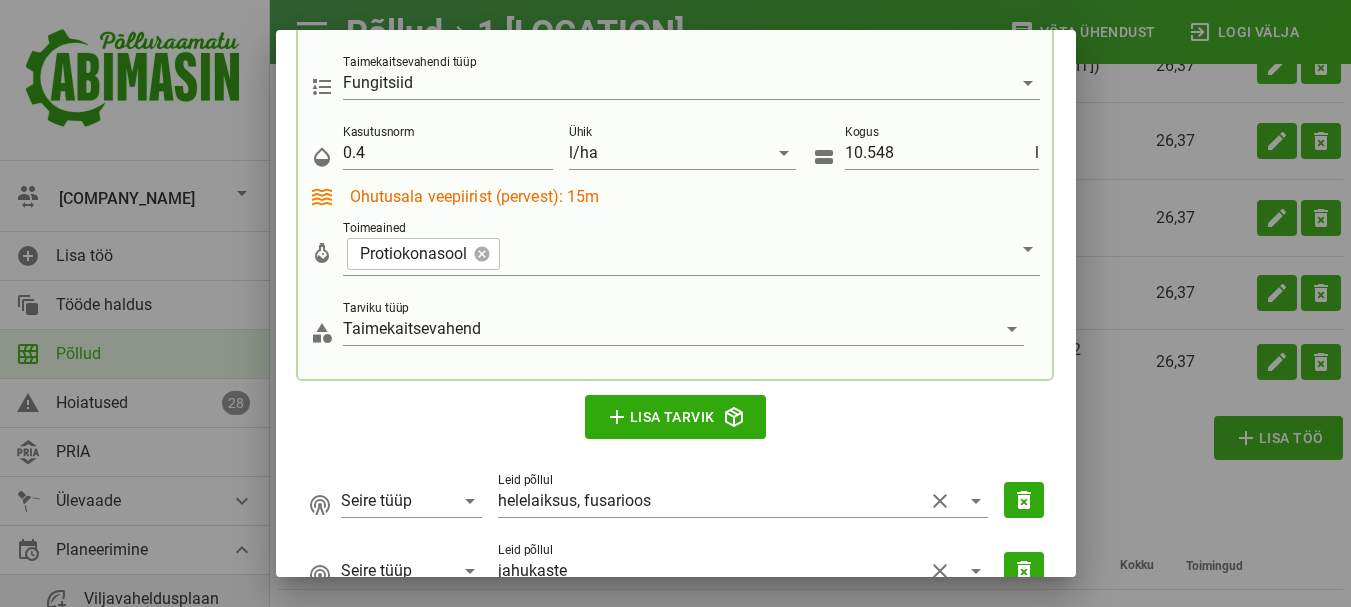 scroll, scrollTop: 1012, scrollLeft: 0, axis: vertical 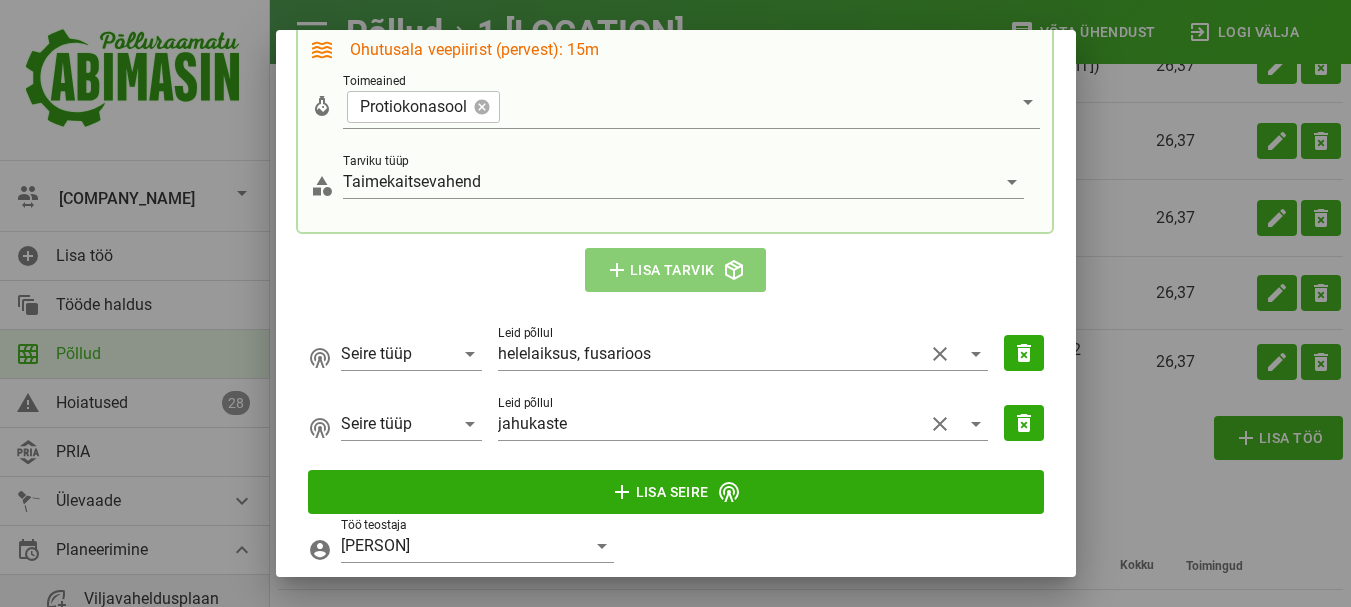 click on "add  Lisa tarvik" at bounding box center (676, 270) 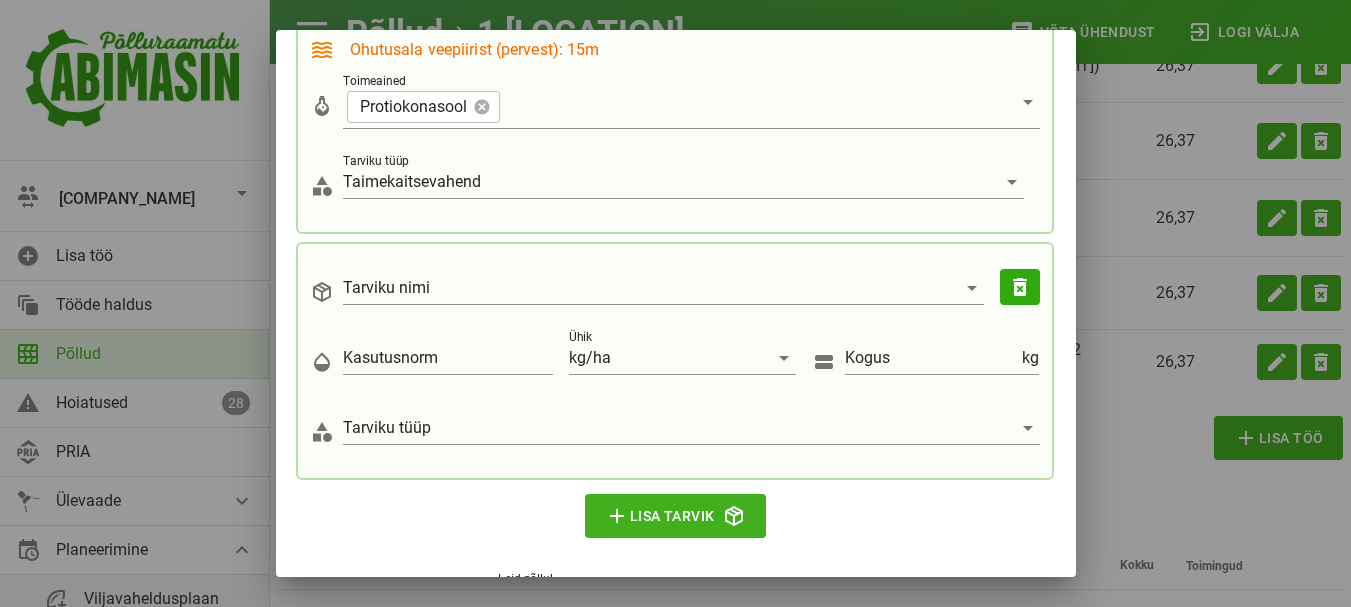 click on "Tarviku nimi" at bounding box center [649, 288] 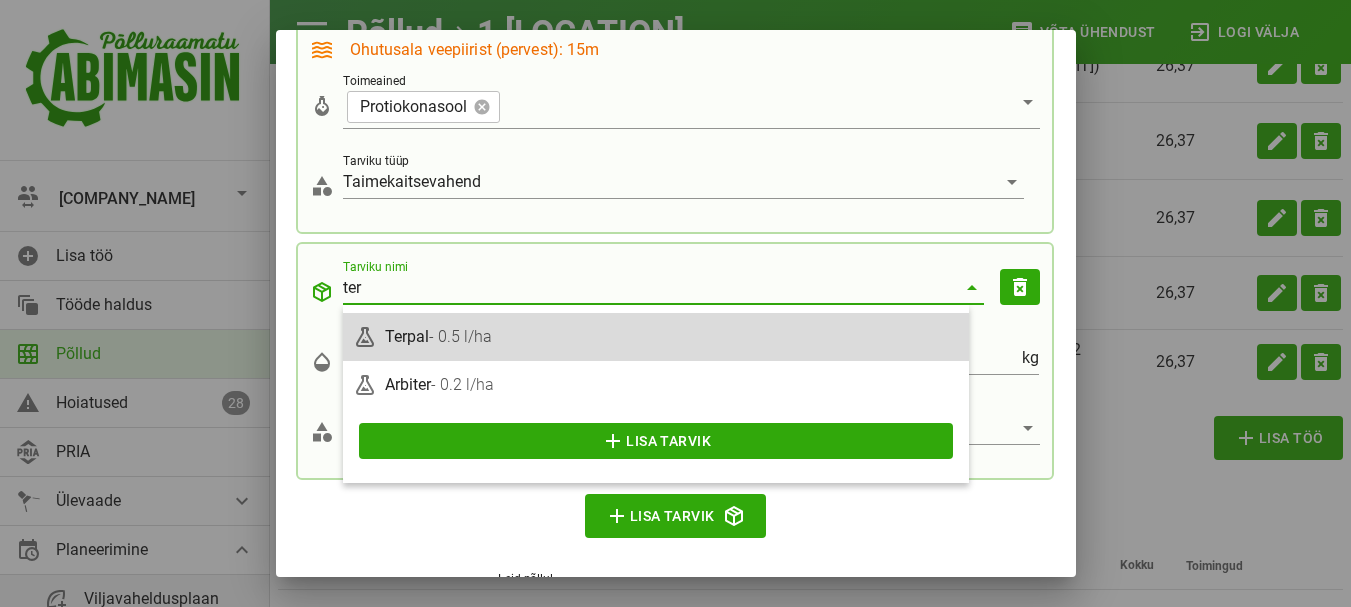 click on "- 0.5 l/ha" at bounding box center [460, 336] 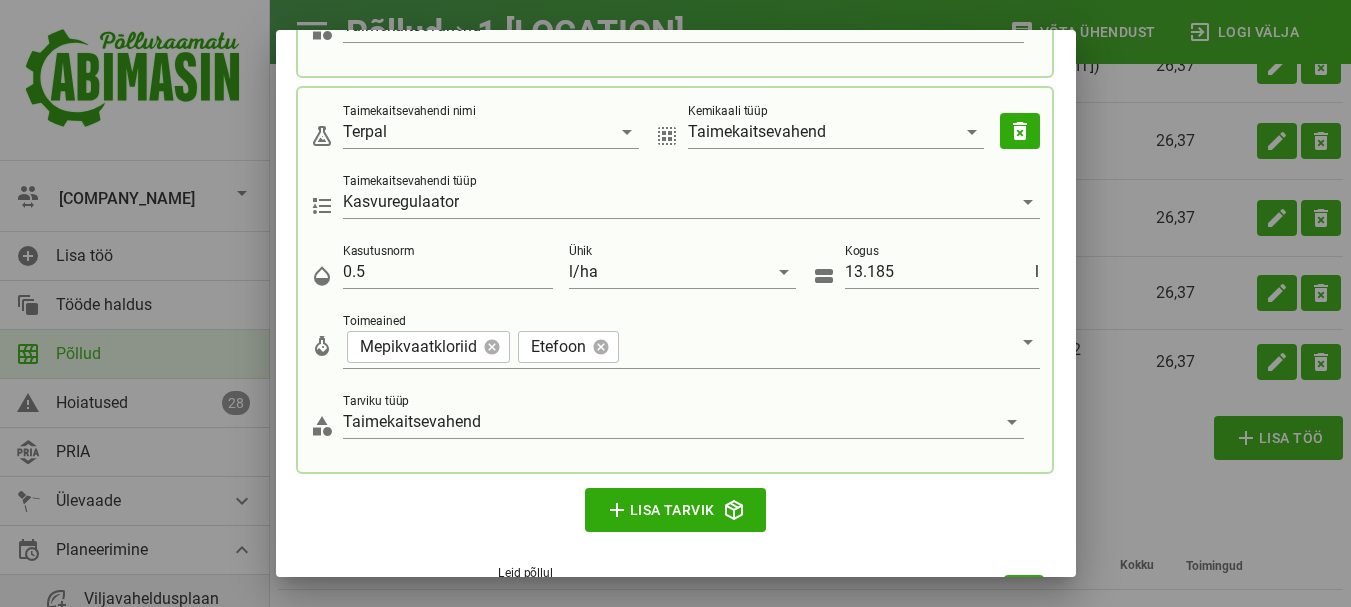 scroll, scrollTop: 1172, scrollLeft: 0, axis: vertical 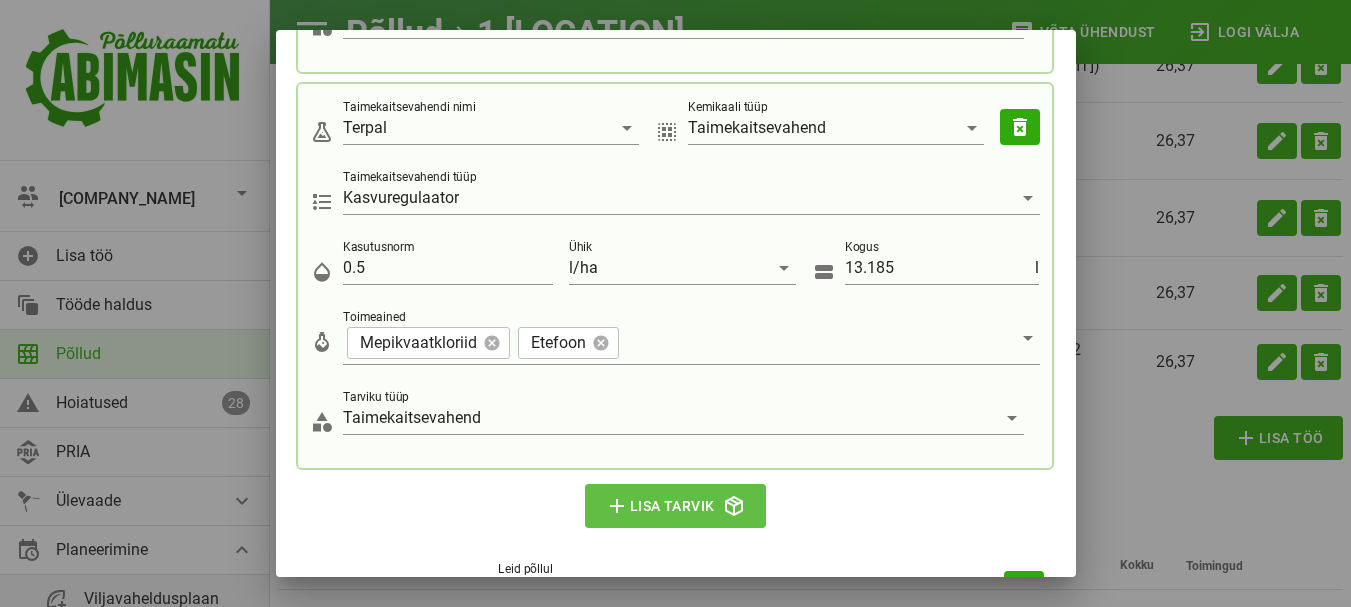 click on "add  Lisa tarvik" at bounding box center (676, 506) 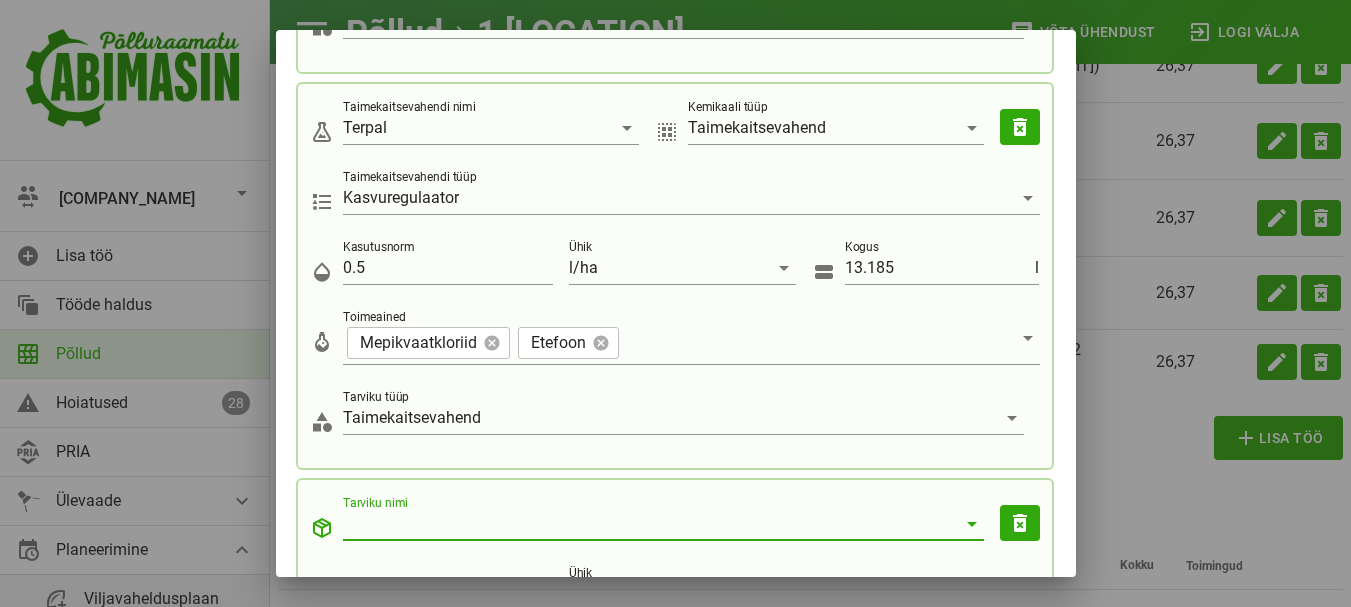 click on "Tarviku nimi" at bounding box center (649, 524) 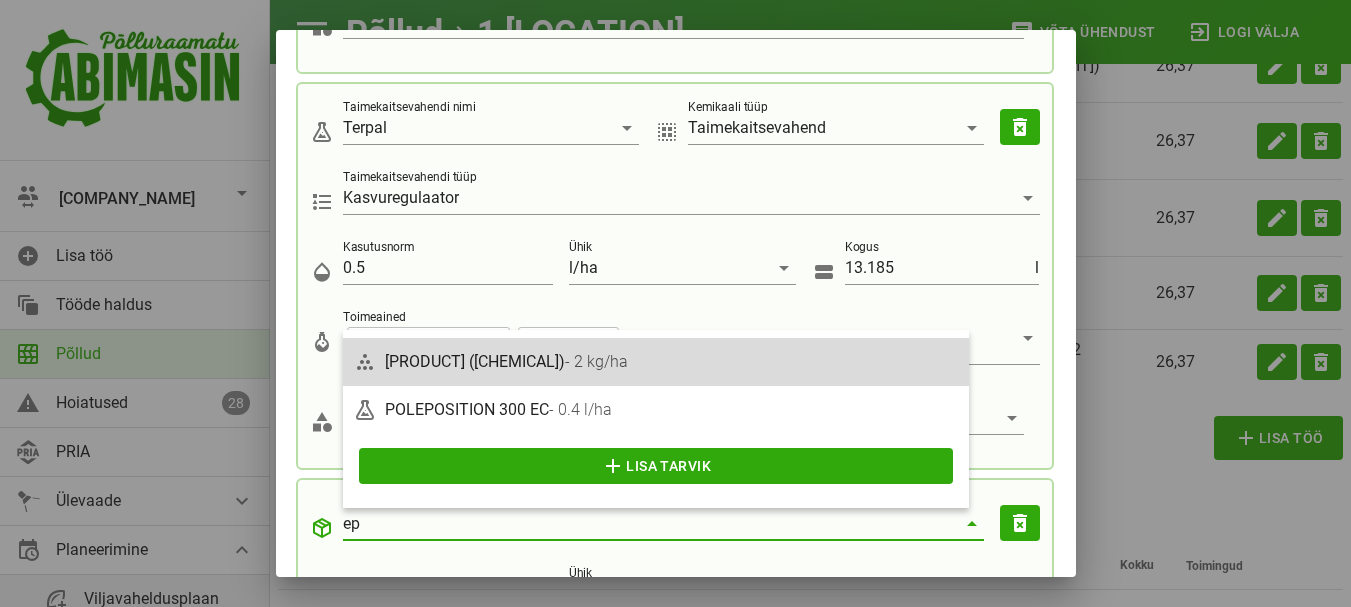 click on "[PRODUCT_NAME]   - 2 kg/ha" at bounding box center [656, 362] 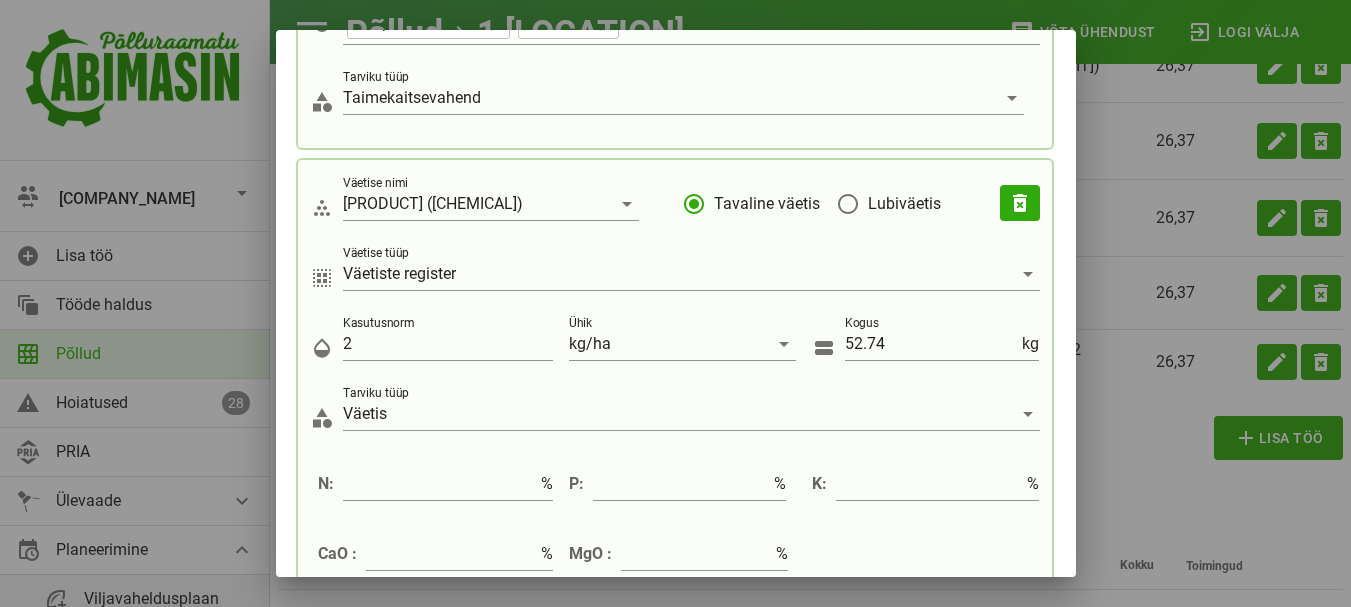 scroll, scrollTop: 1506, scrollLeft: 0, axis: vertical 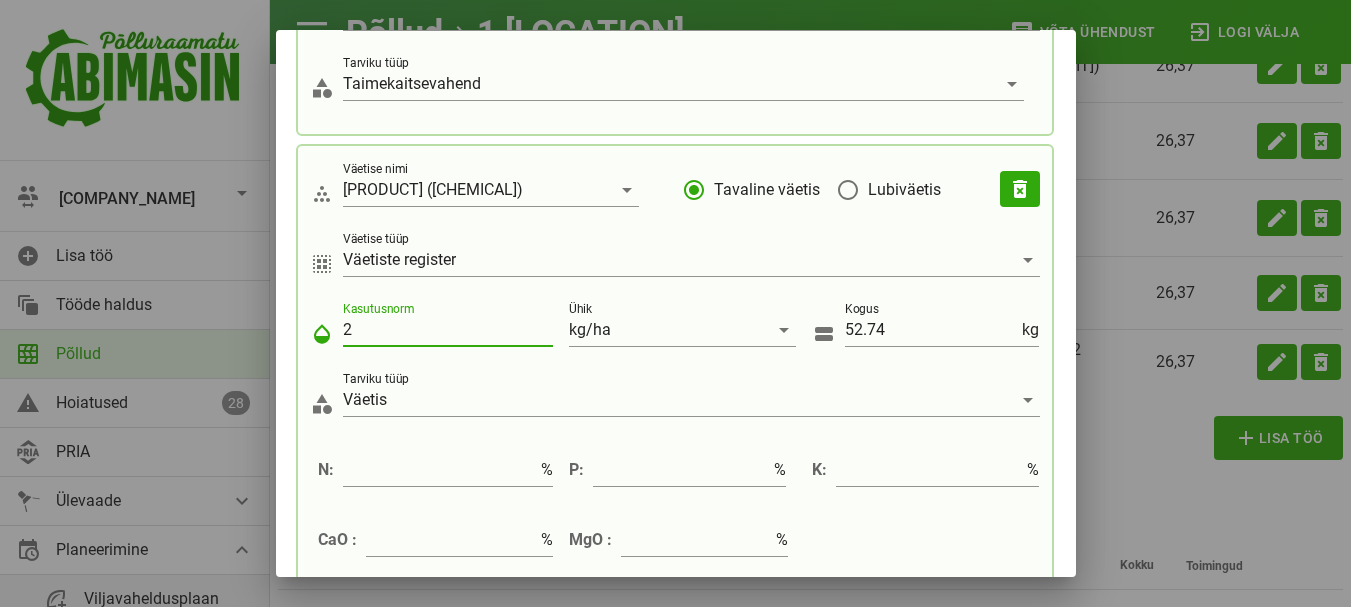 click on "2" at bounding box center (448, 330) 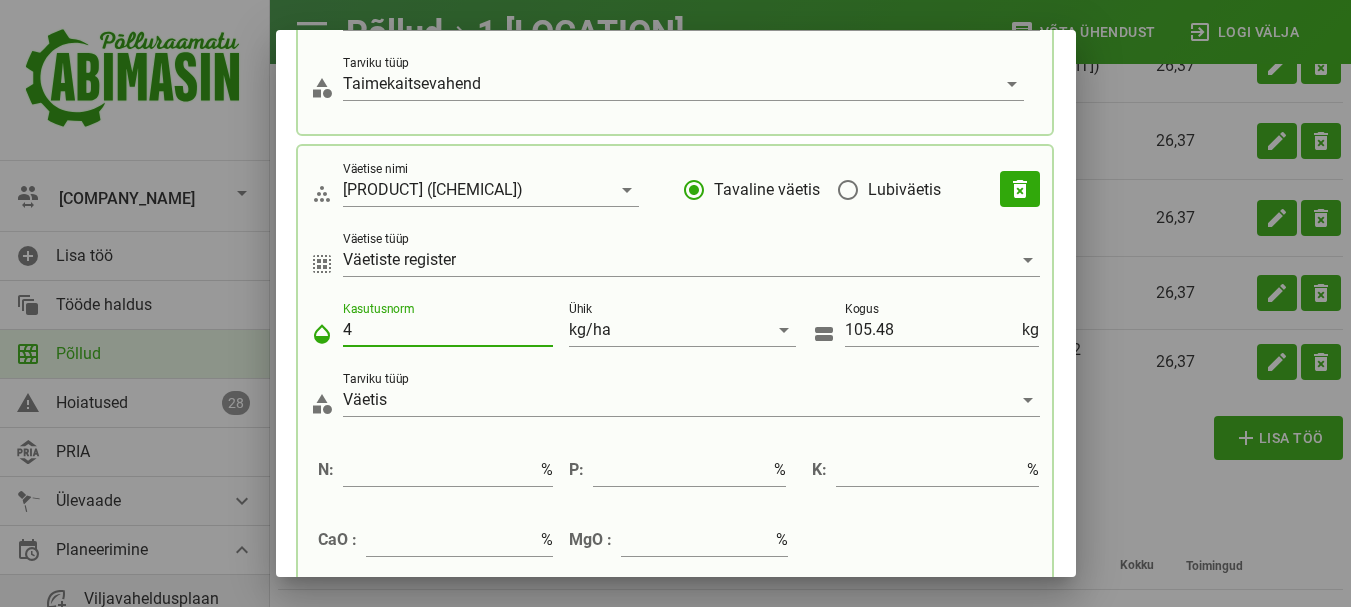 type on "4" 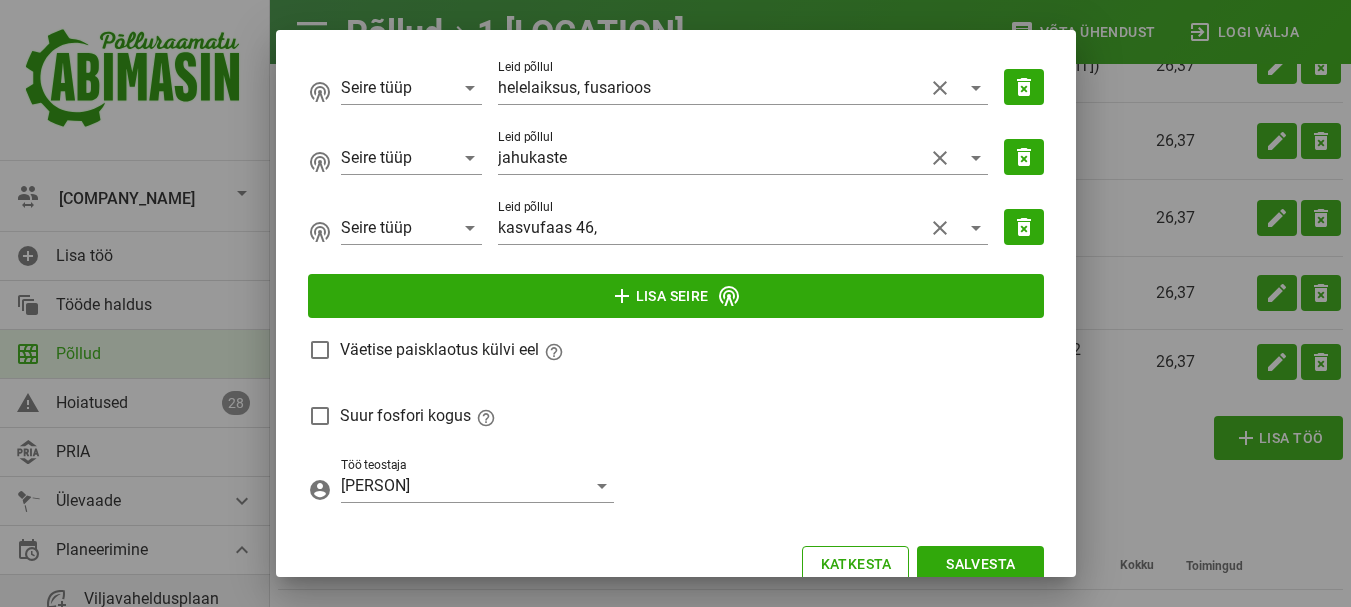scroll, scrollTop: 2169, scrollLeft: 0, axis: vertical 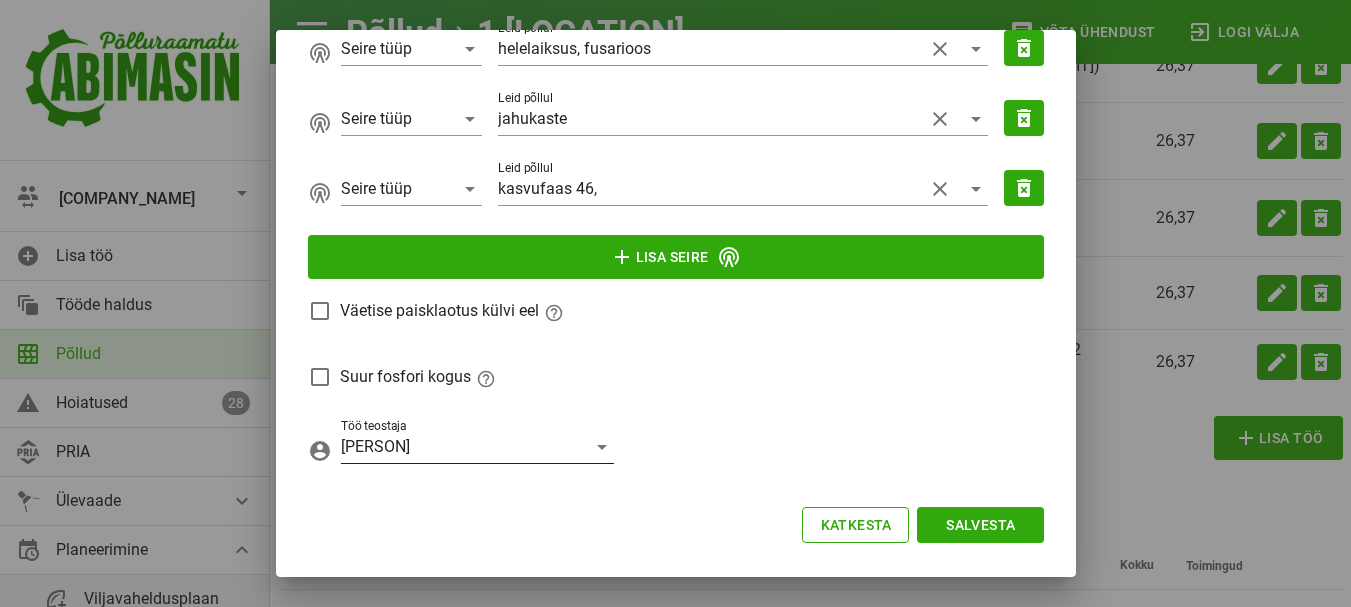 click at bounding box center (602, 447) 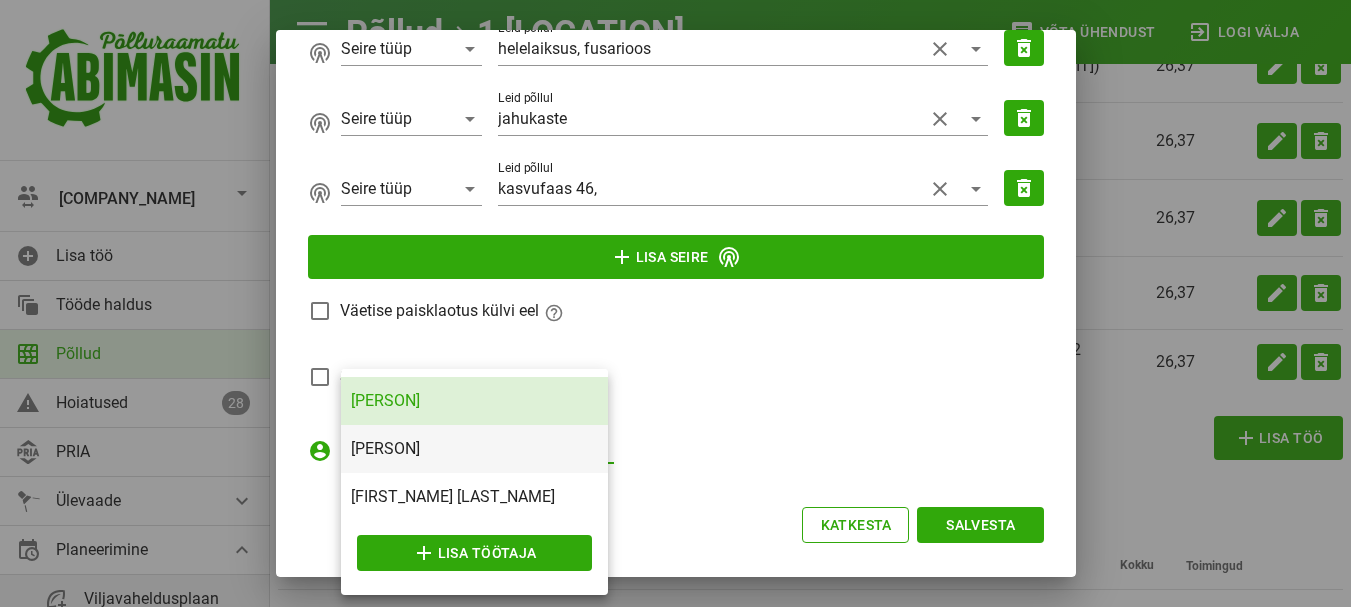 click on "[PERSON]" at bounding box center [474, 448] 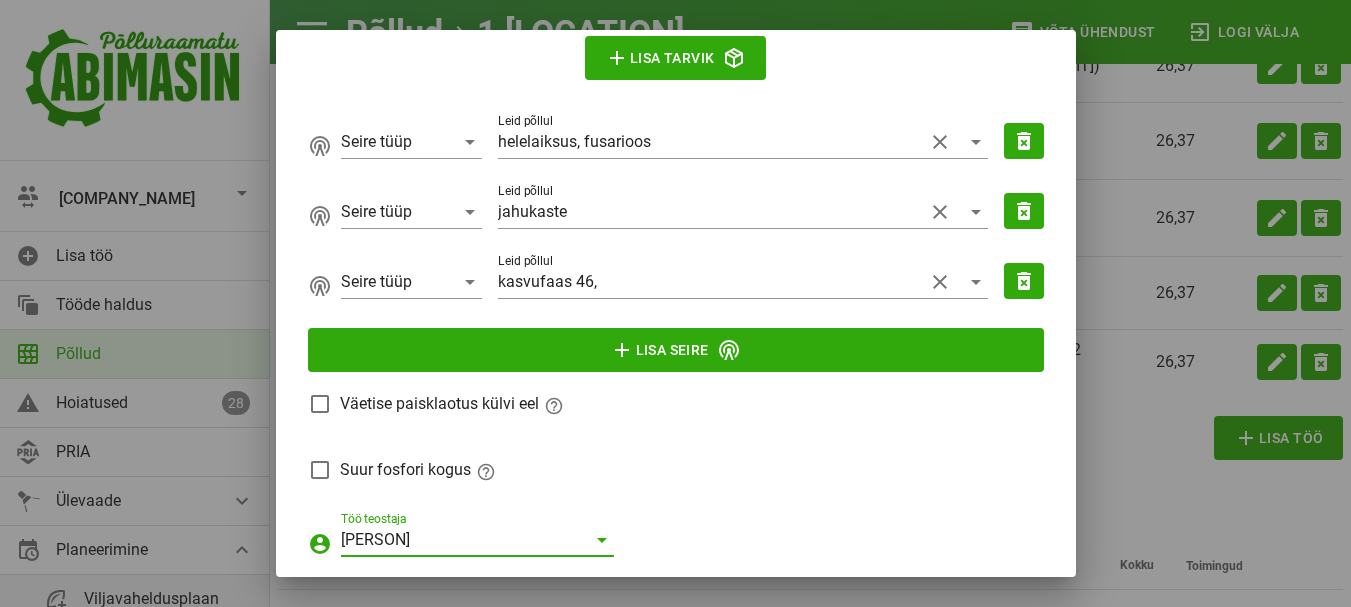 scroll, scrollTop: 2049, scrollLeft: 0, axis: vertical 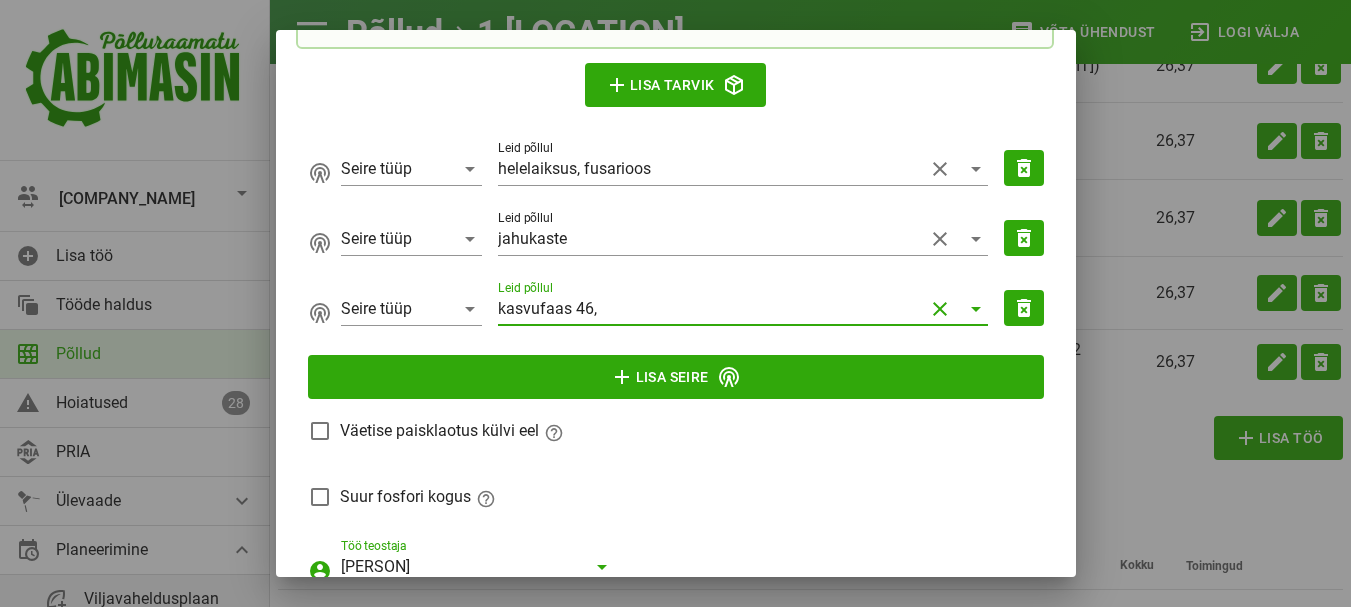 click on "kasvufaas 46," at bounding box center [711, 309] 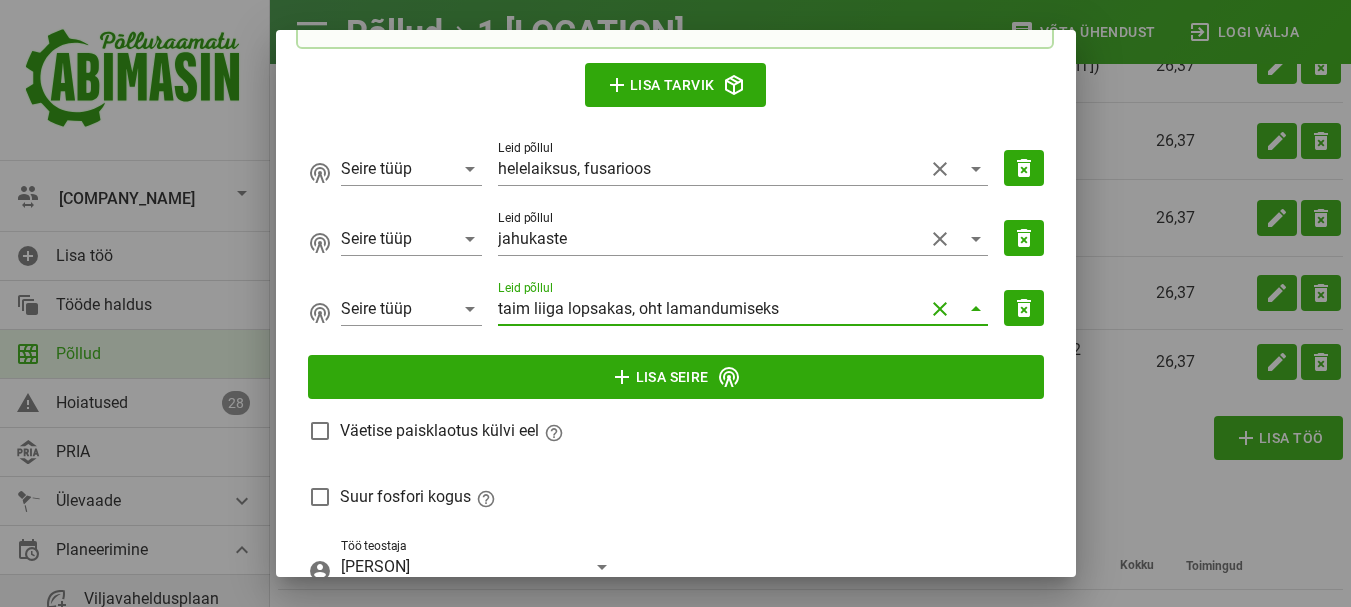 type on "taim liiga lopsakas, oht lamandumiseks" 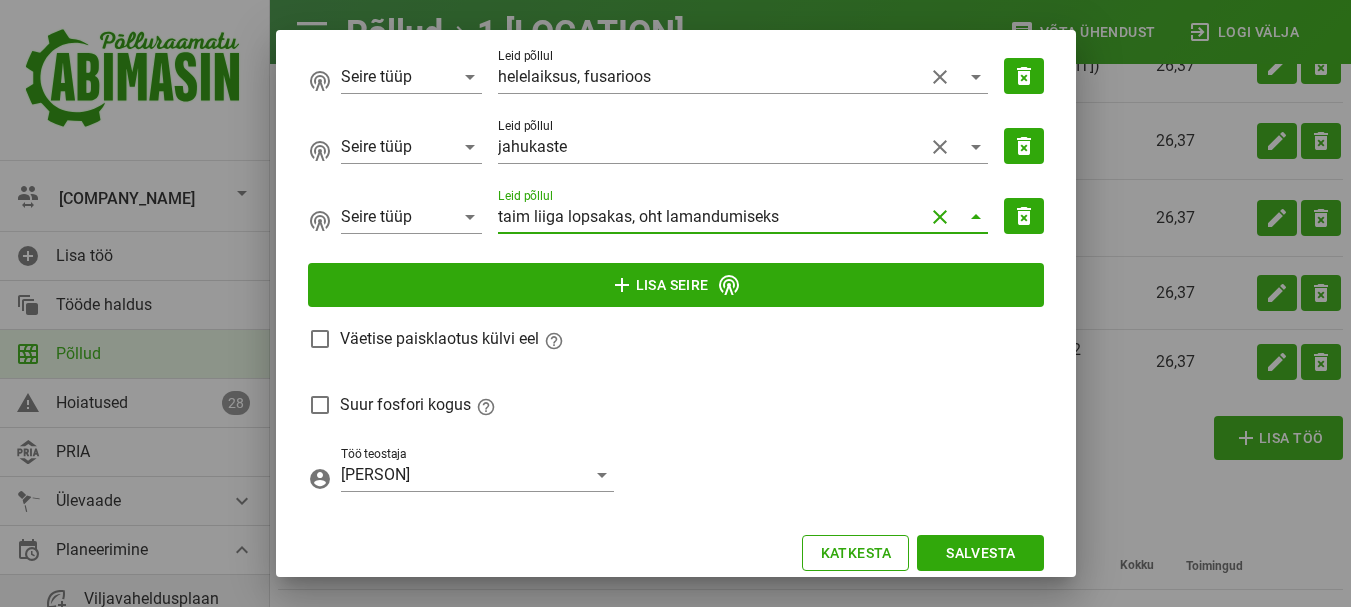 scroll, scrollTop: 2169, scrollLeft: 0, axis: vertical 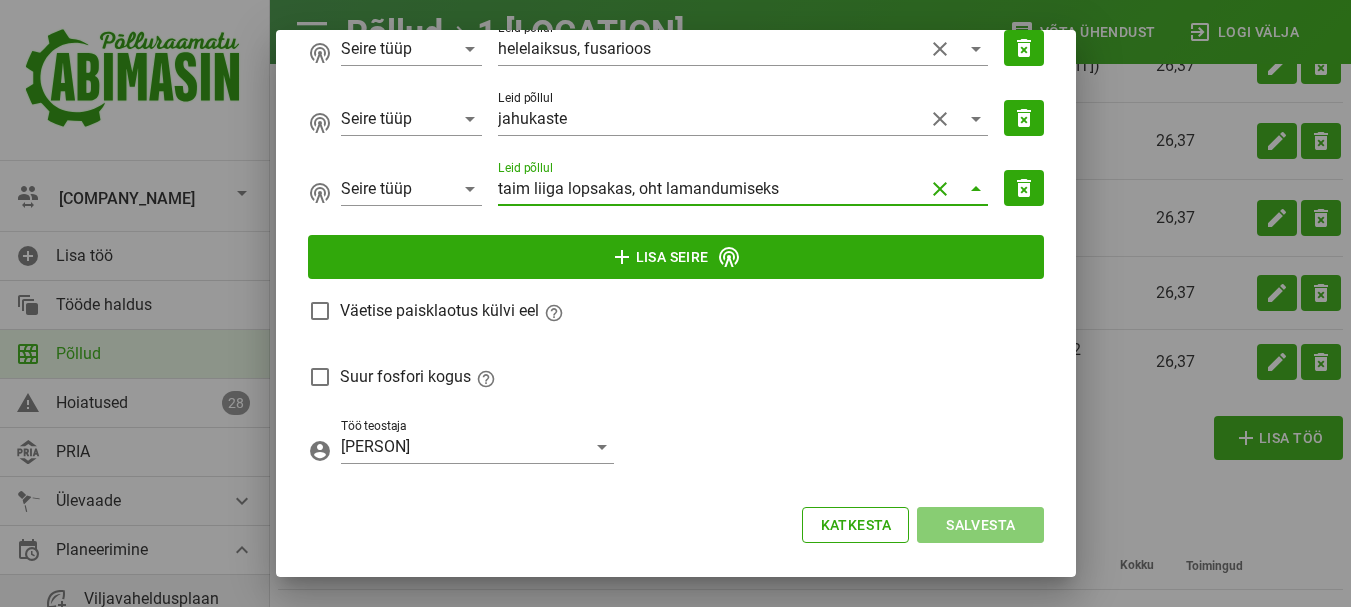 click on "Salvesta" at bounding box center [980, 525] 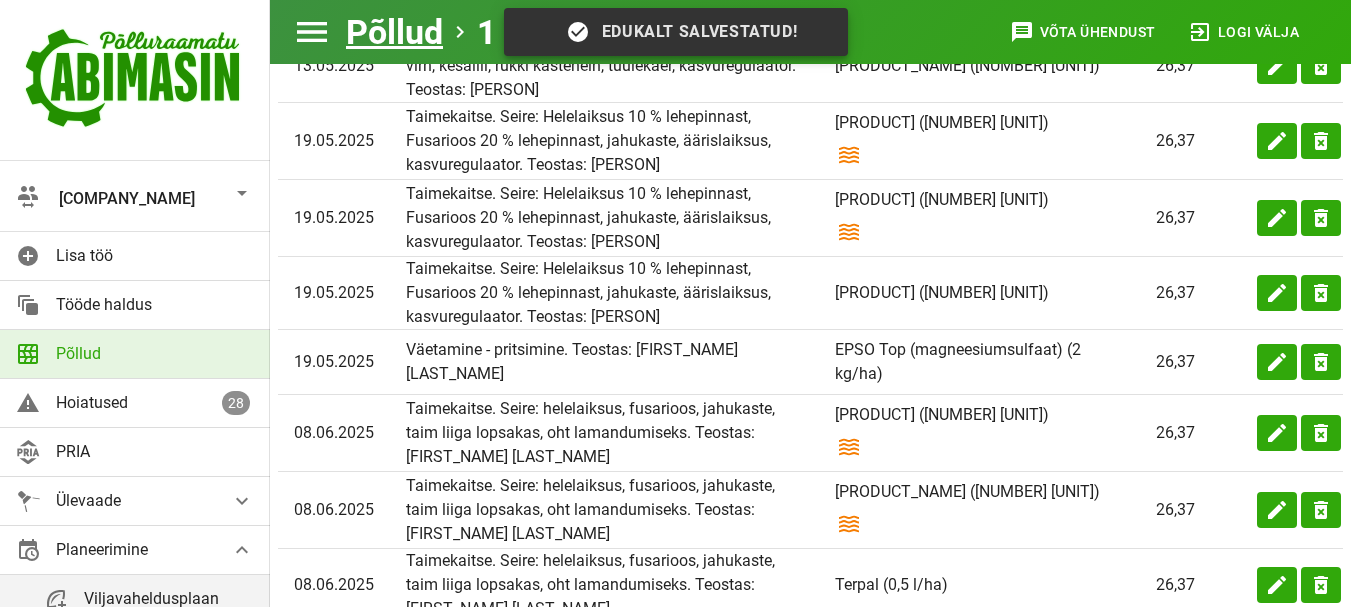 scroll, scrollTop: 0, scrollLeft: 0, axis: both 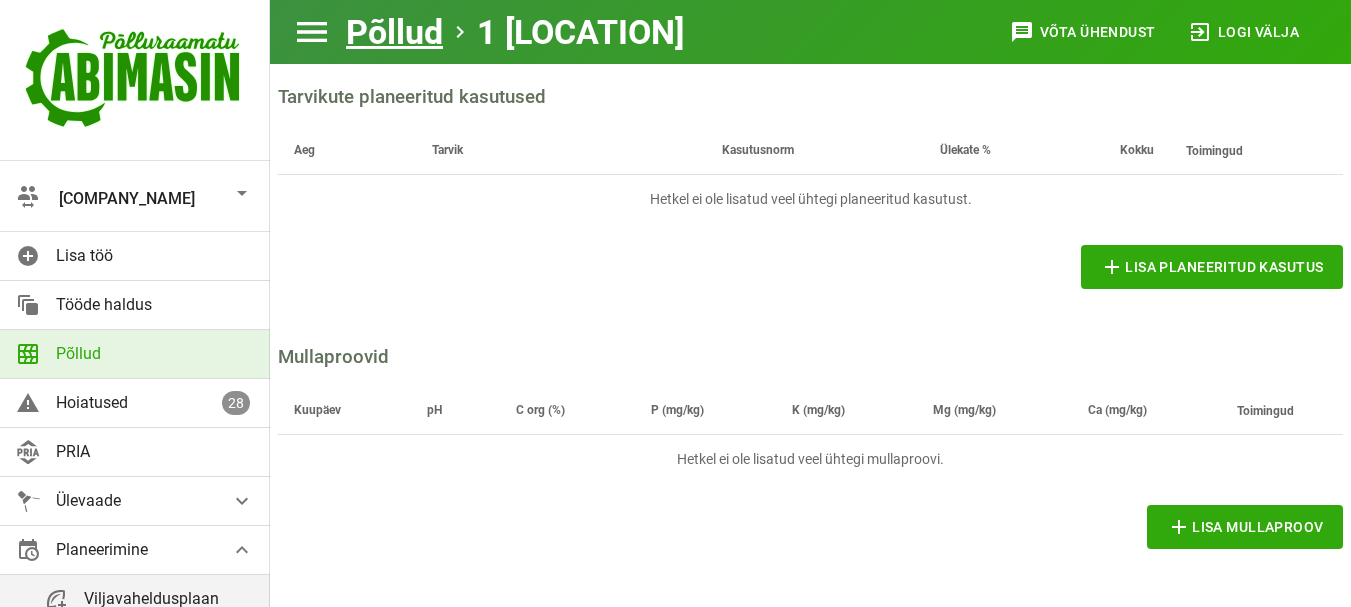click at bounding box center (242, 193) 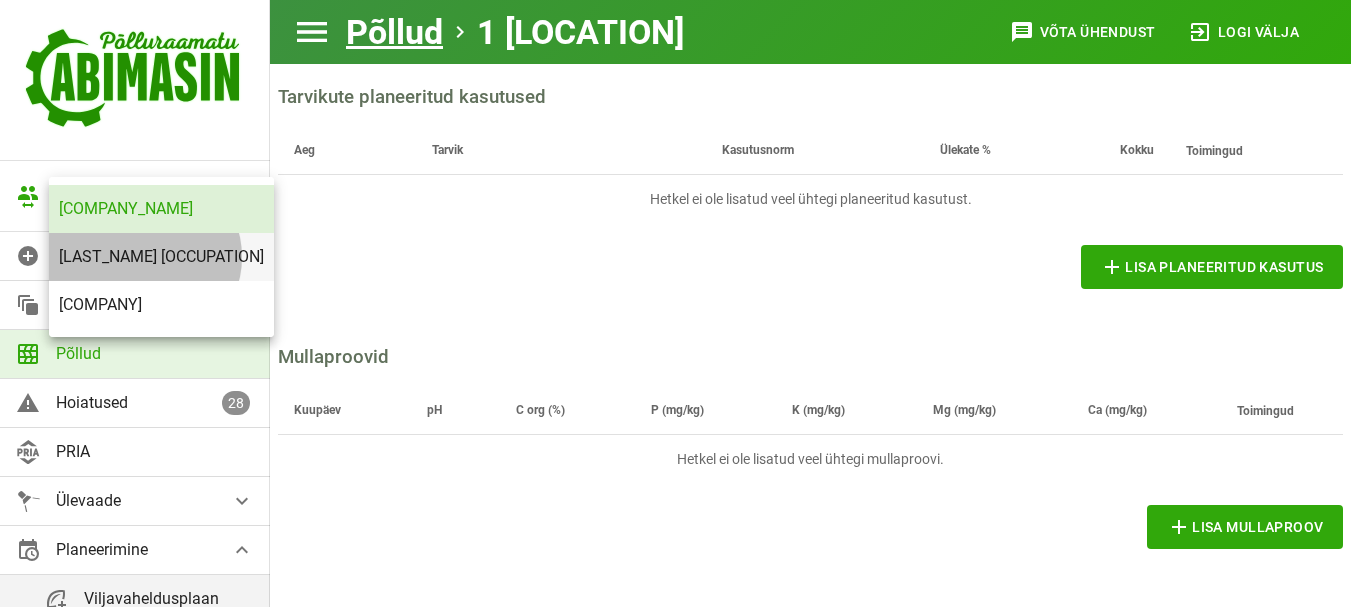 click on "[LAST_NAME] [OCCUPATION]" at bounding box center [161, 256] 